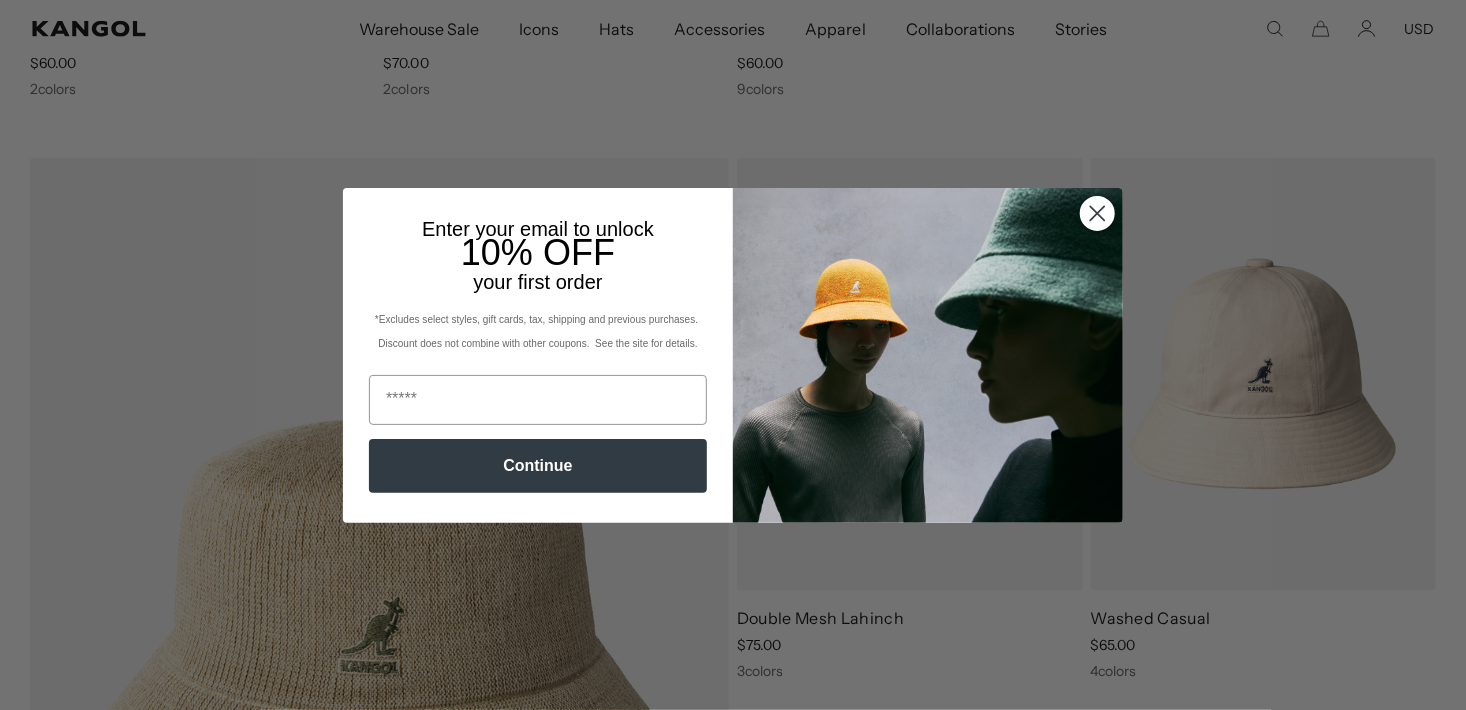 scroll, scrollTop: 300, scrollLeft: 0, axis: vertical 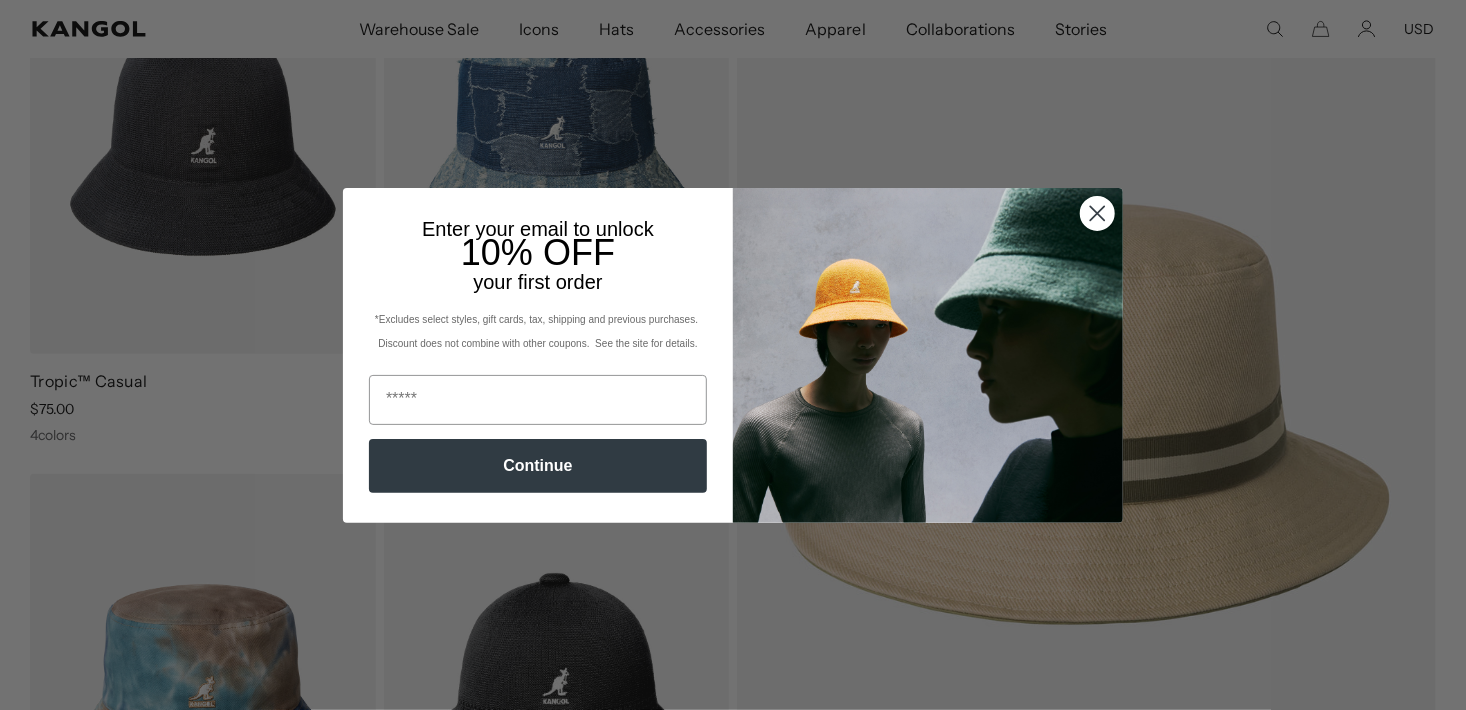click 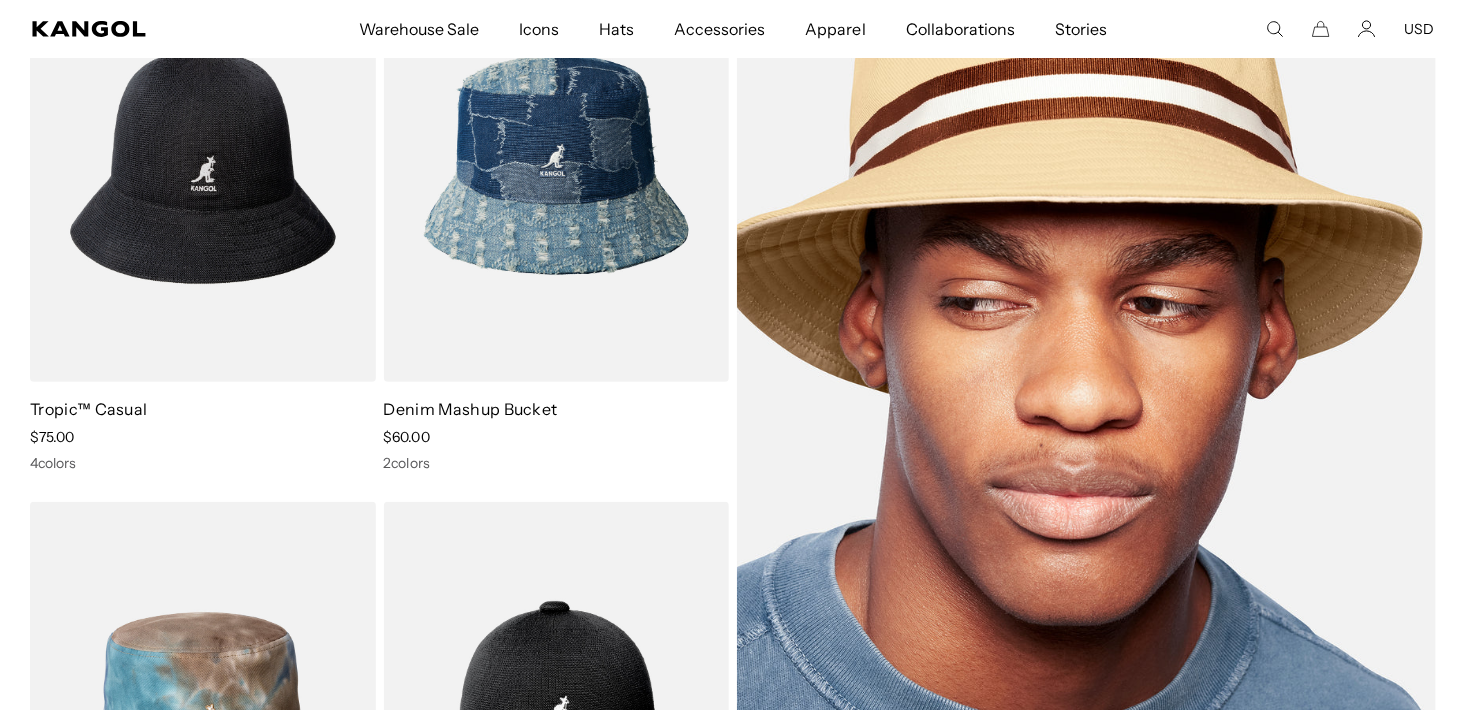 scroll, scrollTop: 0, scrollLeft: 0, axis: both 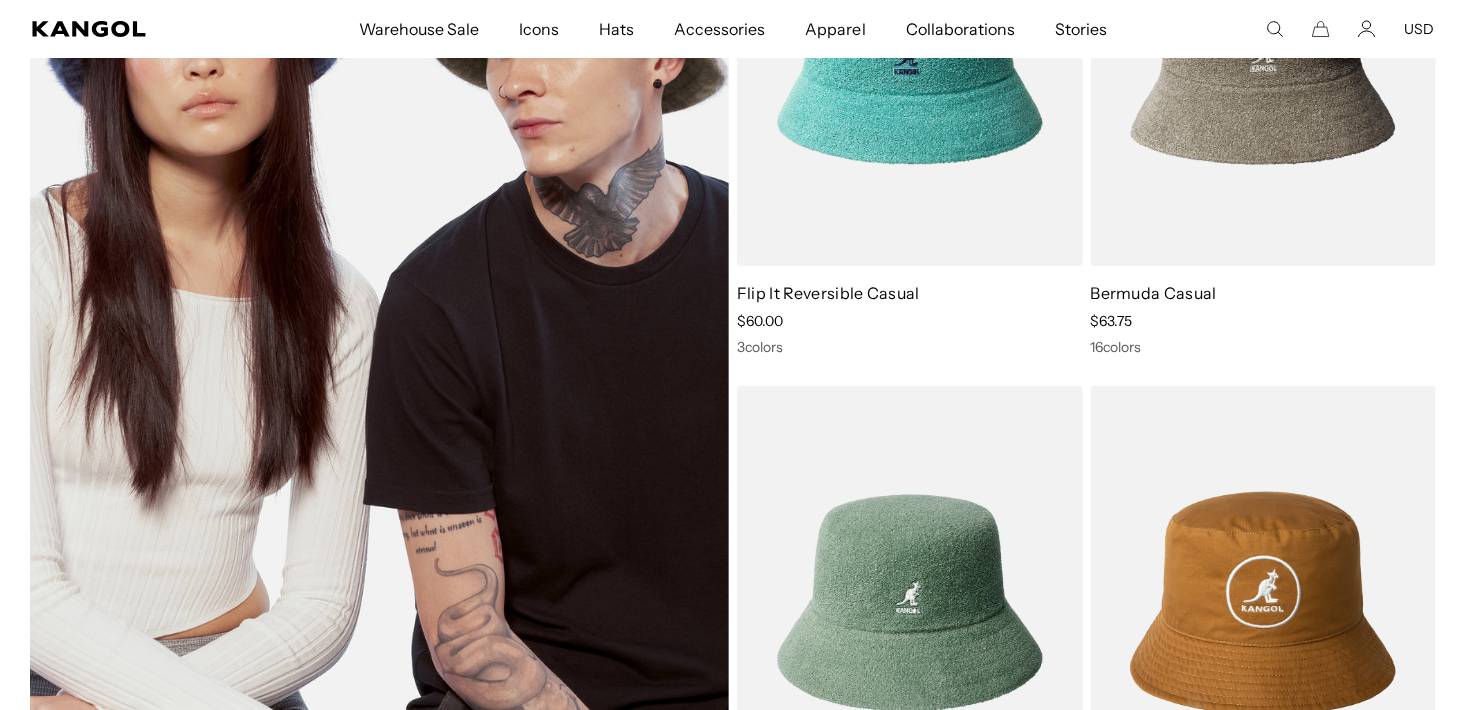click at bounding box center [379, 327] 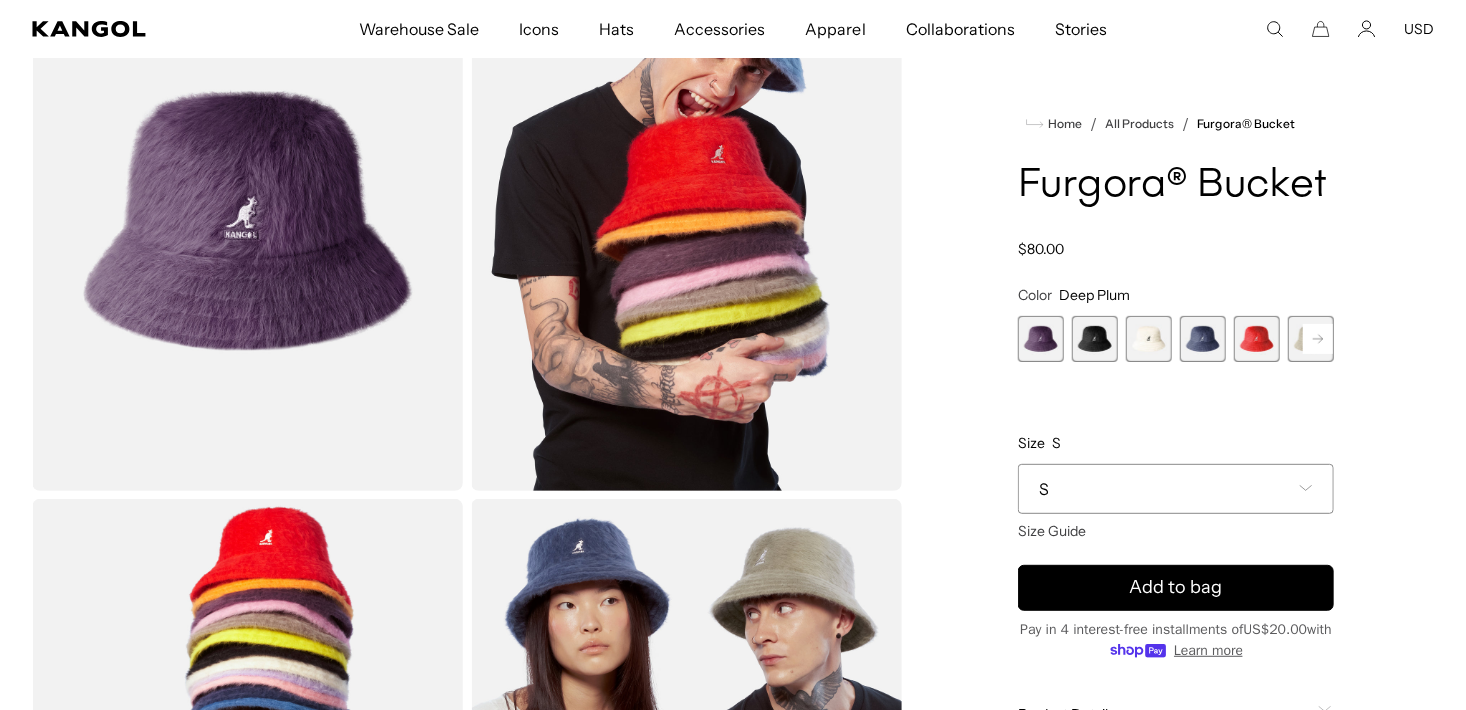 scroll, scrollTop: 300, scrollLeft: 0, axis: vertical 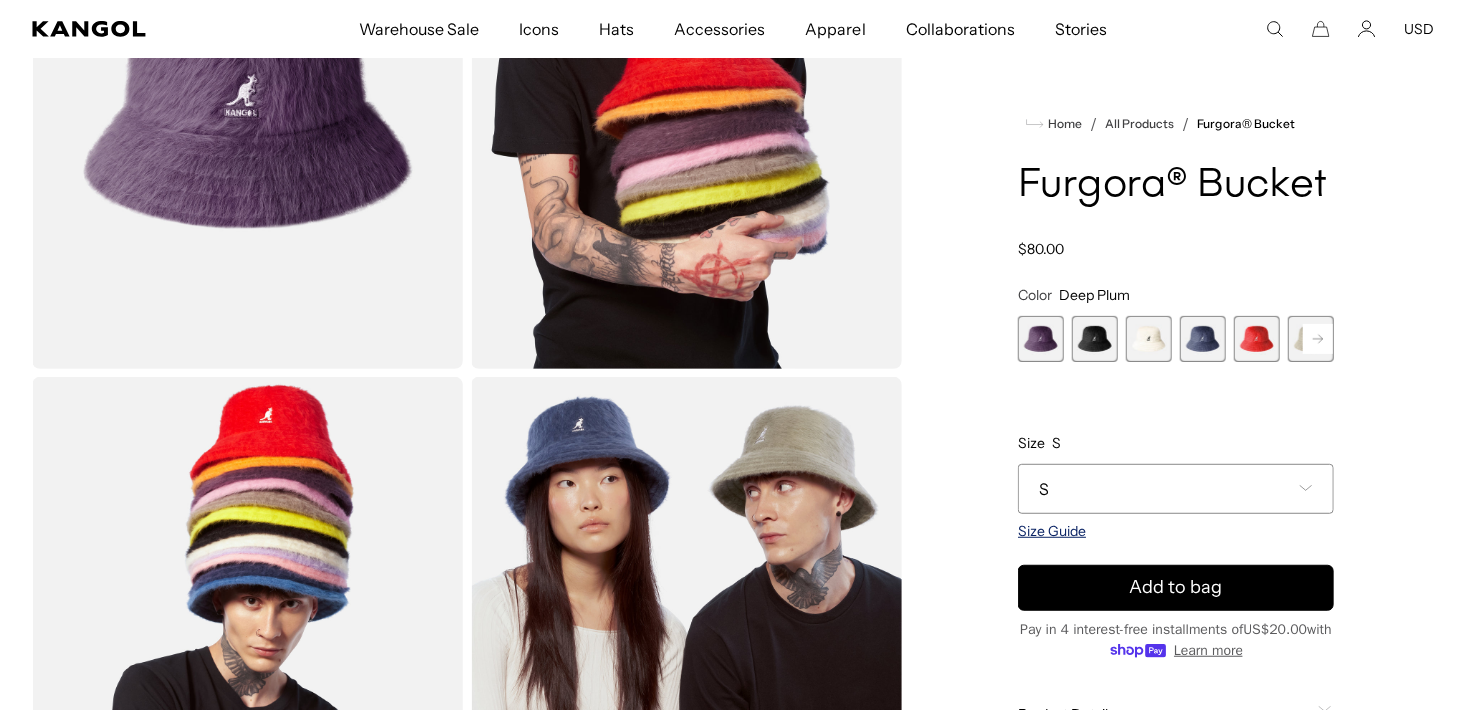 click on "Size Guide" at bounding box center (1052, 531) 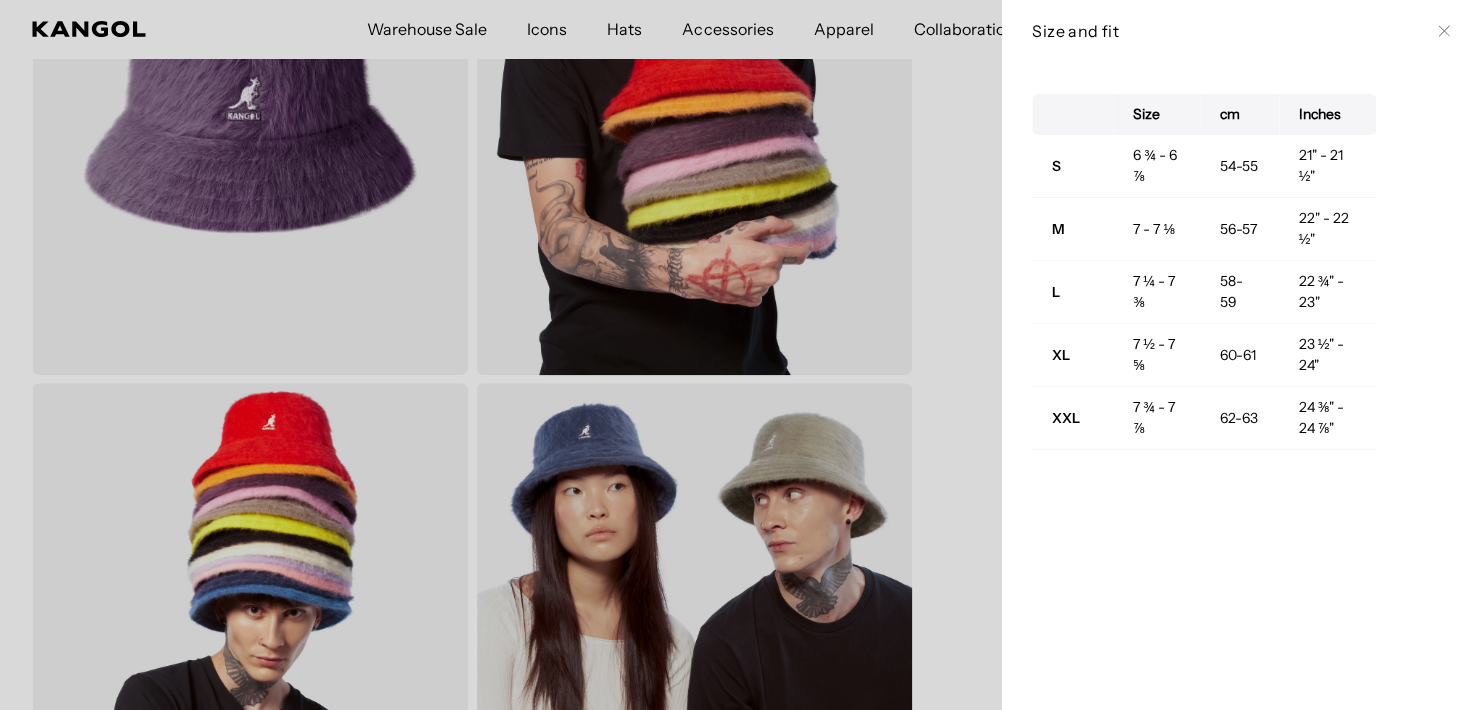 scroll, scrollTop: 0, scrollLeft: 0, axis: both 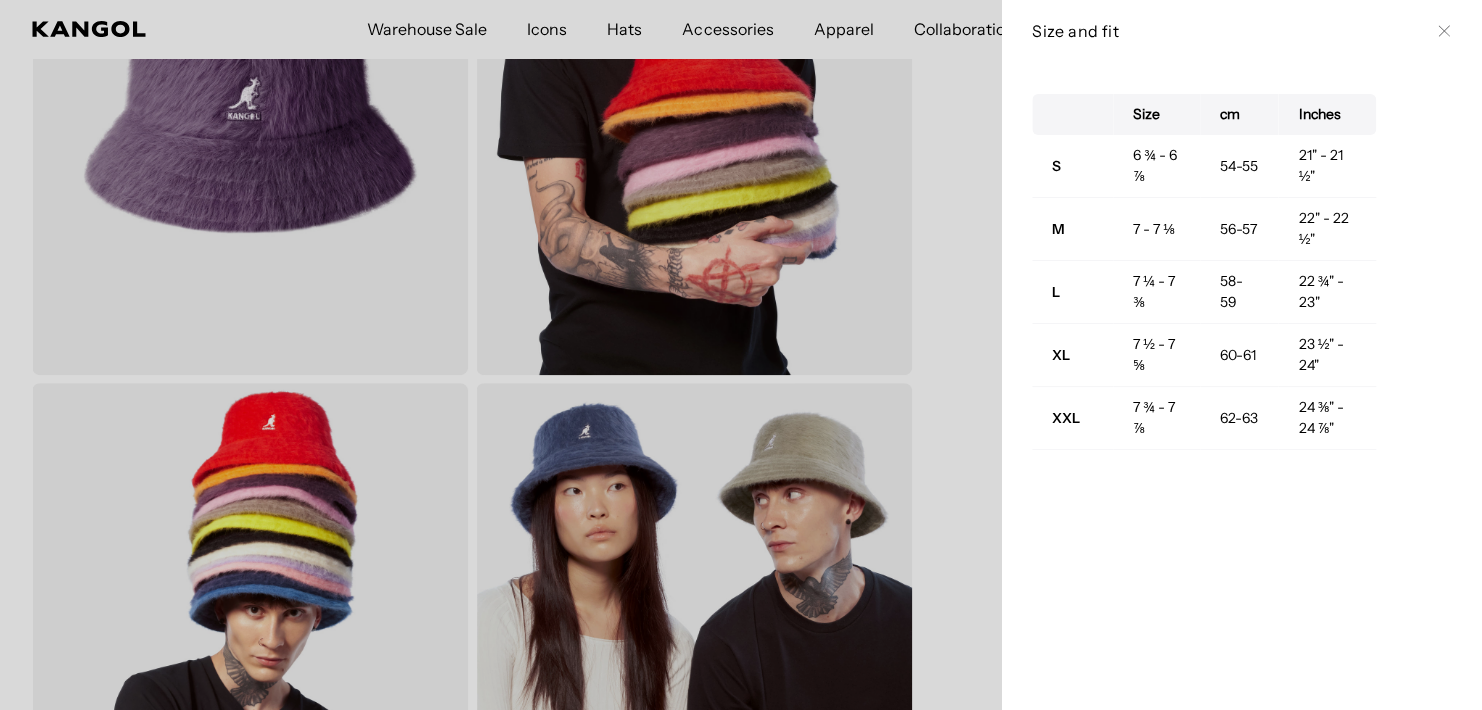 click on "Size and fit" at bounding box center (1230, 31) 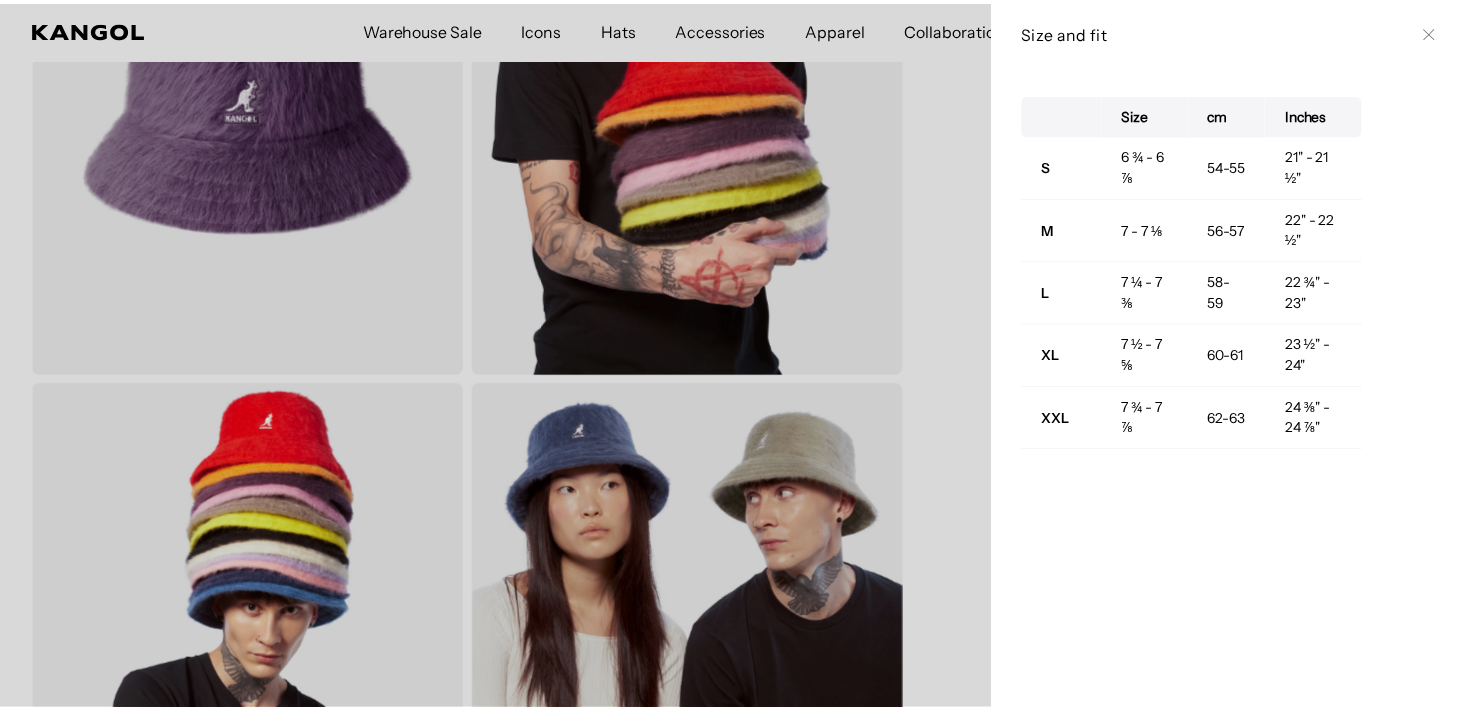 scroll, scrollTop: 0, scrollLeft: 412, axis: horizontal 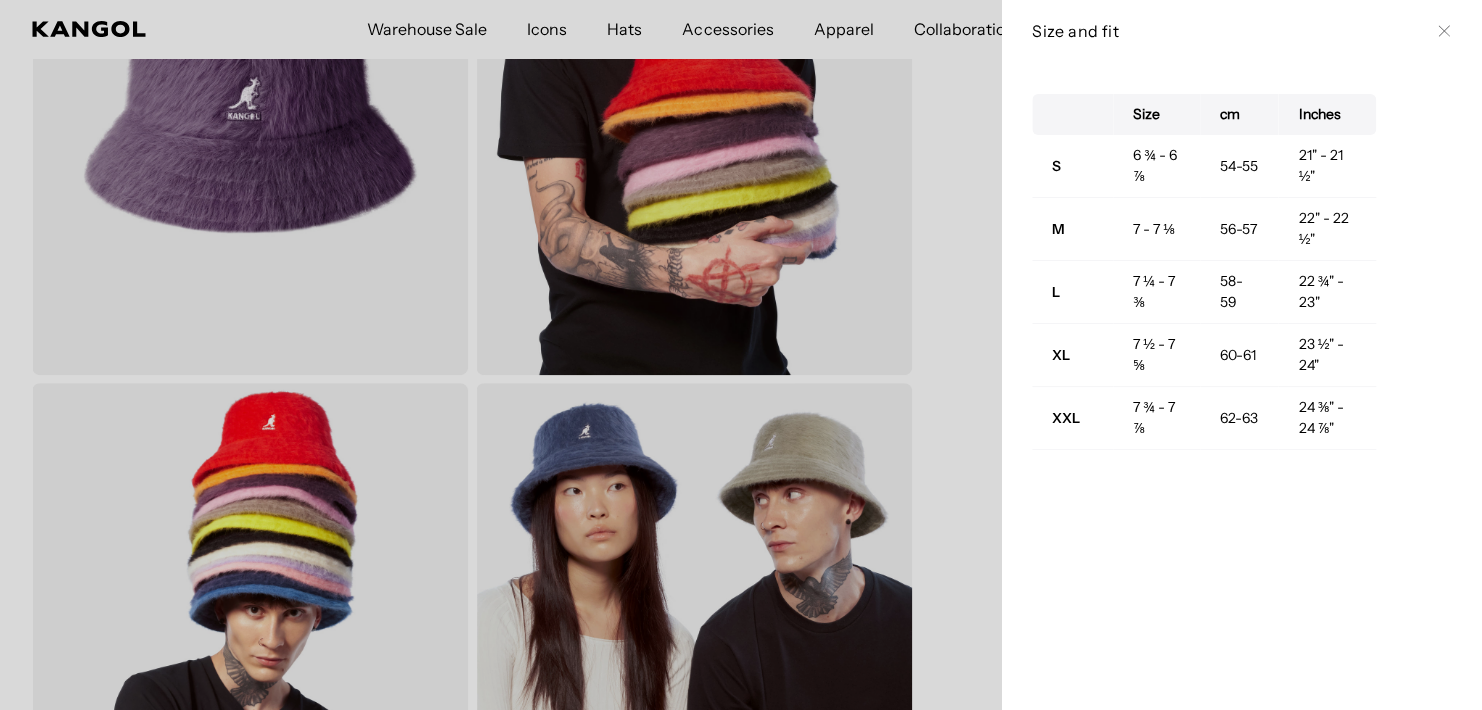 click 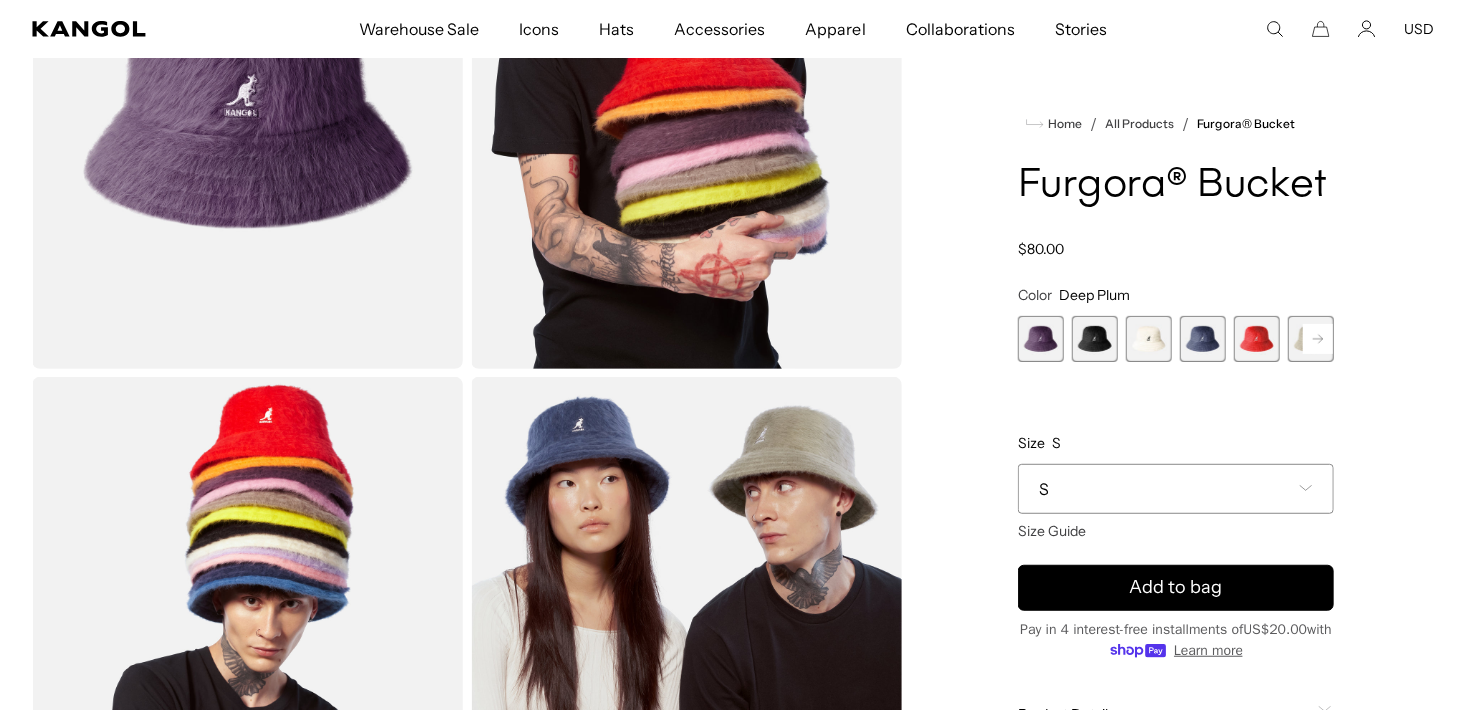 click on "S" at bounding box center [1176, 489] 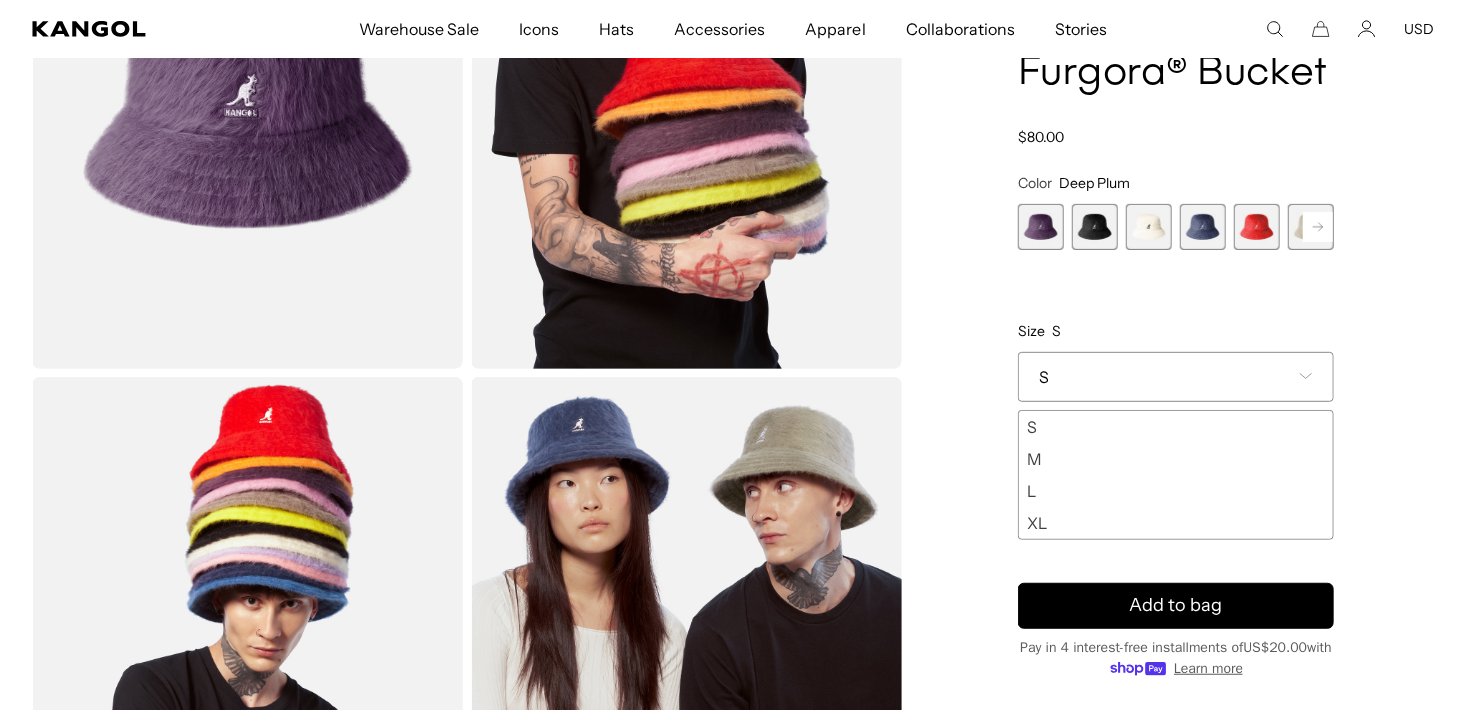 click on "XL" at bounding box center [1176, 523] 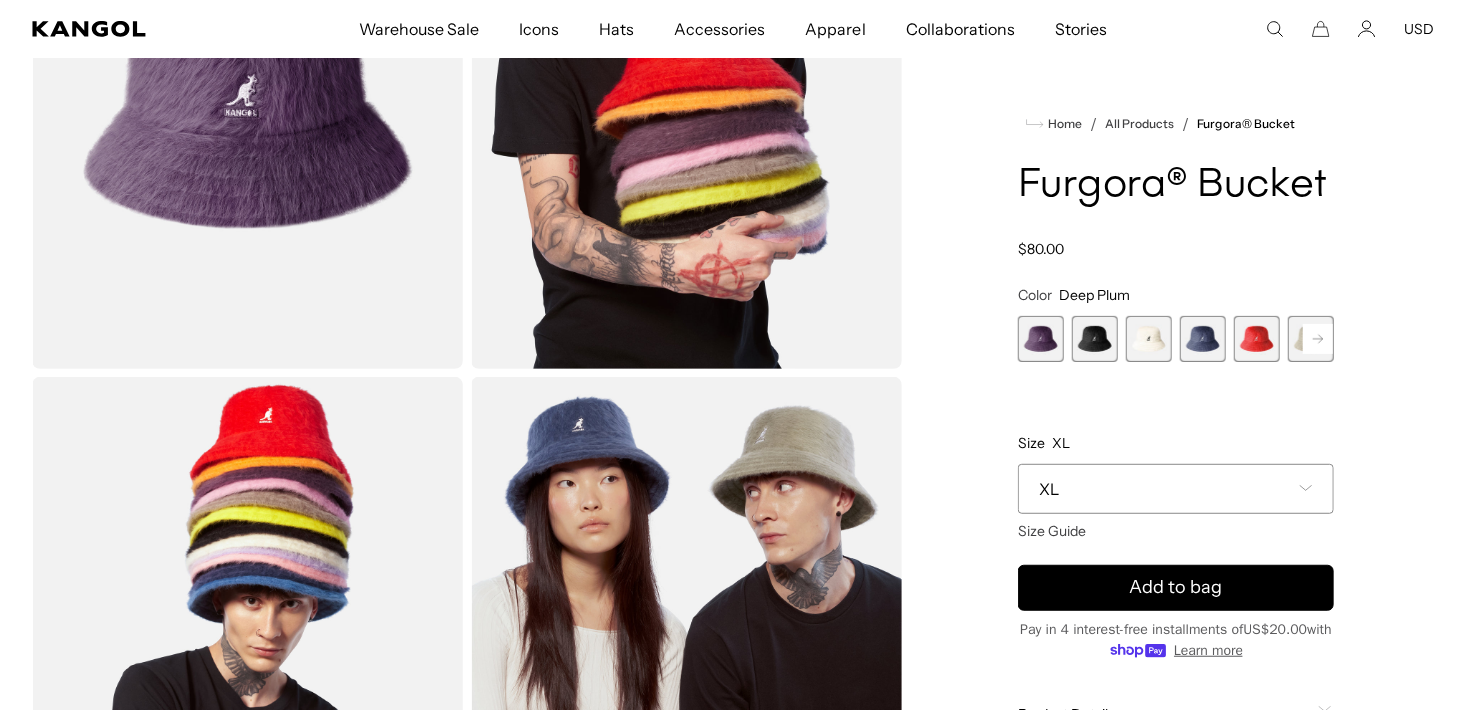 scroll, scrollTop: 0, scrollLeft: 0, axis: both 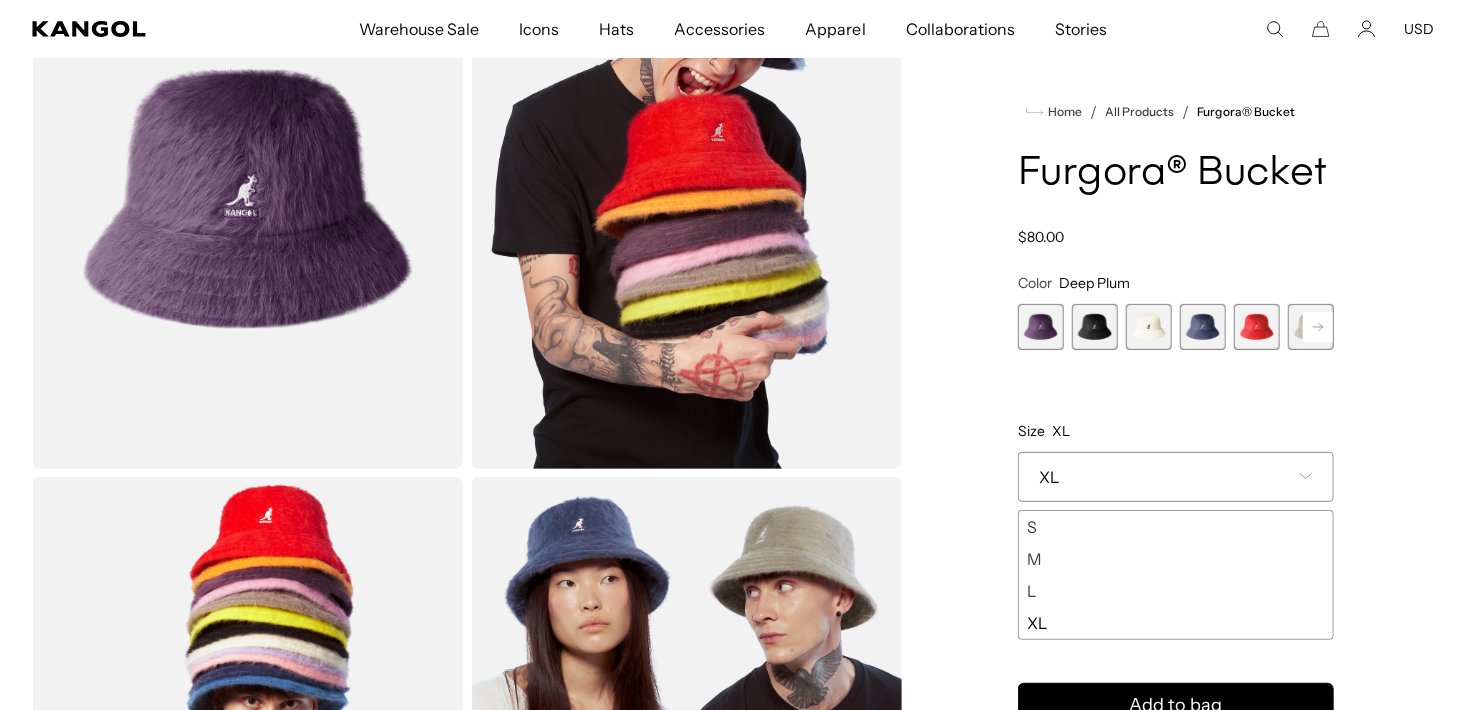 click at bounding box center (1095, 327) 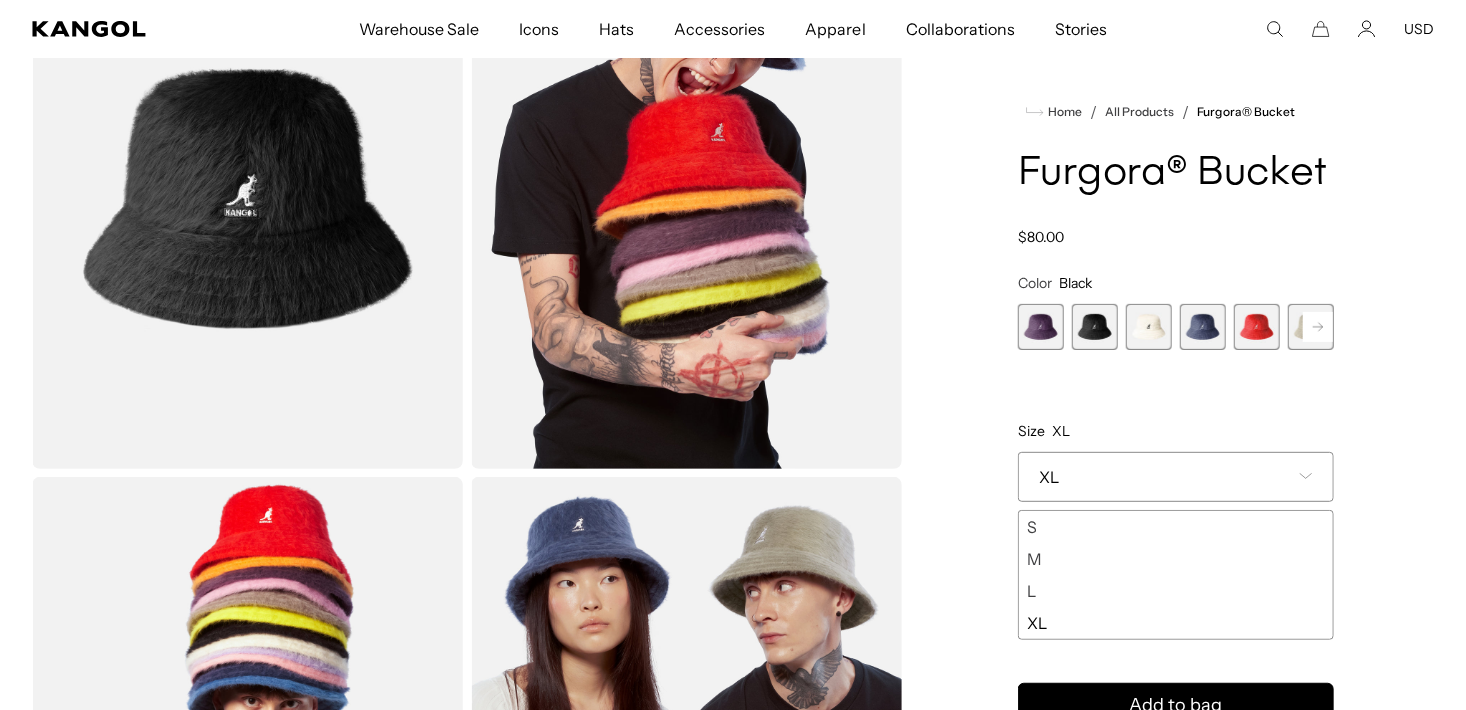 scroll, scrollTop: 0, scrollLeft: 0, axis: both 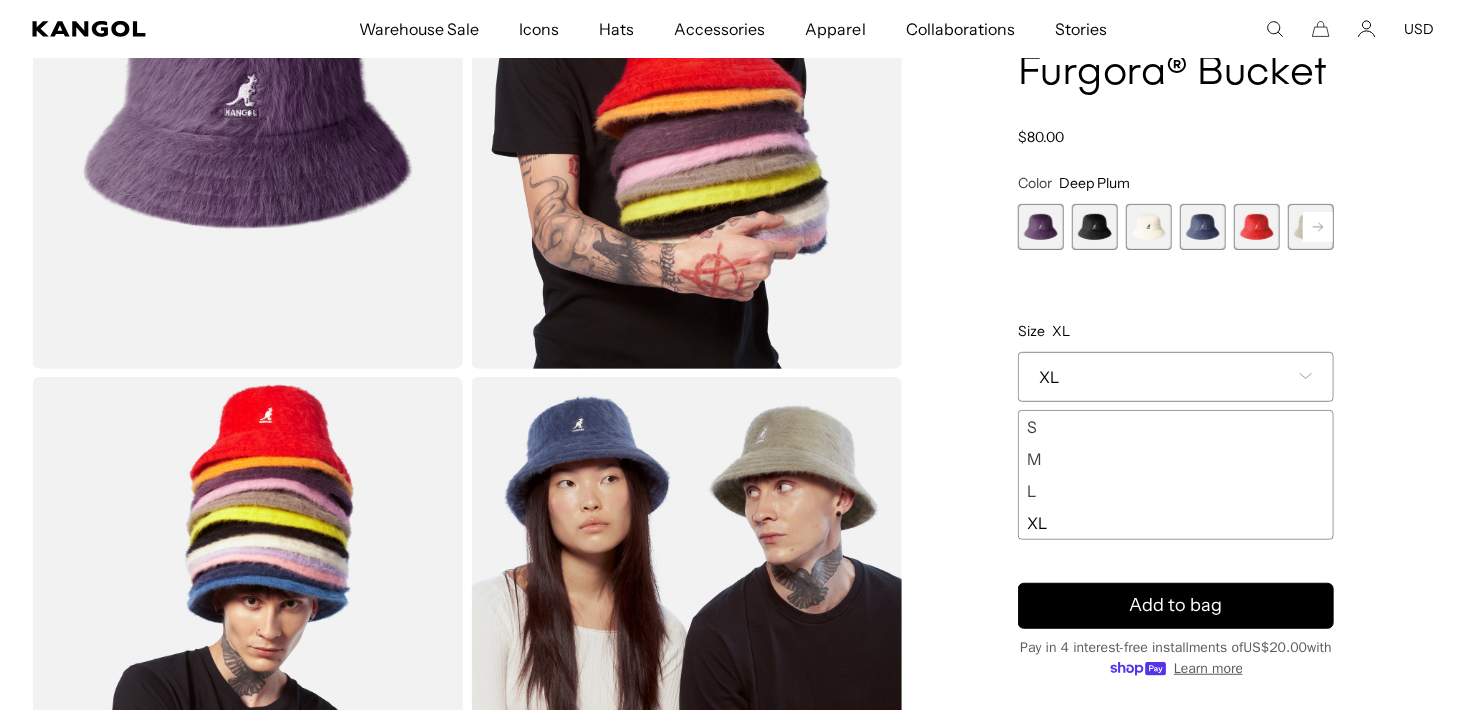 click on "Color
Deep Plum
Previous
Next
Deep Plum
Variant sold out or unavailable
Black
Variant sold out or unavailable
Ivory
Variant sold out or unavailable
Navy
Variant sold out or unavailable
Scarlet
Variant sold out or unavailable
Warm Grey
Variant sold out or unavailable" at bounding box center (1176, 357) 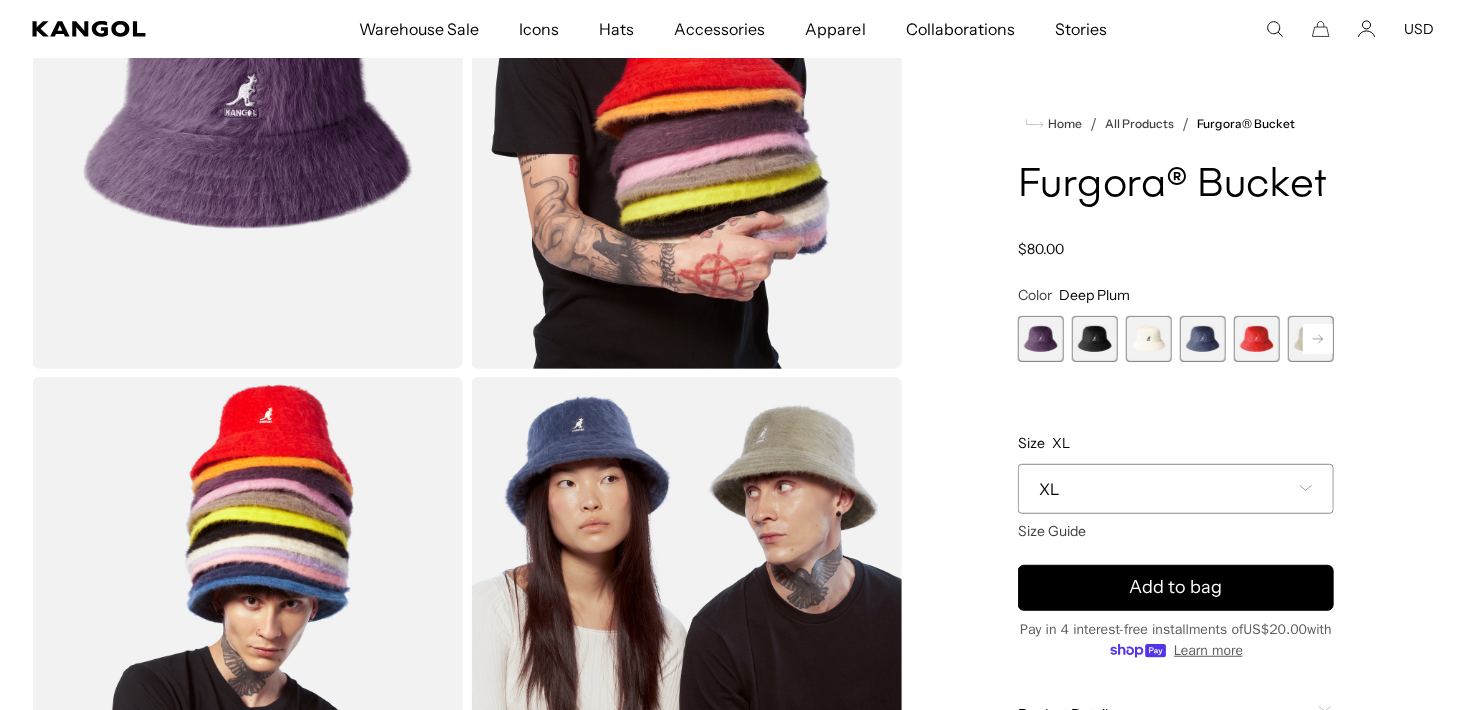 scroll, scrollTop: 0, scrollLeft: 0, axis: both 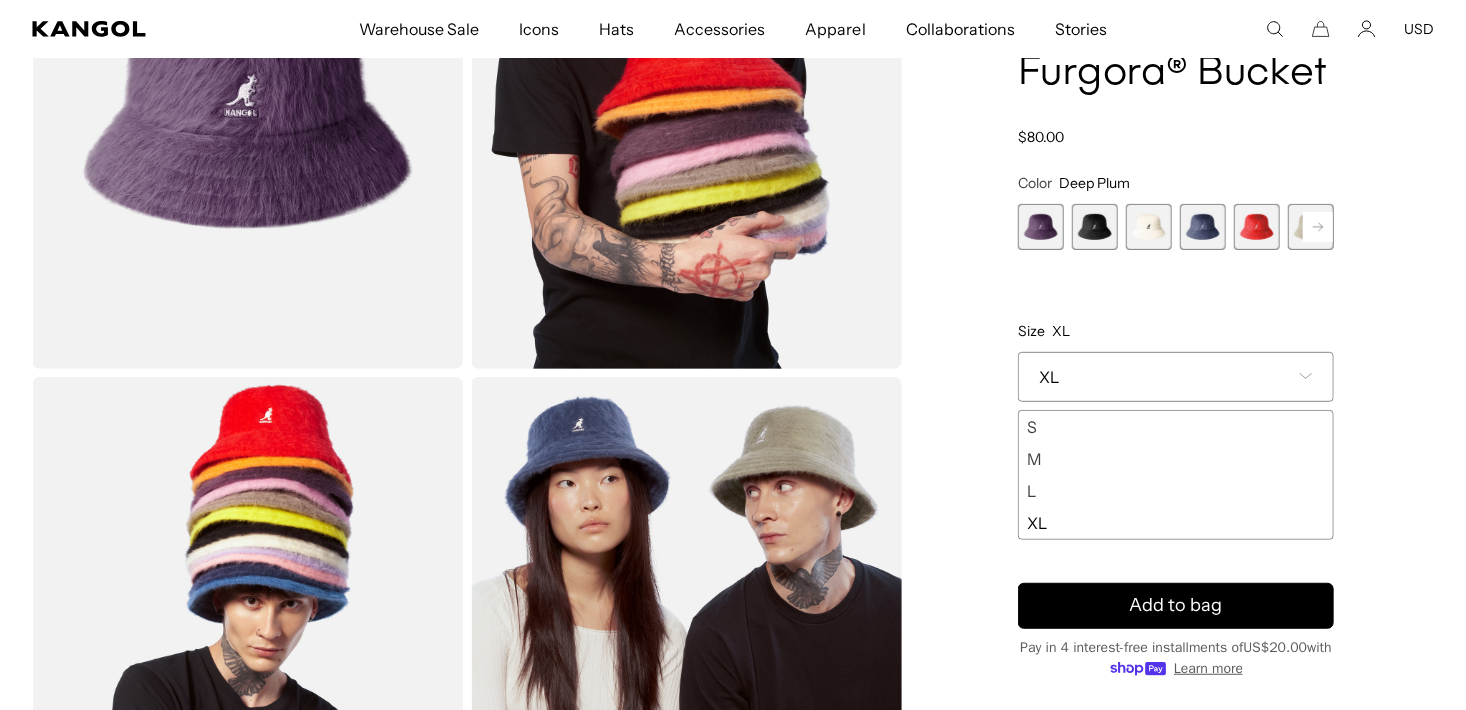 click on "XL" at bounding box center [1176, 377] 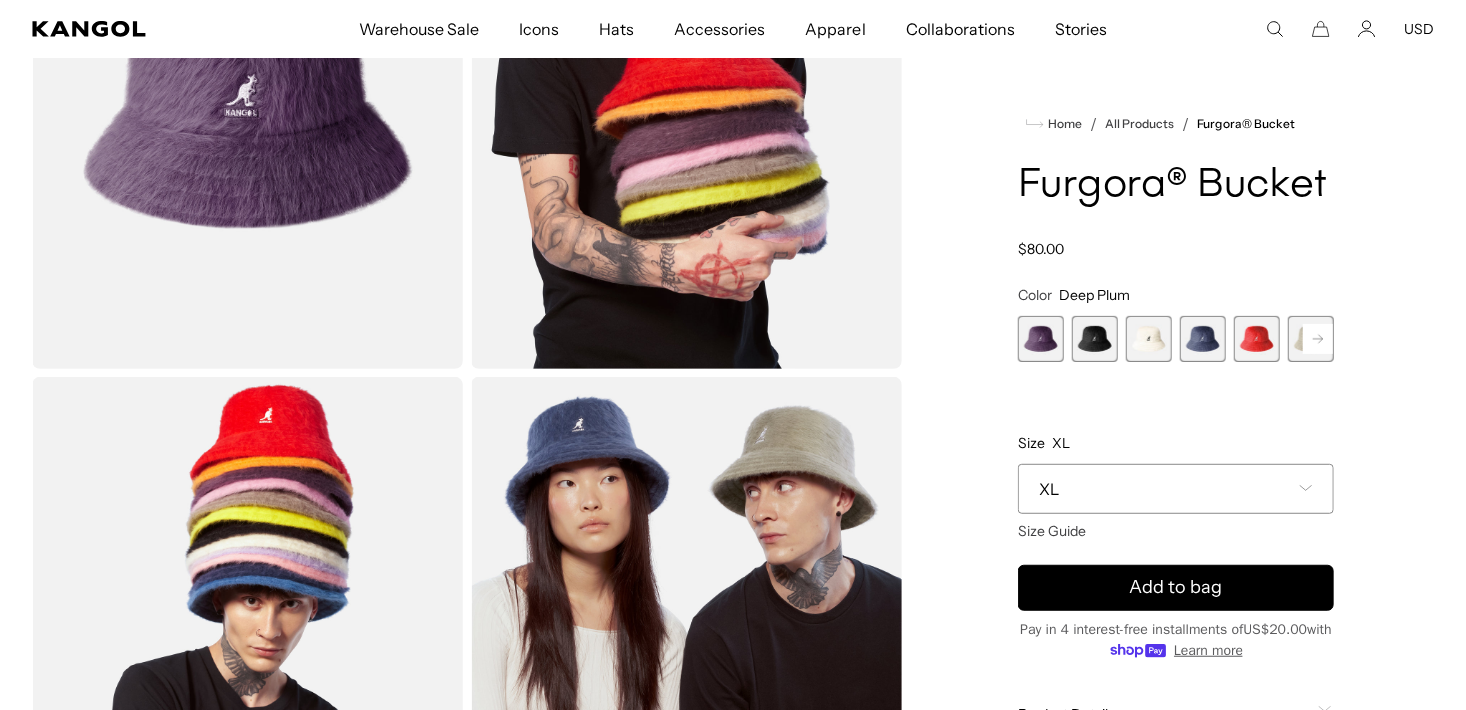 click at bounding box center [1095, 339] 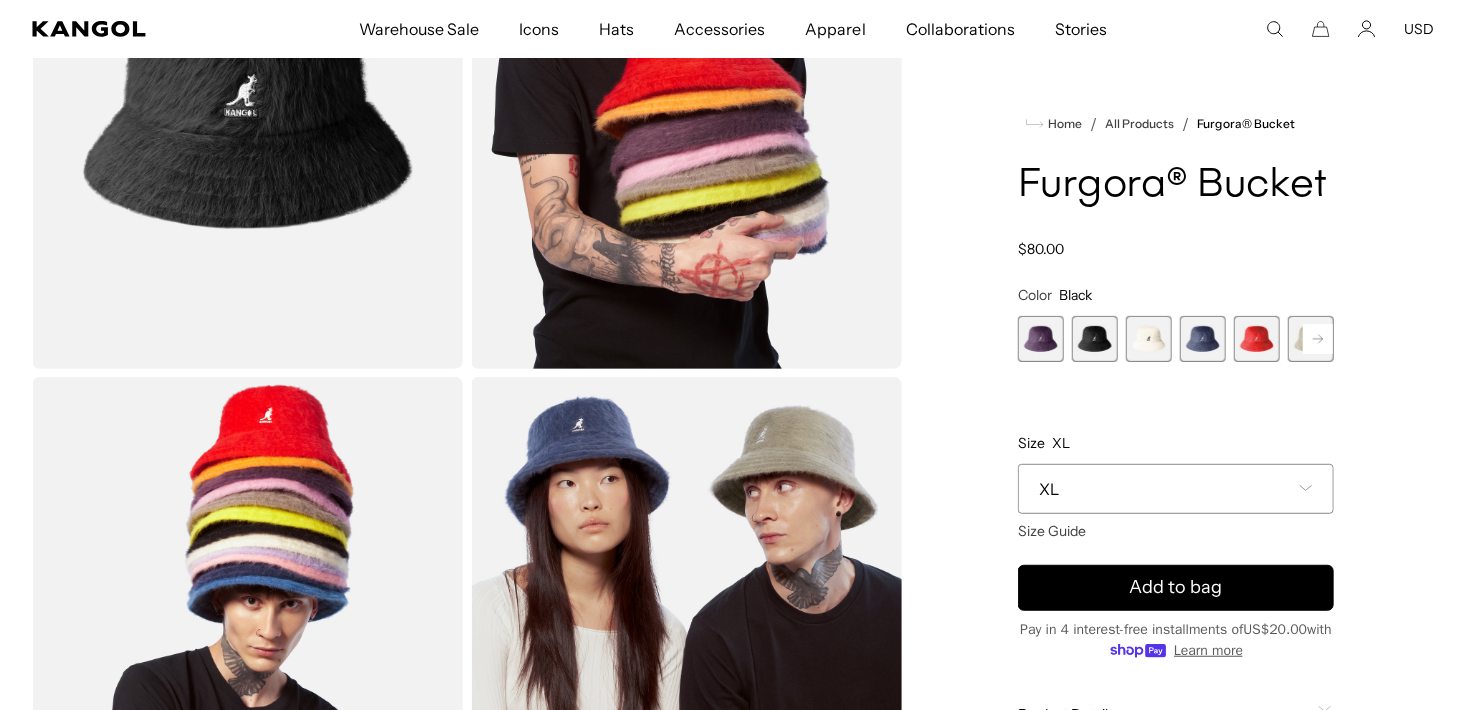 scroll, scrollTop: 0, scrollLeft: 412, axis: horizontal 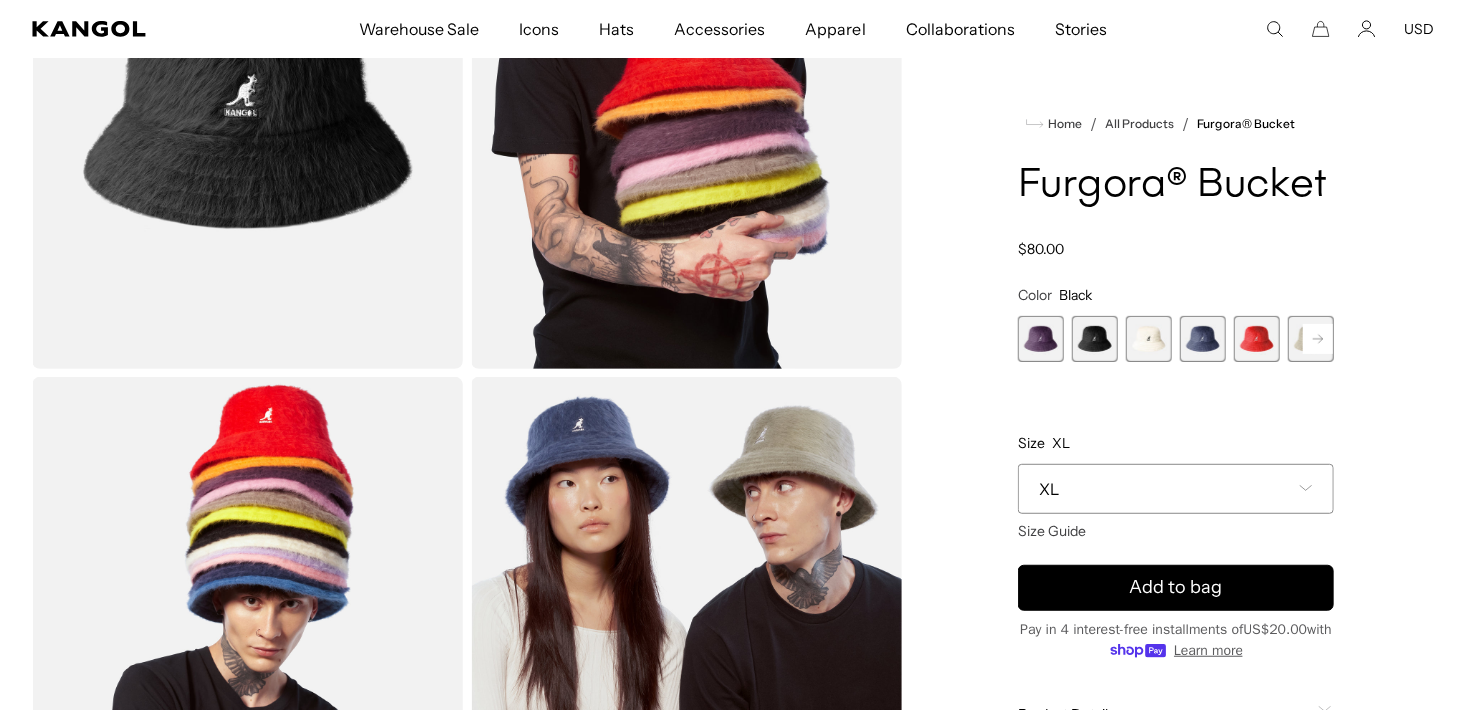 click at bounding box center (1149, 339) 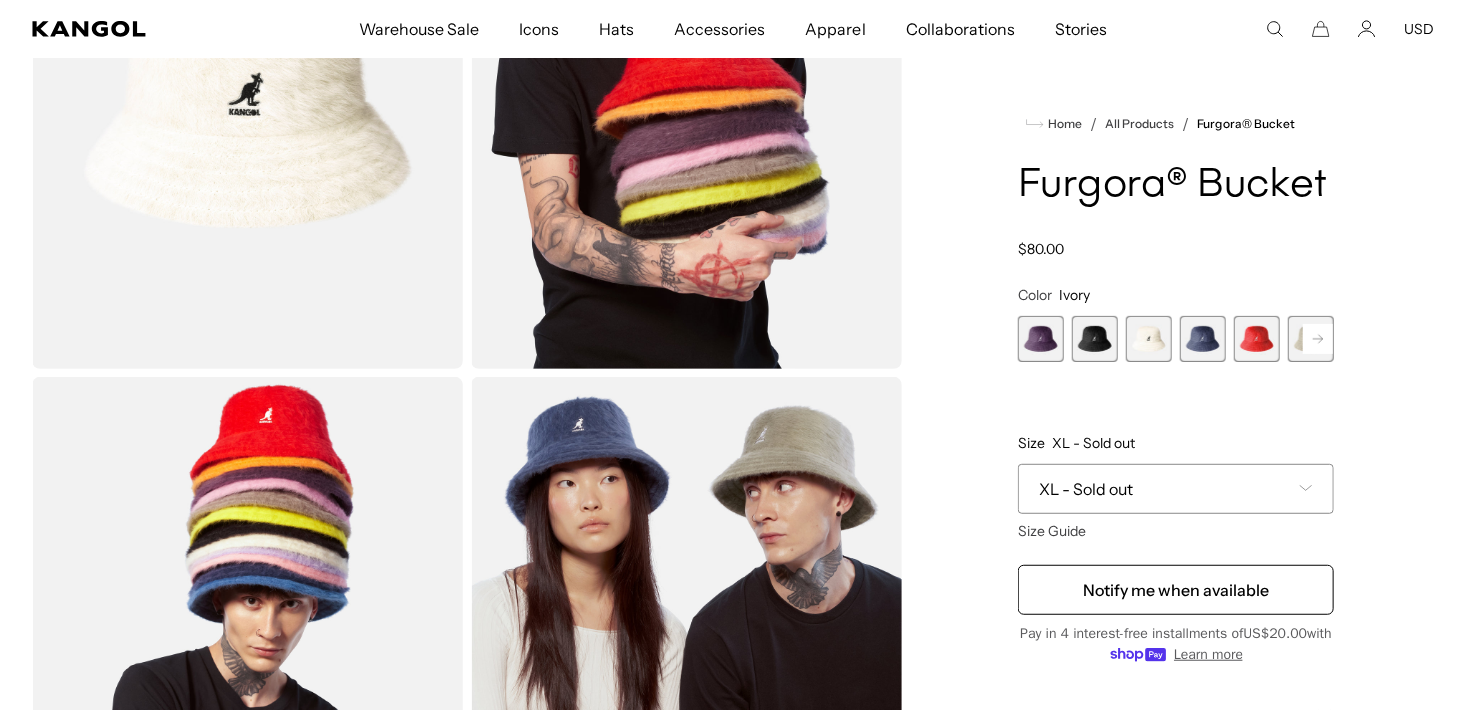 scroll, scrollTop: 0, scrollLeft: 0, axis: both 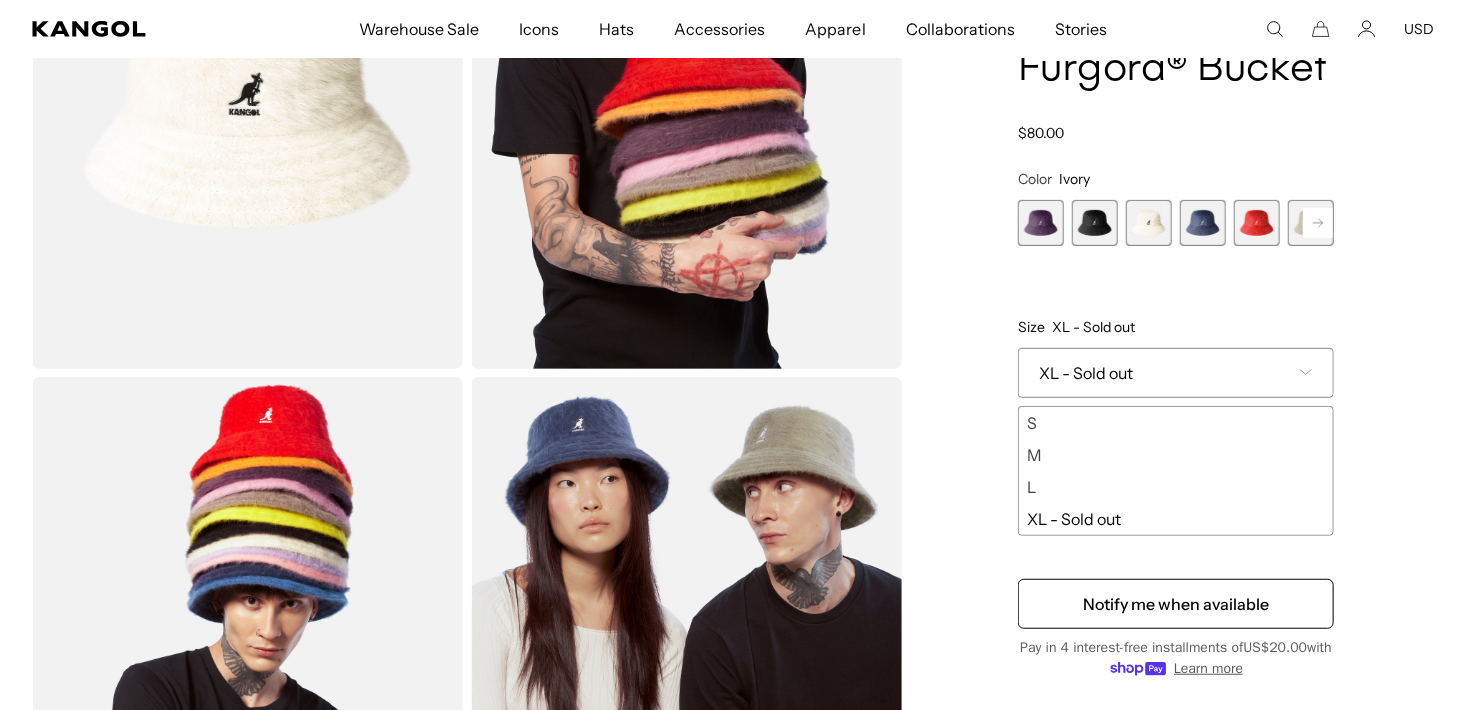 click on "XL - Sold out" at bounding box center (1176, 373) 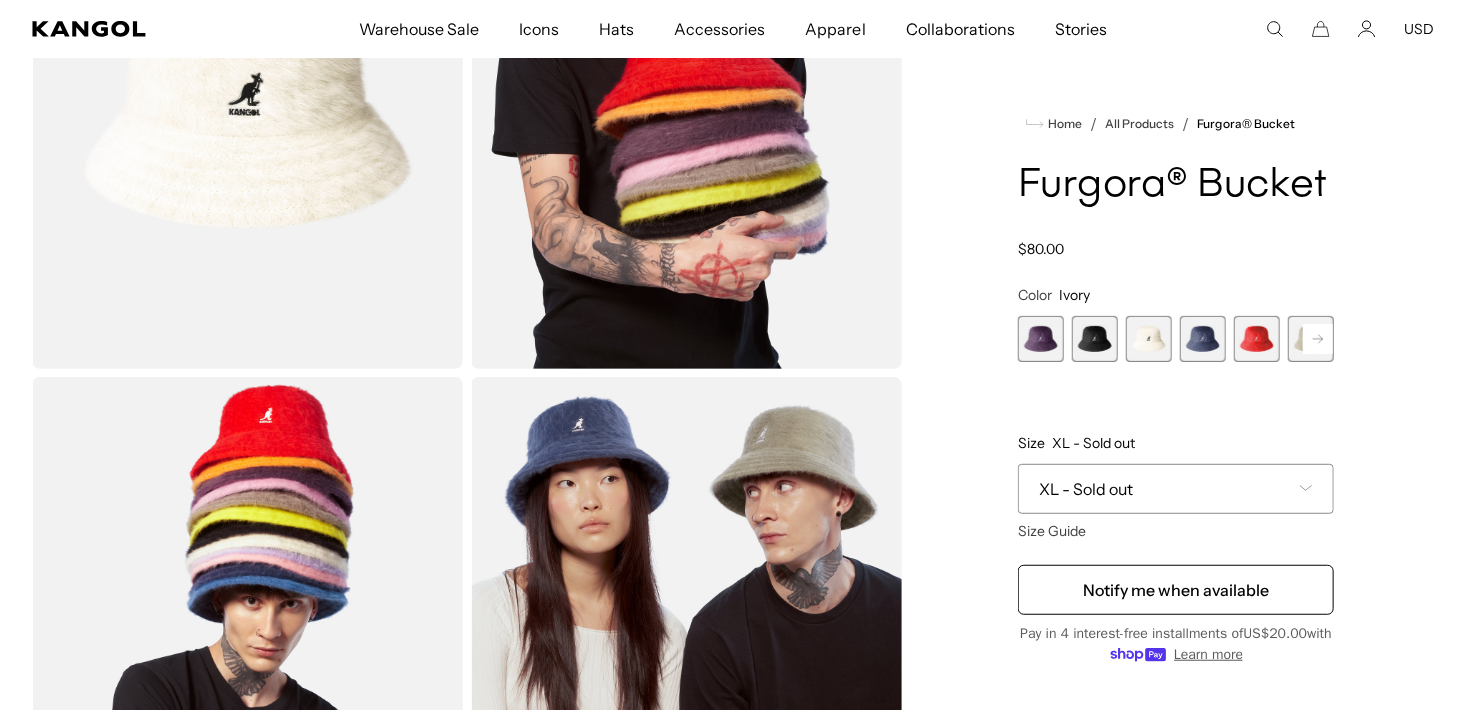 scroll, scrollTop: 0, scrollLeft: 412, axis: horizontal 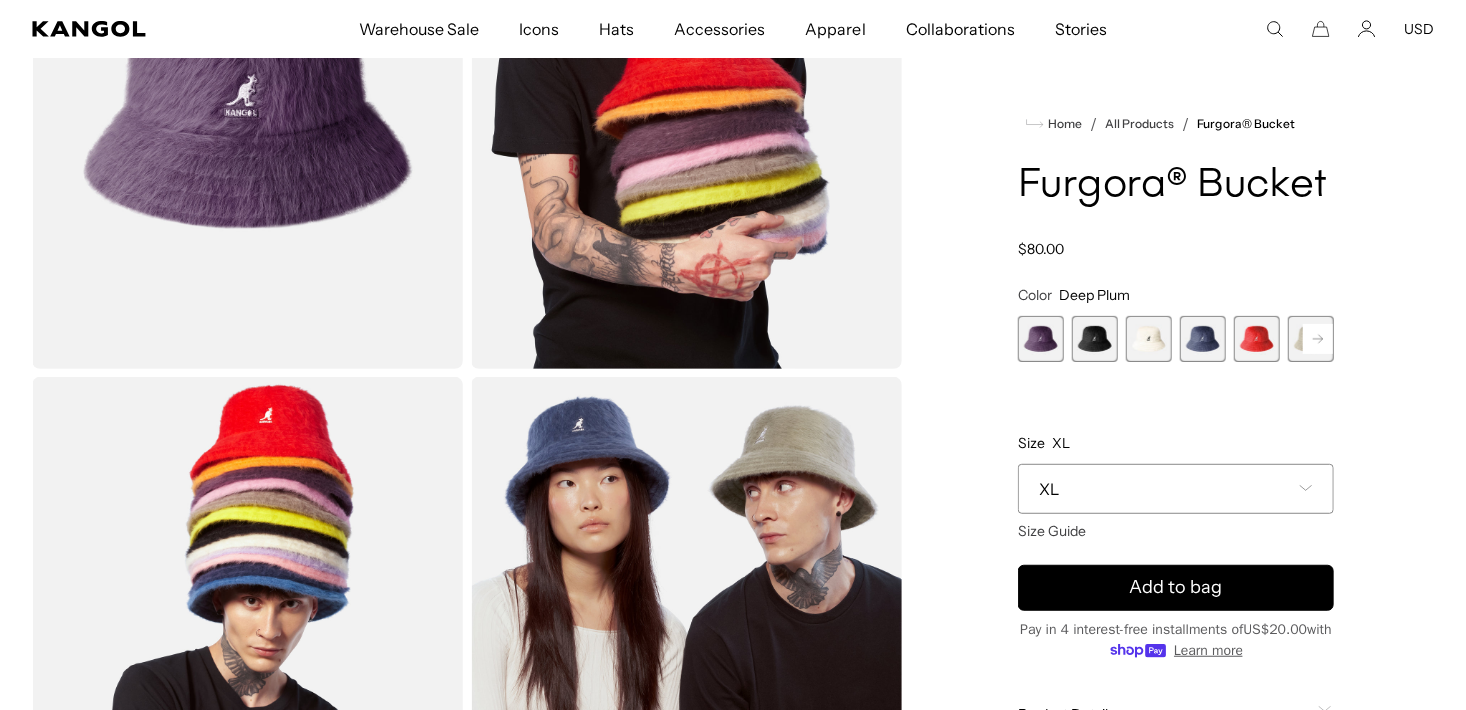 click at bounding box center [1095, 339] 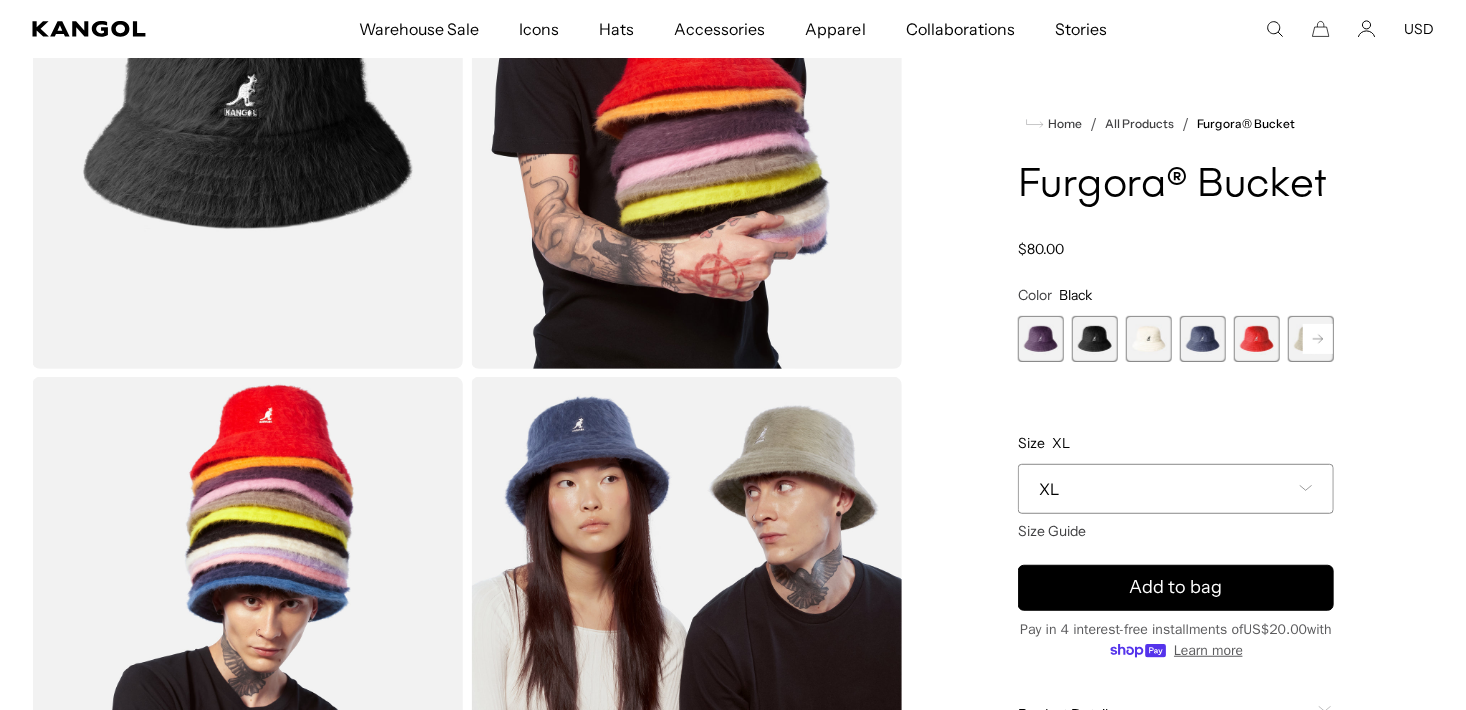 scroll, scrollTop: 0, scrollLeft: 412, axis: horizontal 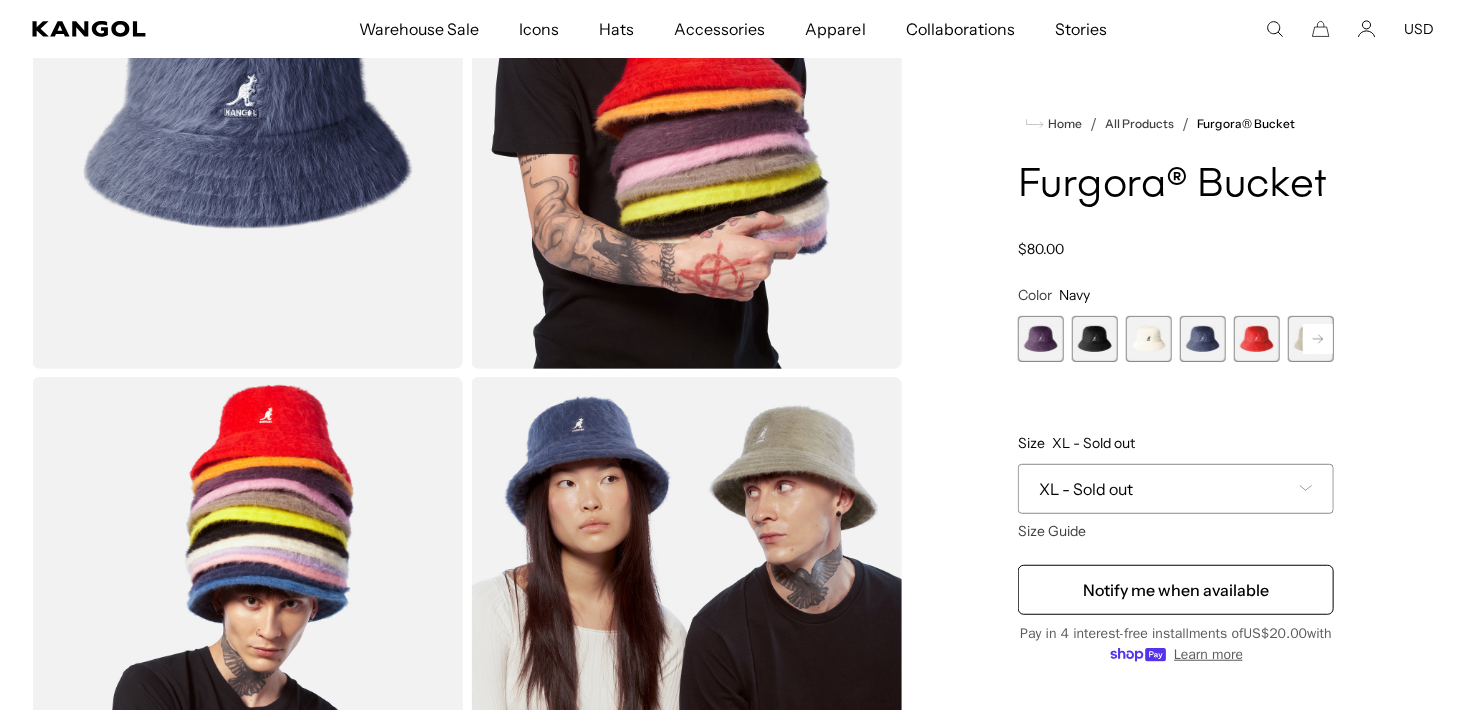 click at bounding box center [1257, 339] 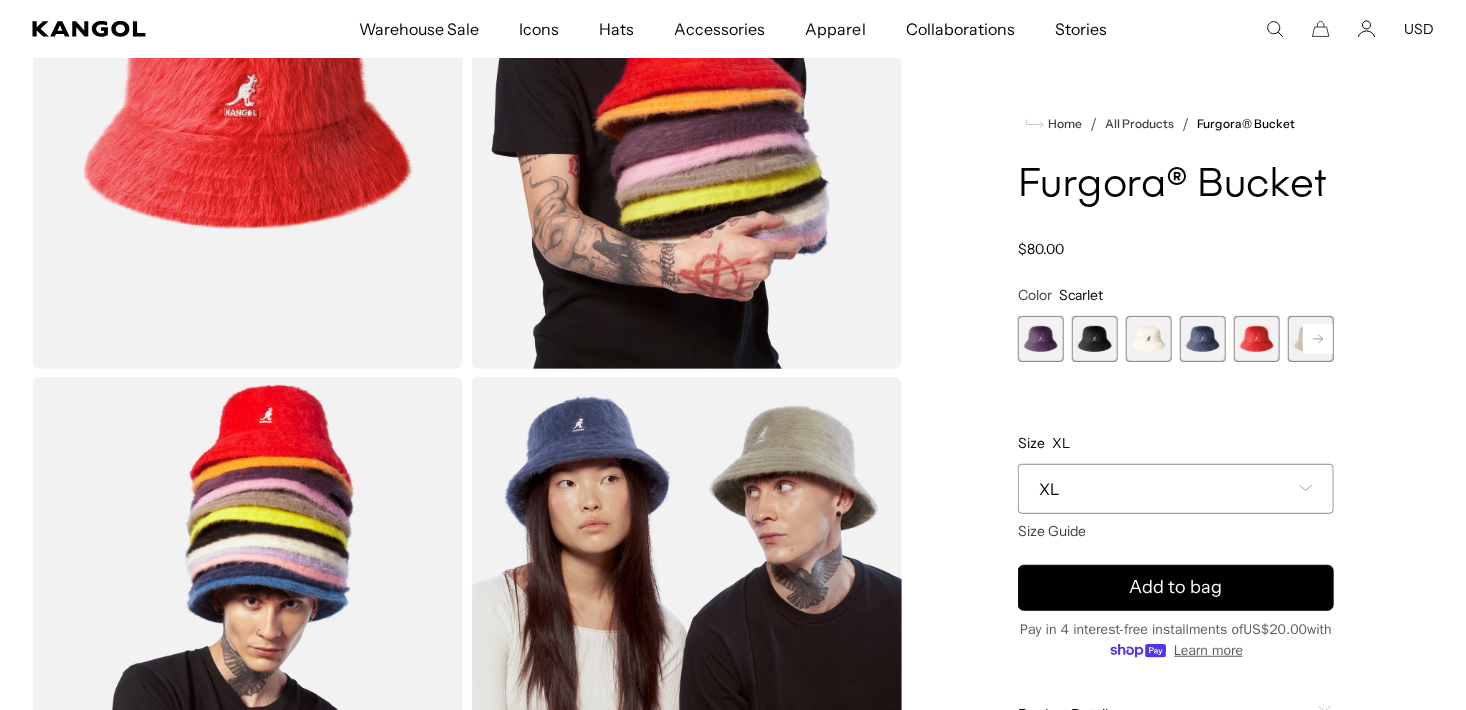 scroll, scrollTop: 0, scrollLeft: 0, axis: both 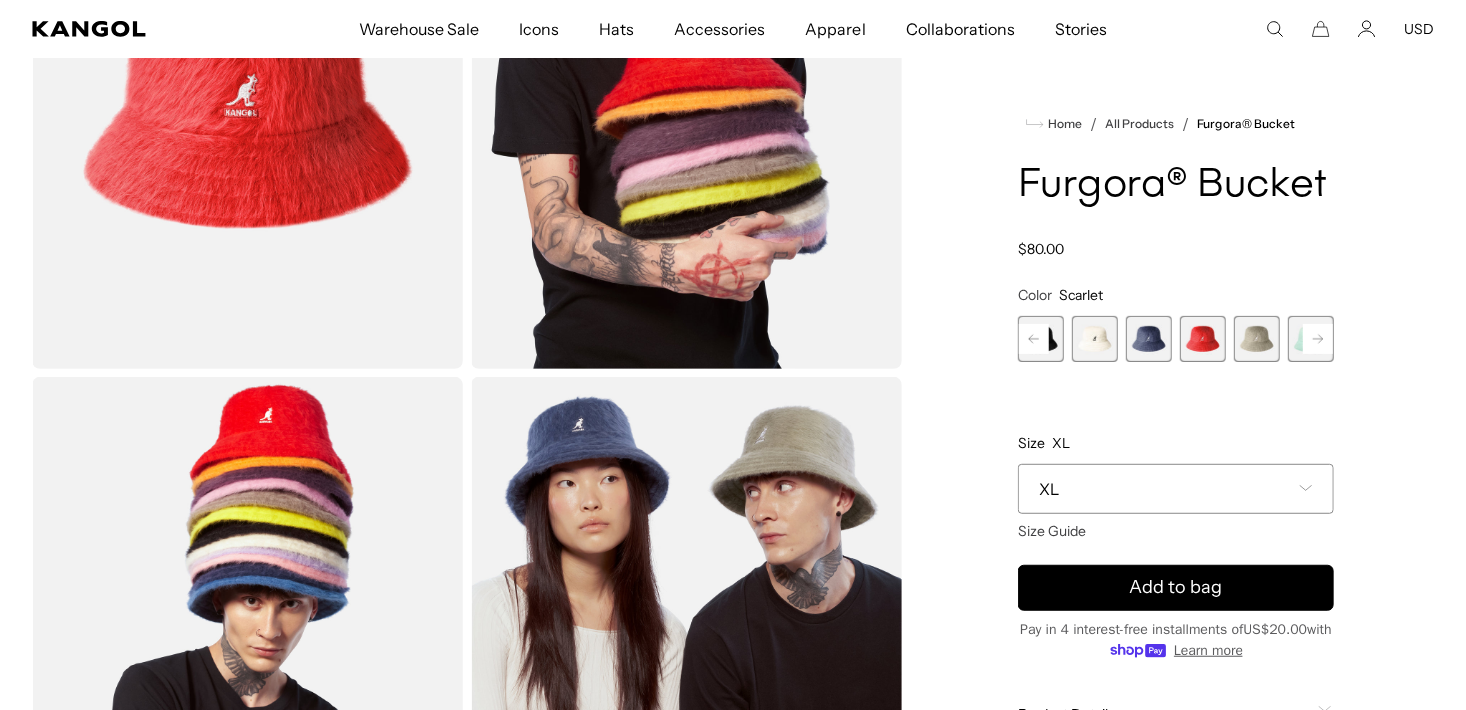 click at bounding box center (1257, 339) 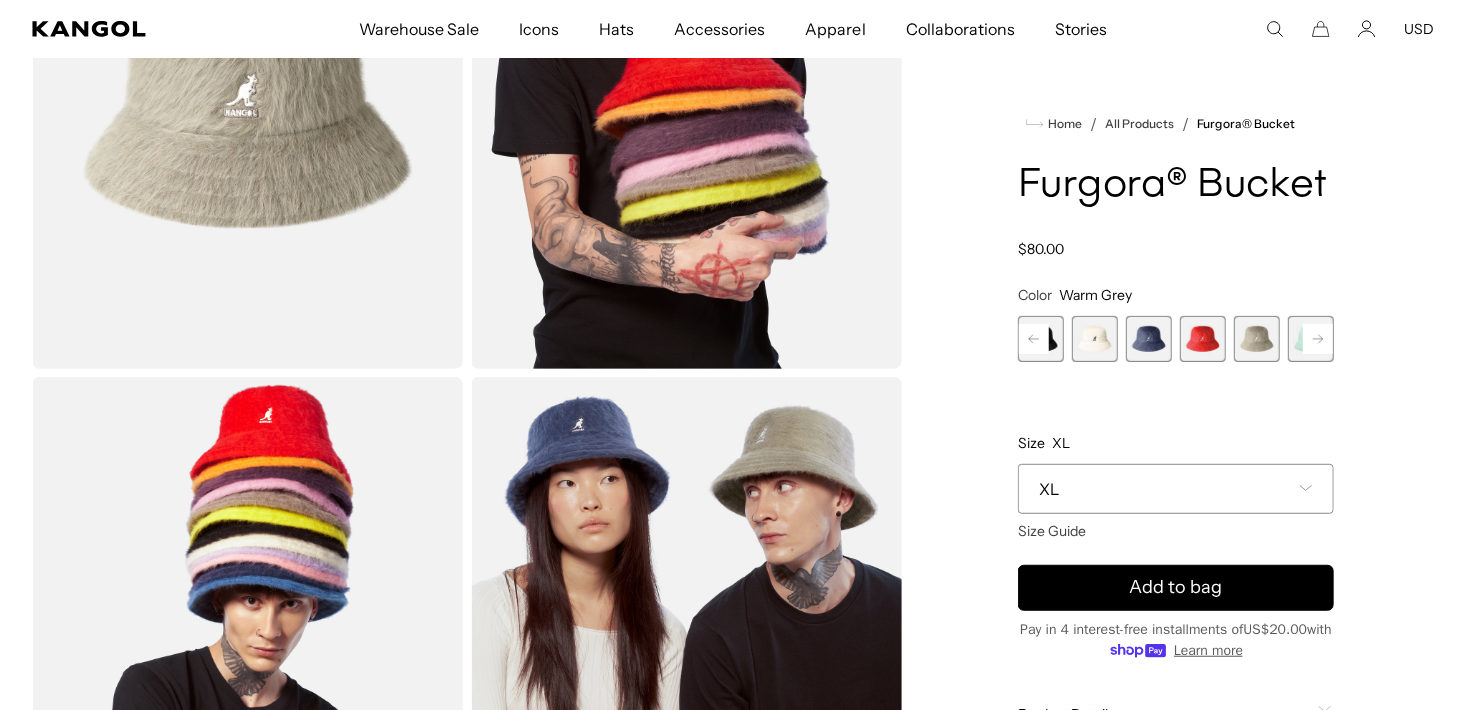 click 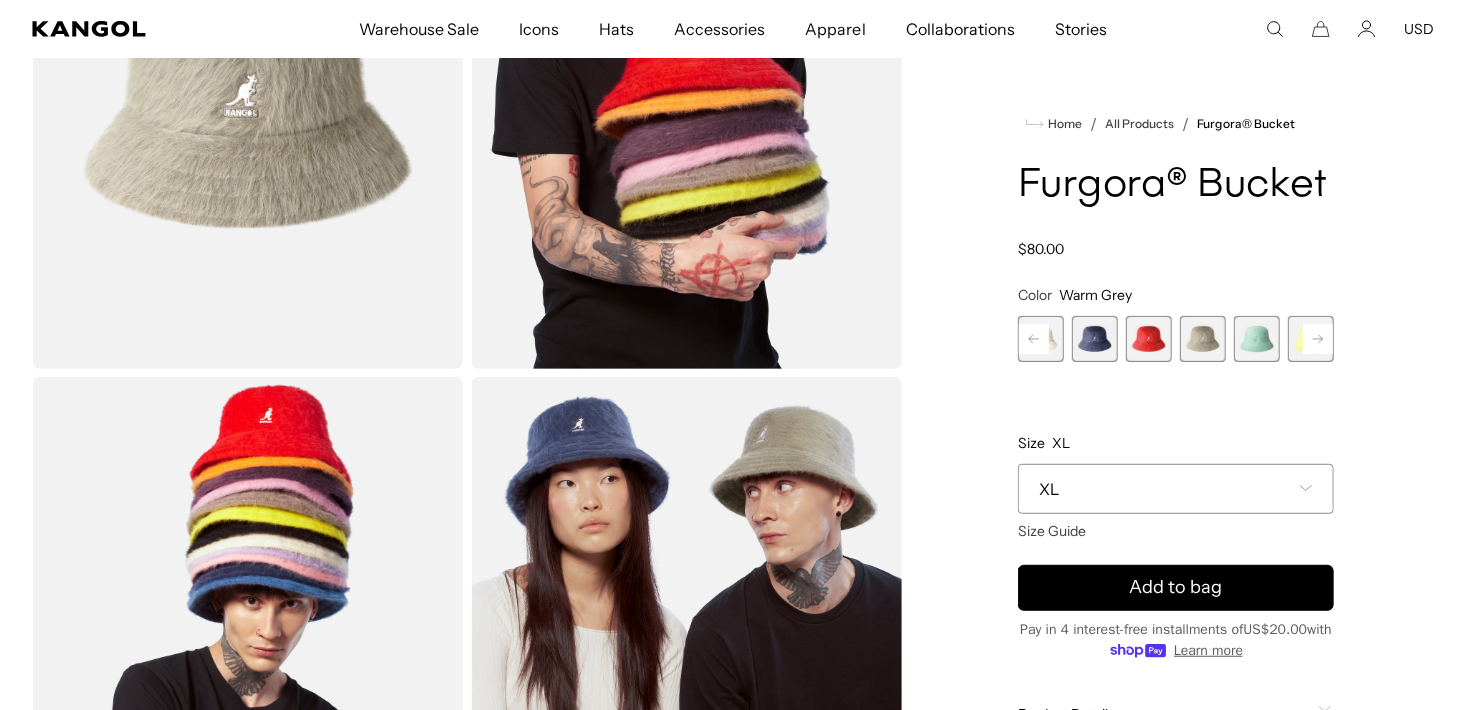 scroll, scrollTop: 0, scrollLeft: 412, axis: horizontal 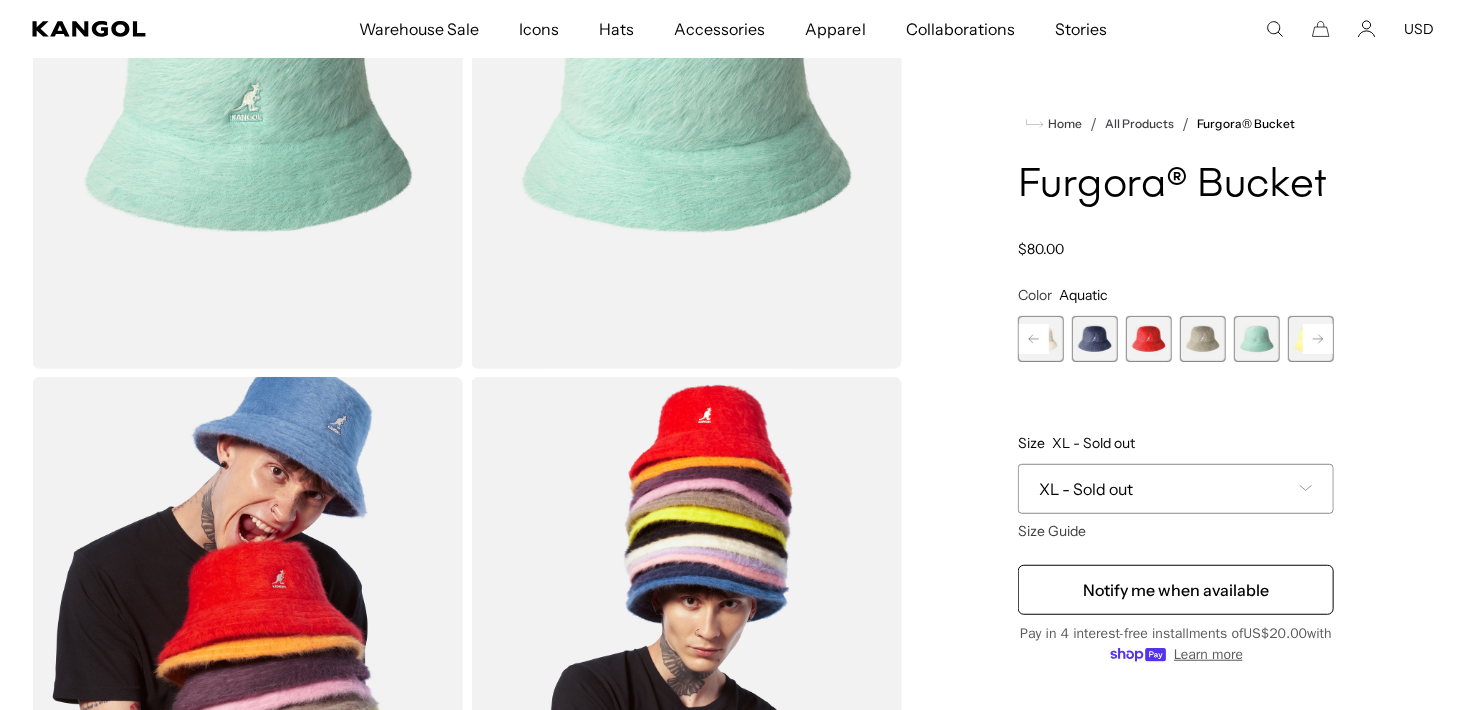 click 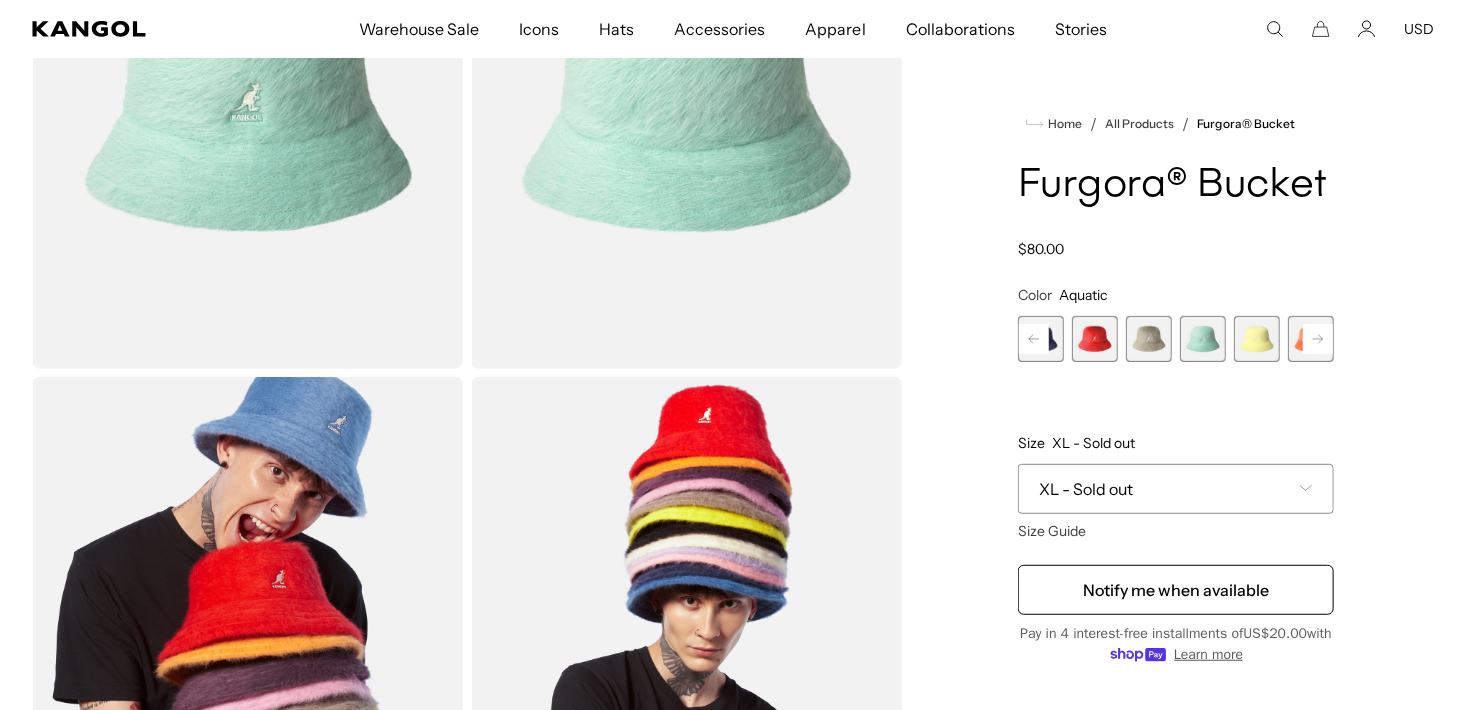 scroll, scrollTop: 0, scrollLeft: 0, axis: both 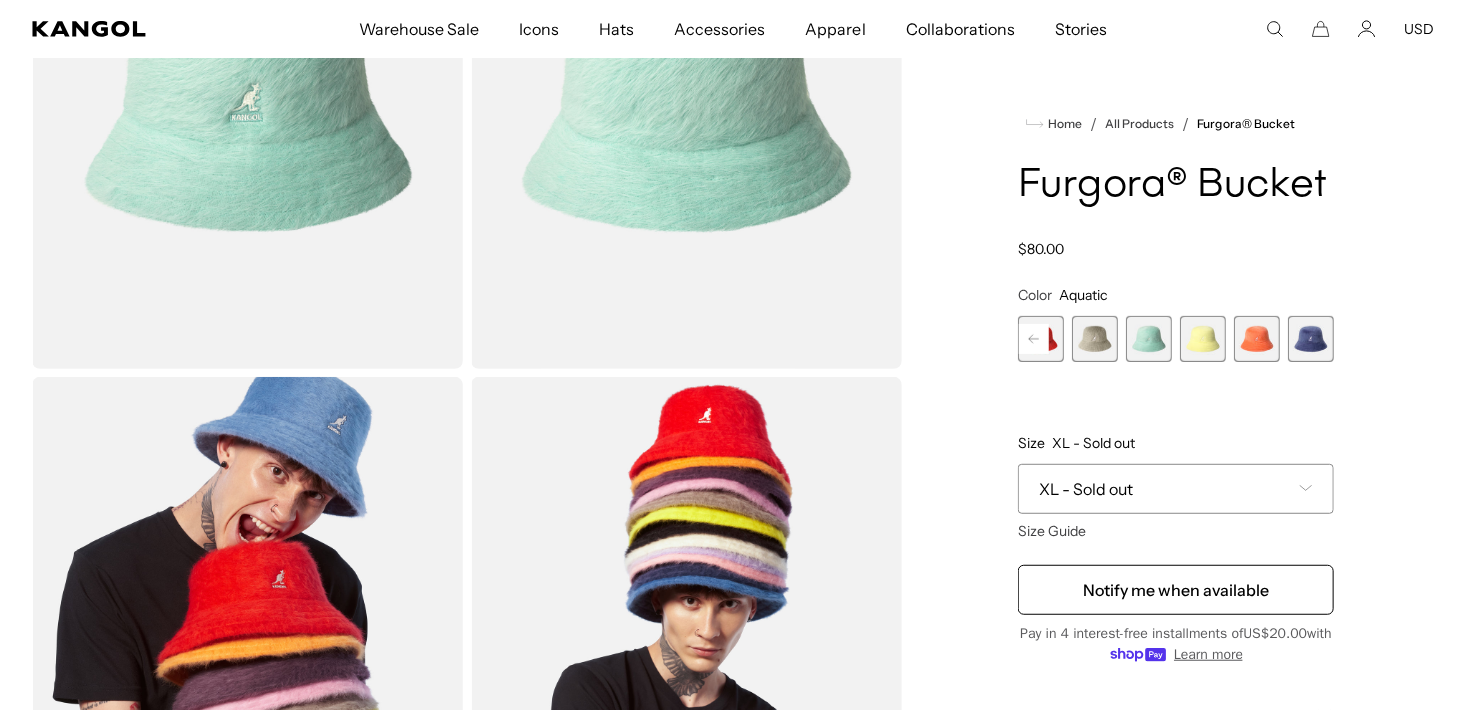click on "Previous
Next
Deep Plum
Variant sold out or unavailable
Black
Variant sold out or unavailable
Ivory
Variant sold out or unavailable
Navy
Variant sold out or unavailable
Scarlet
Variant sold out or unavailable
Warm Grey
Variant sold out or unavailable
Aquatic" at bounding box center (1176, 339) 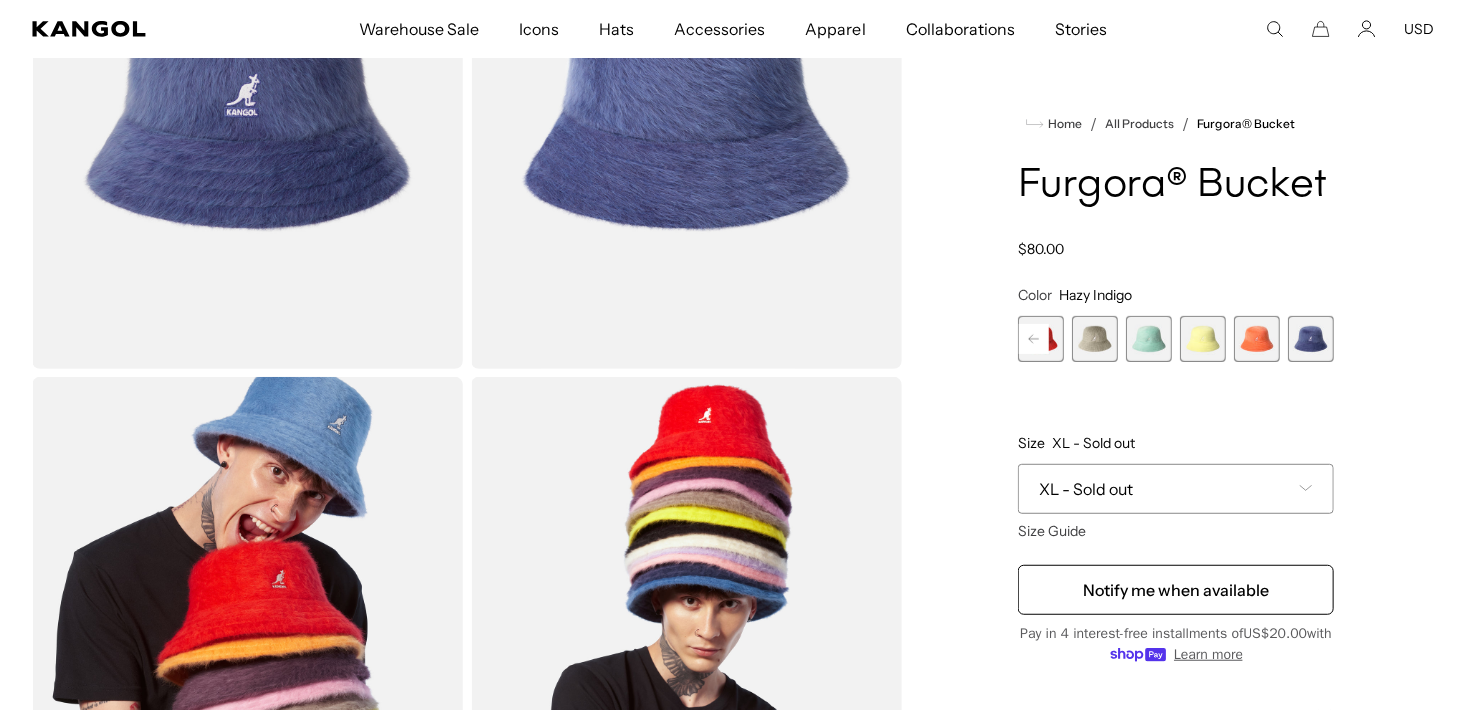 click at bounding box center (1257, 339) 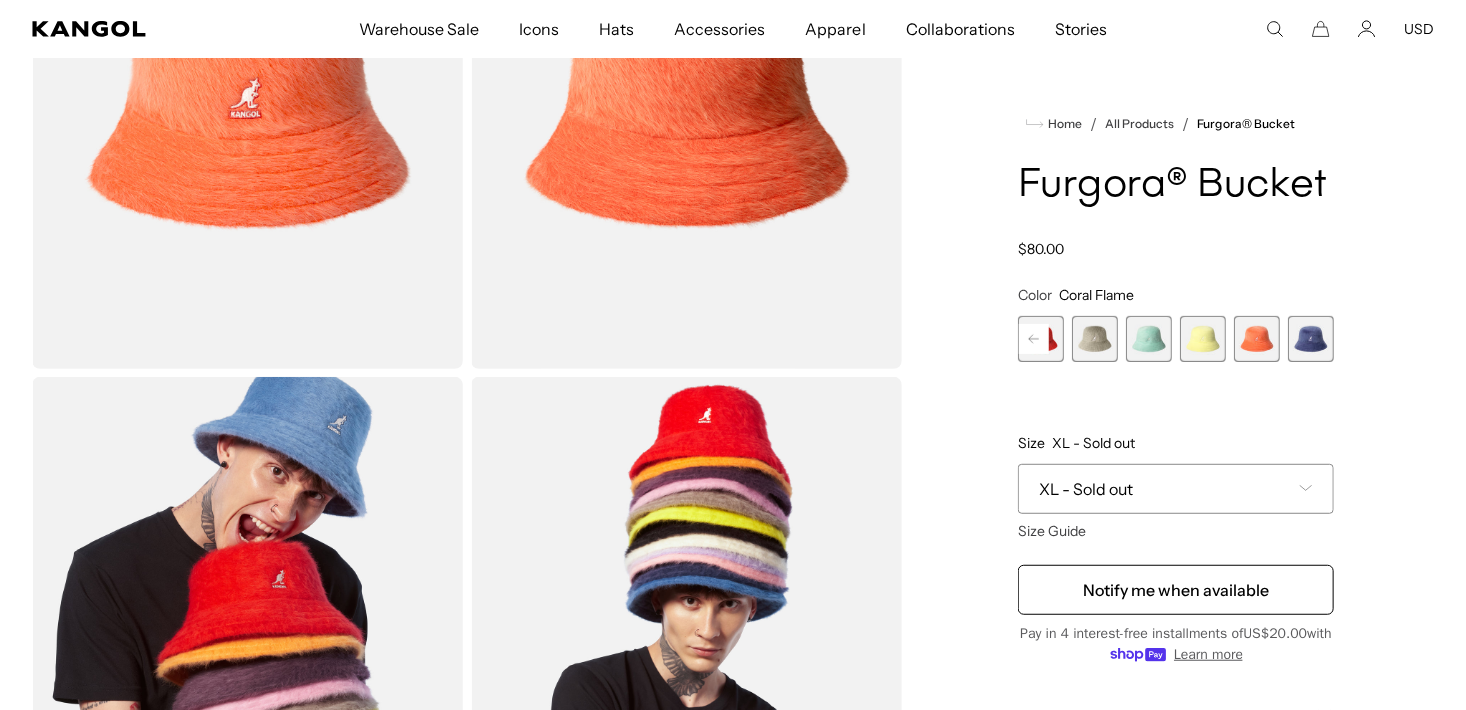 scroll, scrollTop: 0, scrollLeft: 412, axis: horizontal 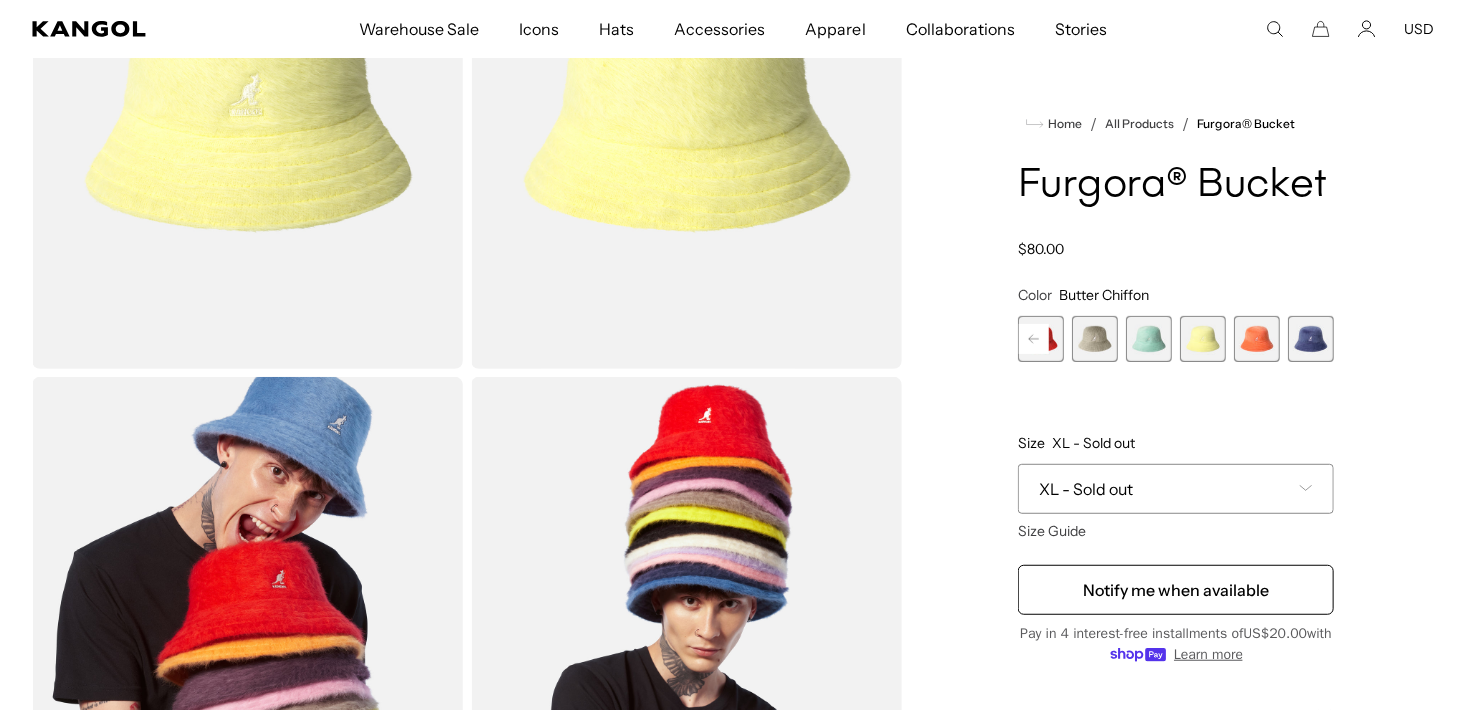 click at bounding box center (1149, 339) 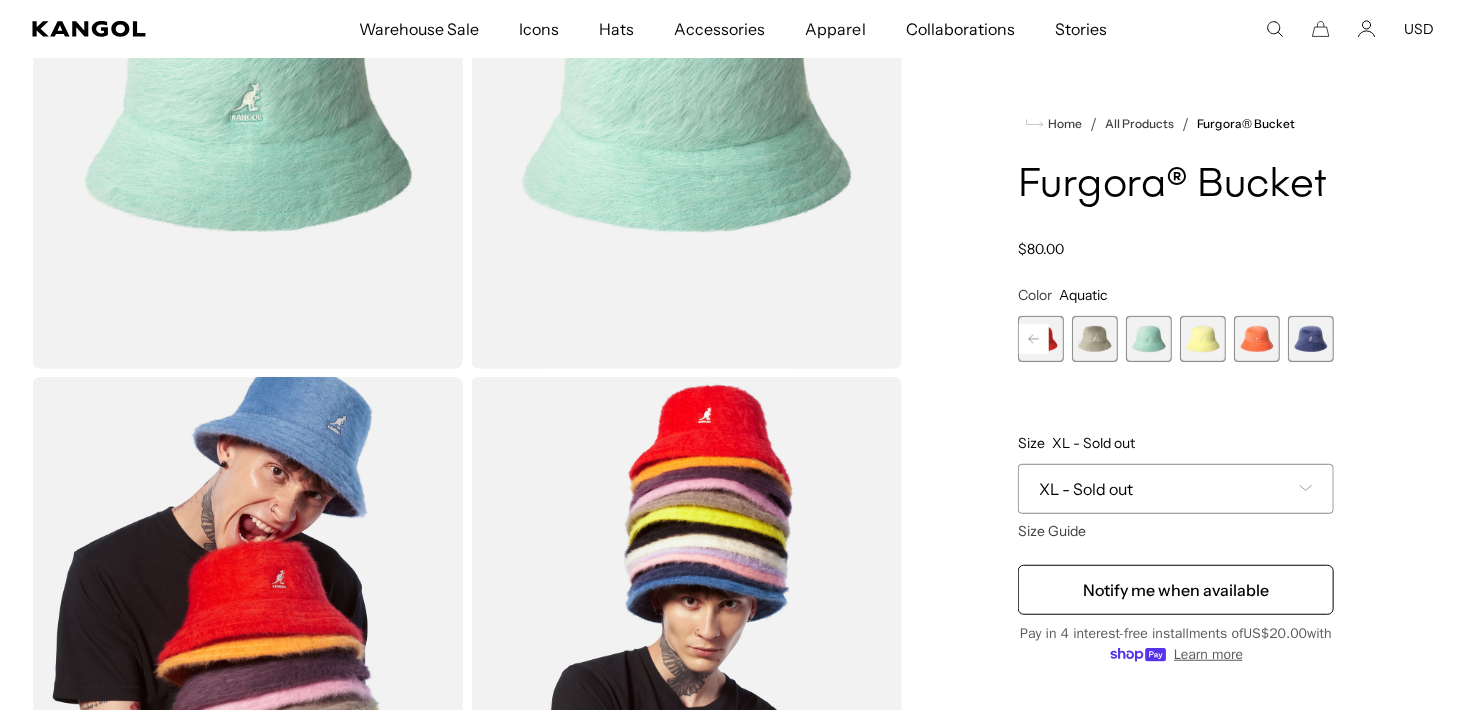 scroll, scrollTop: 0, scrollLeft: 0, axis: both 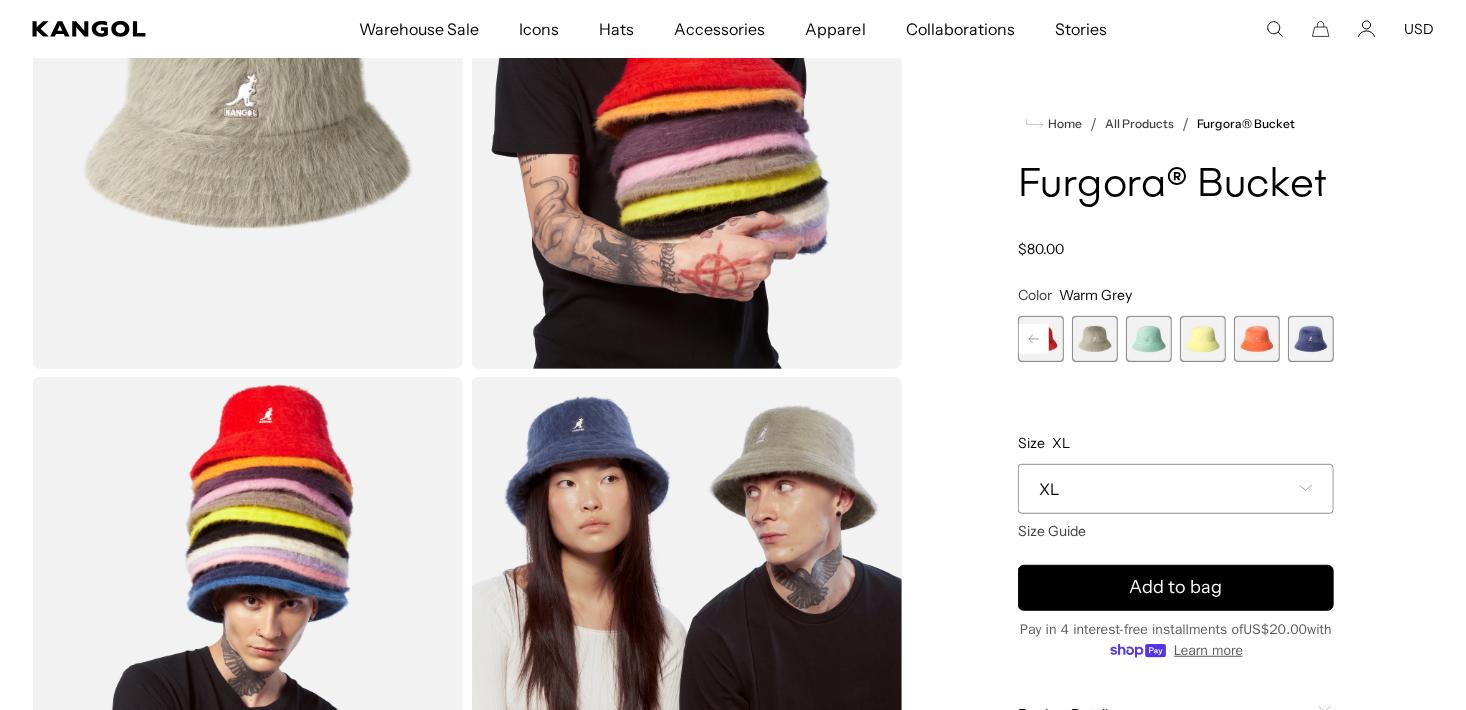 drag, startPoint x: 1156, startPoint y: 341, endPoint x: 1168, endPoint y: 337, distance: 12.649111 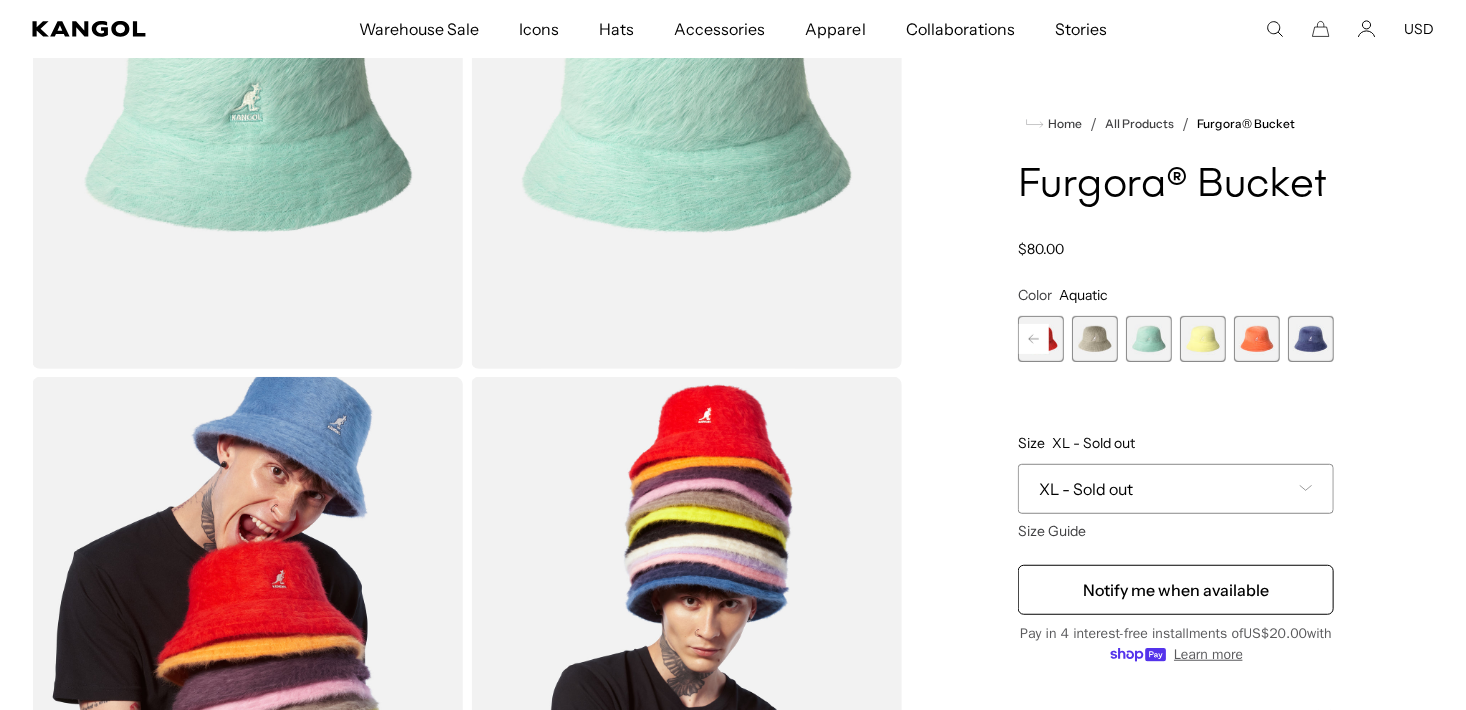 scroll, scrollTop: 0, scrollLeft: 412, axis: horizontal 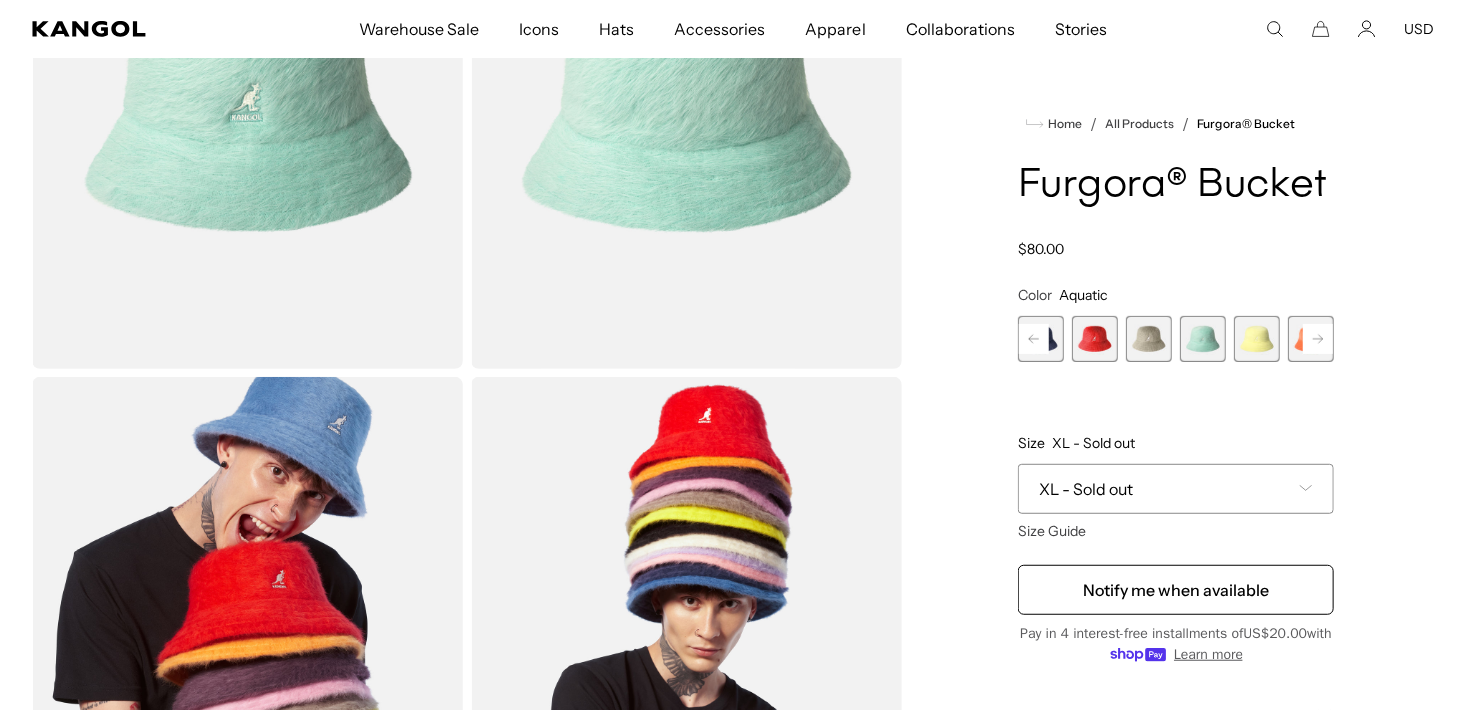 click at bounding box center (1095, 339) 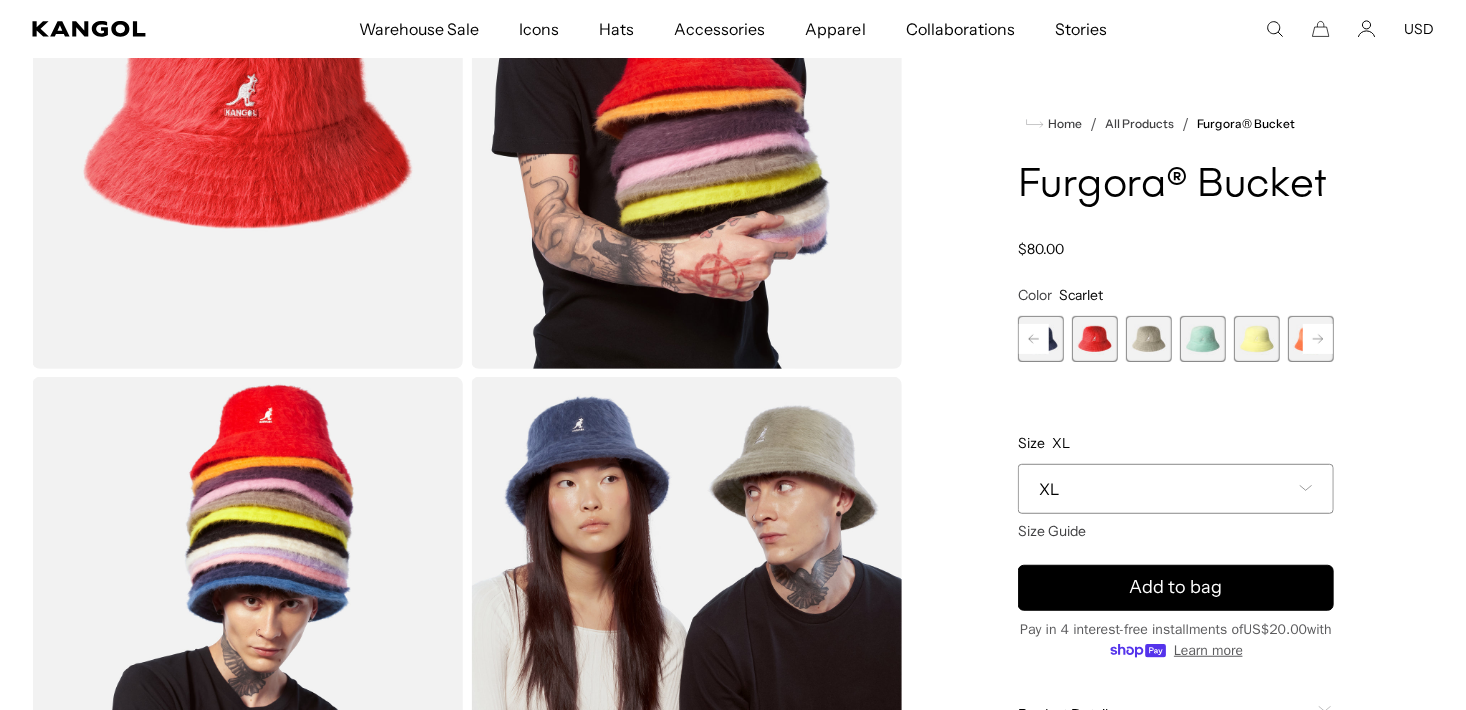 scroll, scrollTop: 0, scrollLeft: 412, axis: horizontal 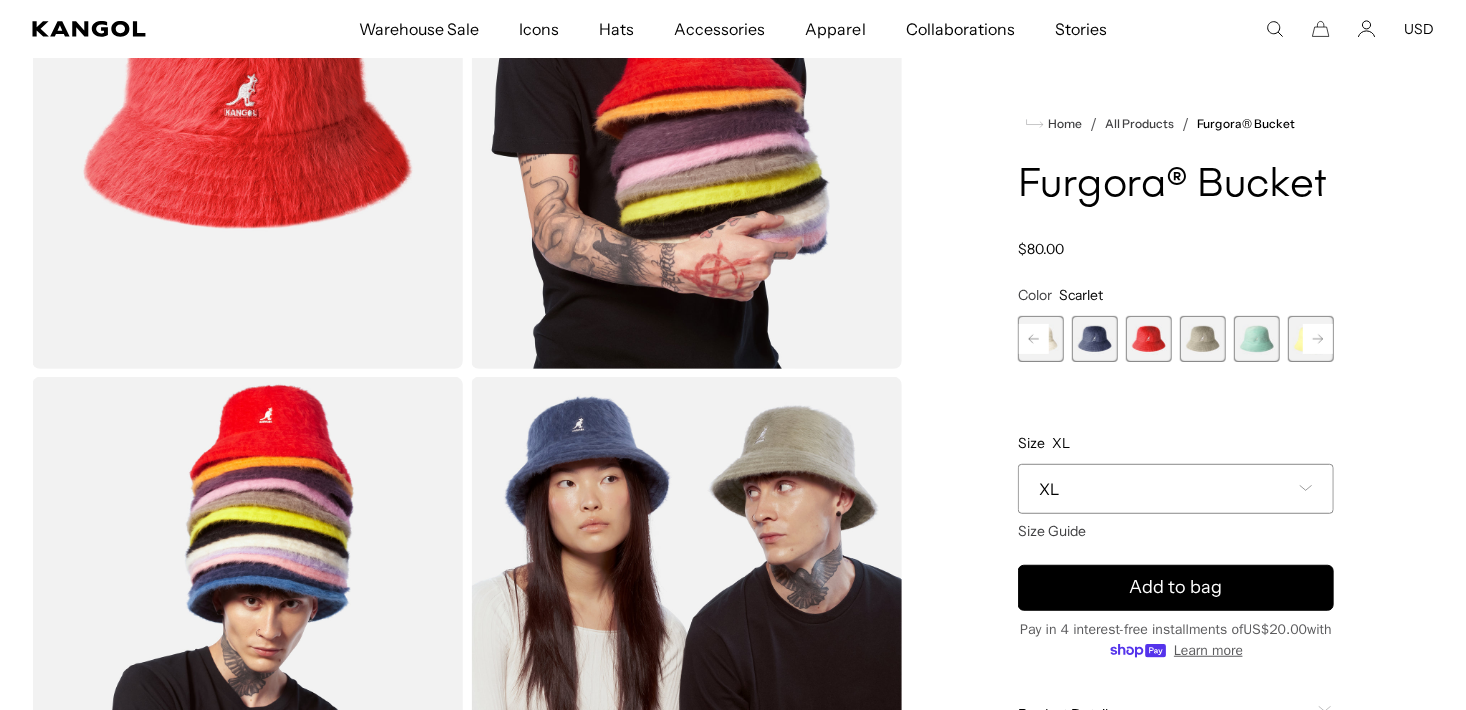click 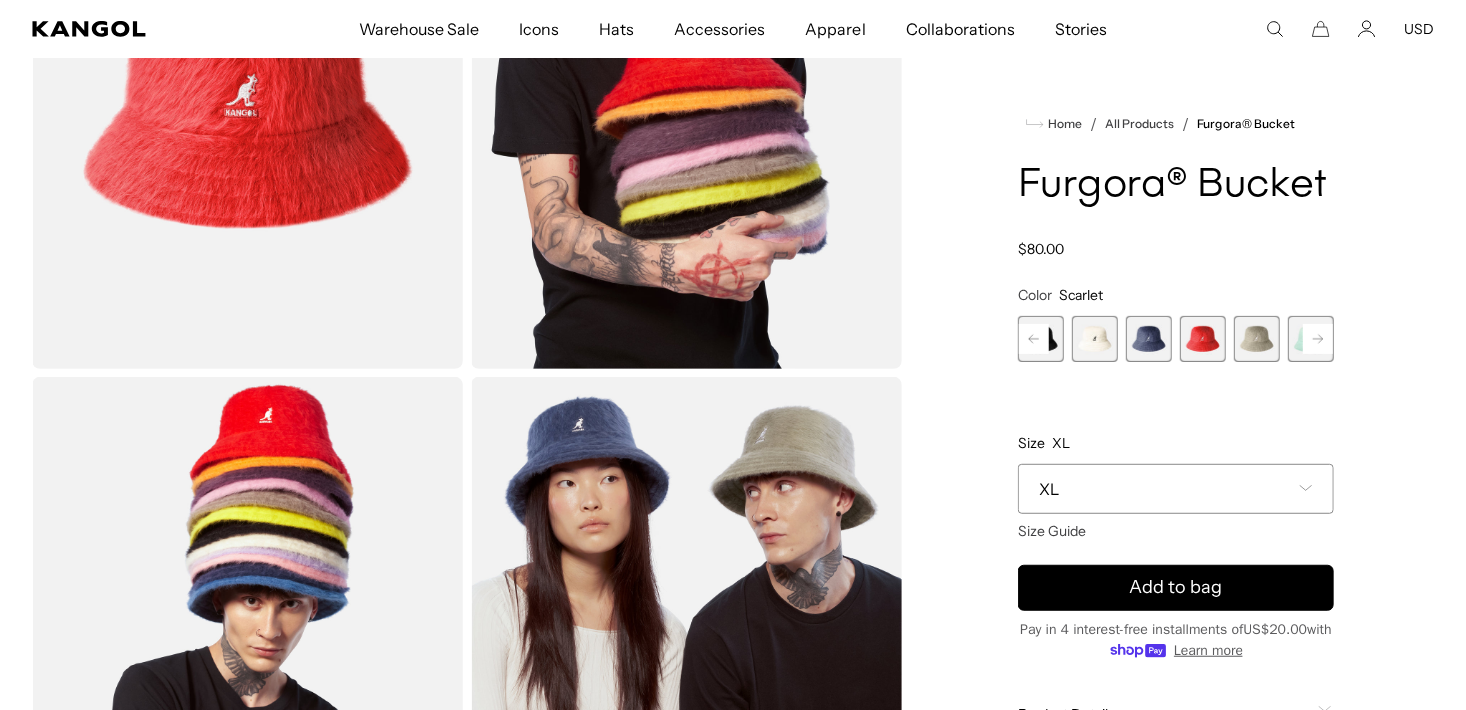 click 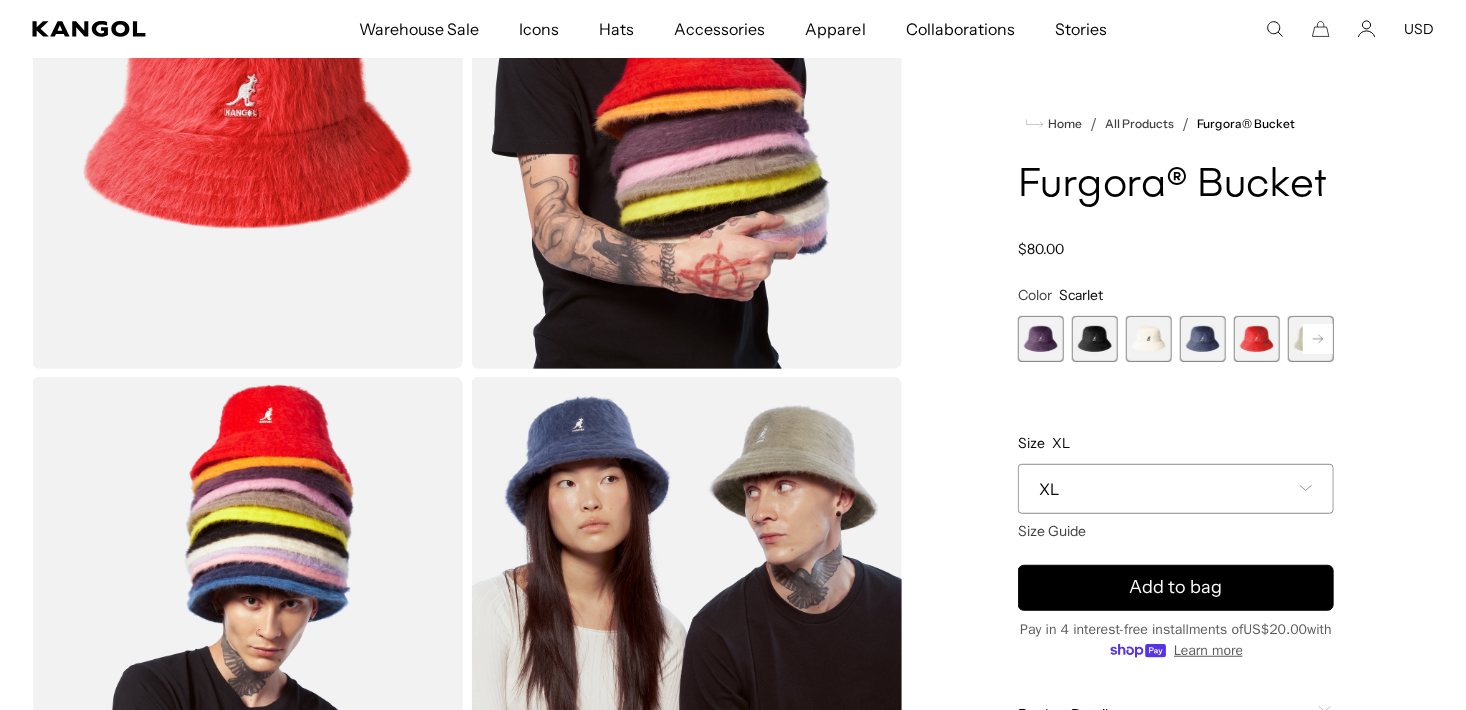 click at bounding box center [1041, 339] 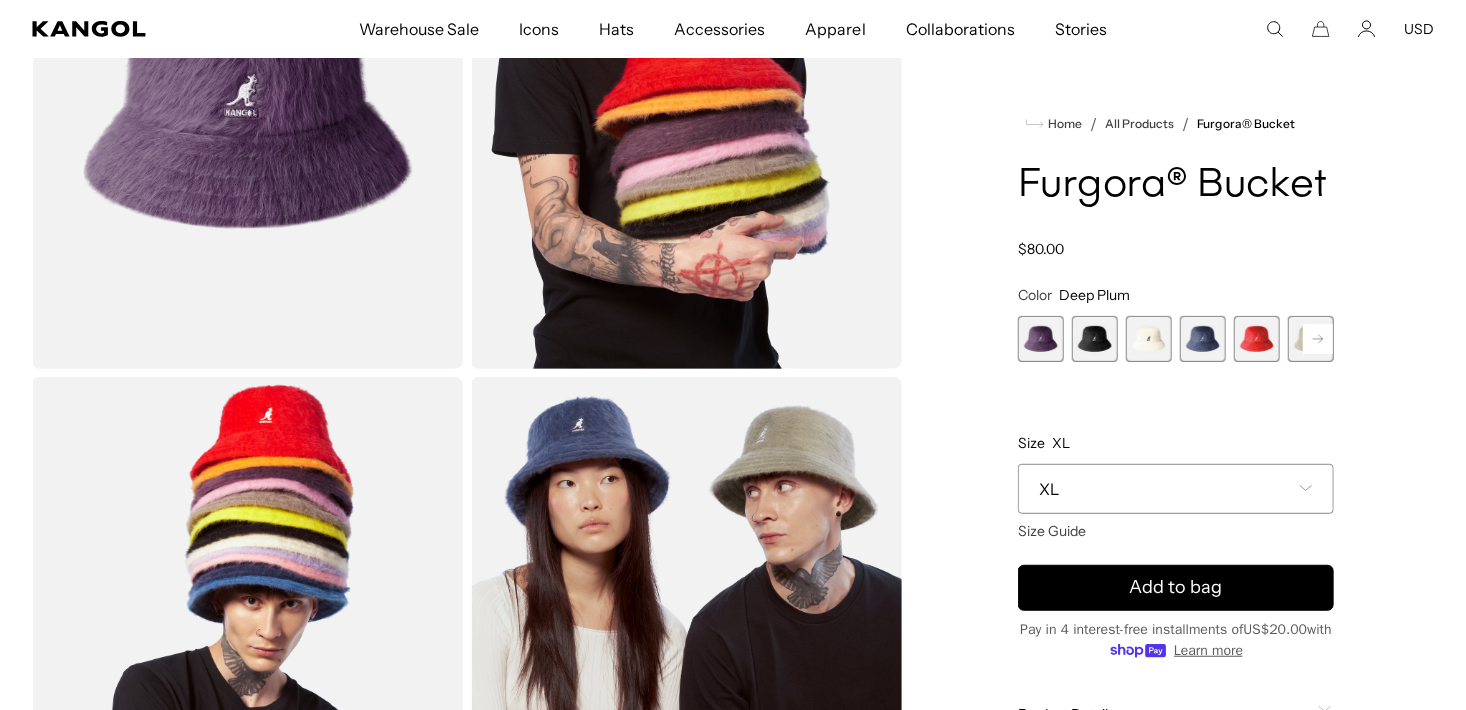 scroll, scrollTop: 0, scrollLeft: 412, axis: horizontal 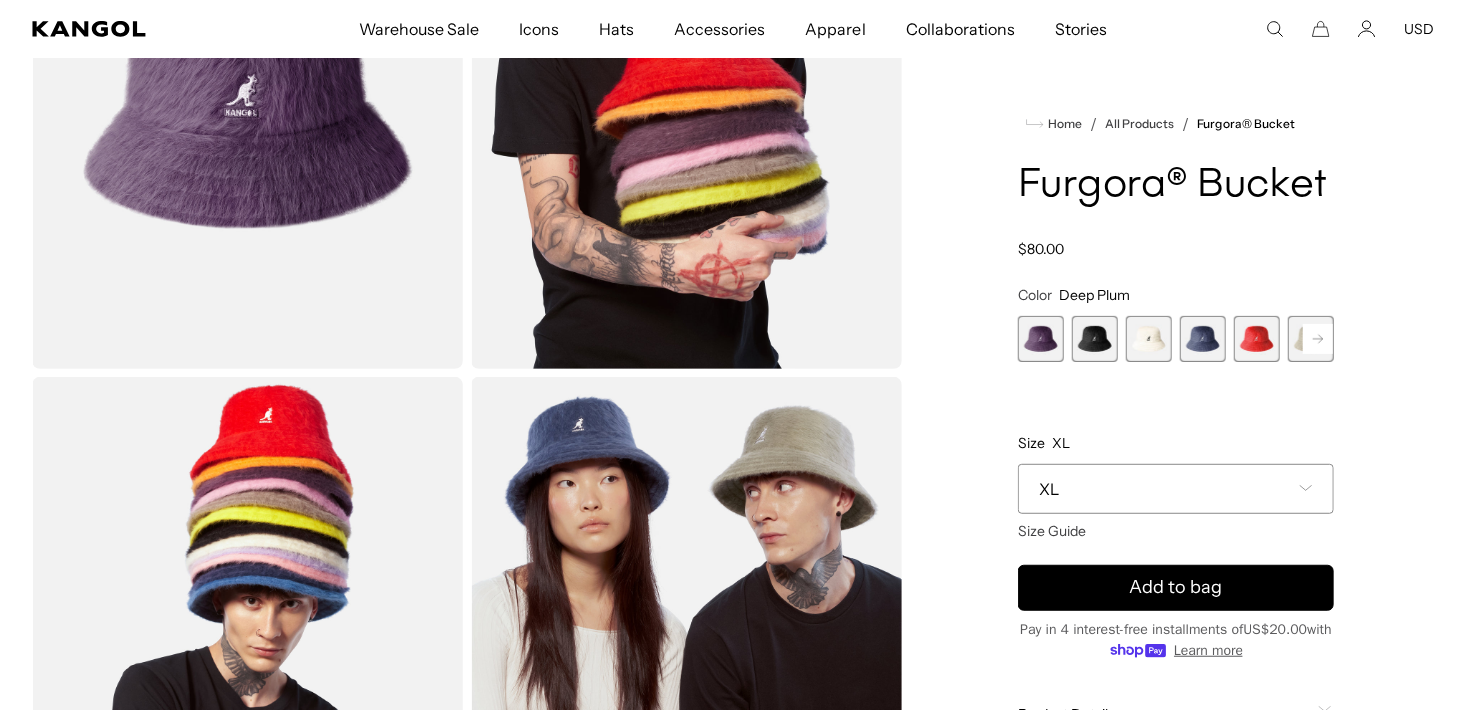 click at bounding box center (1149, 339) 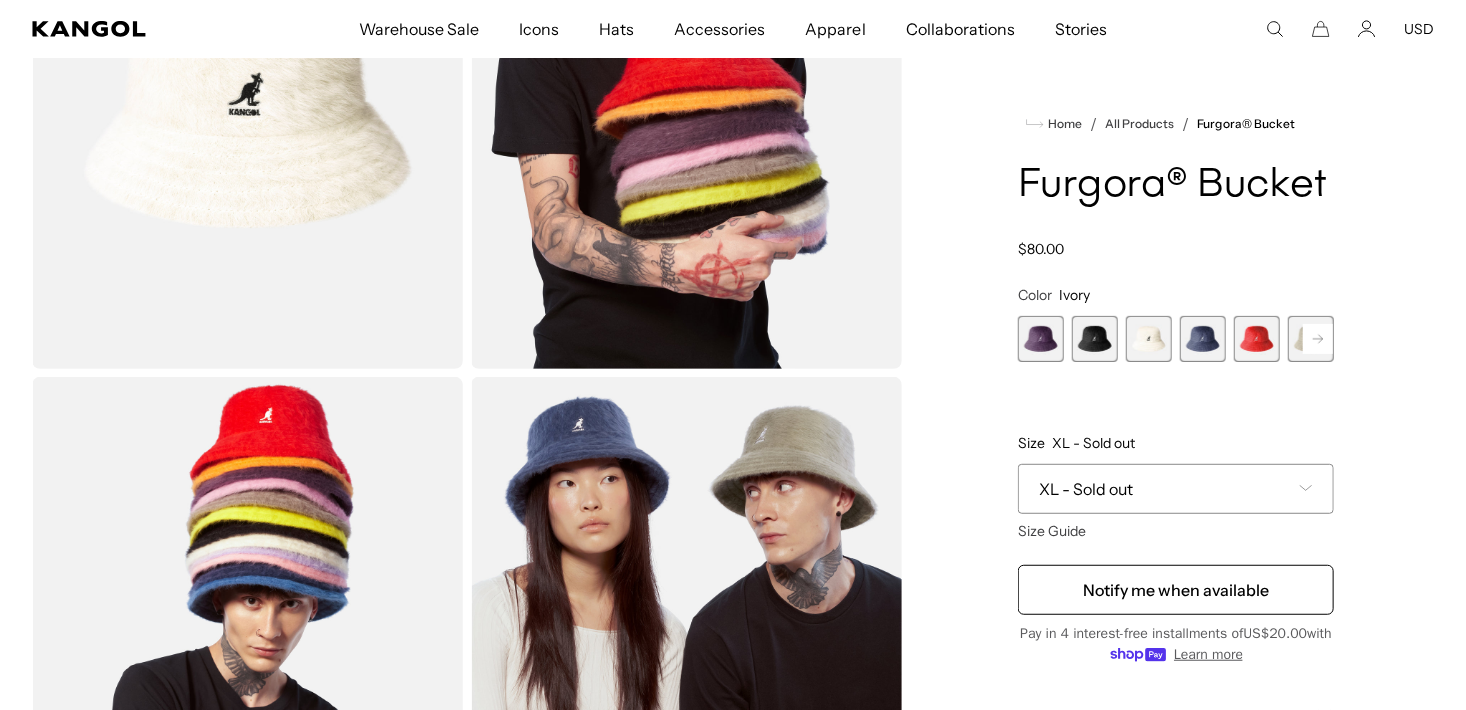 click at bounding box center (1095, 339) 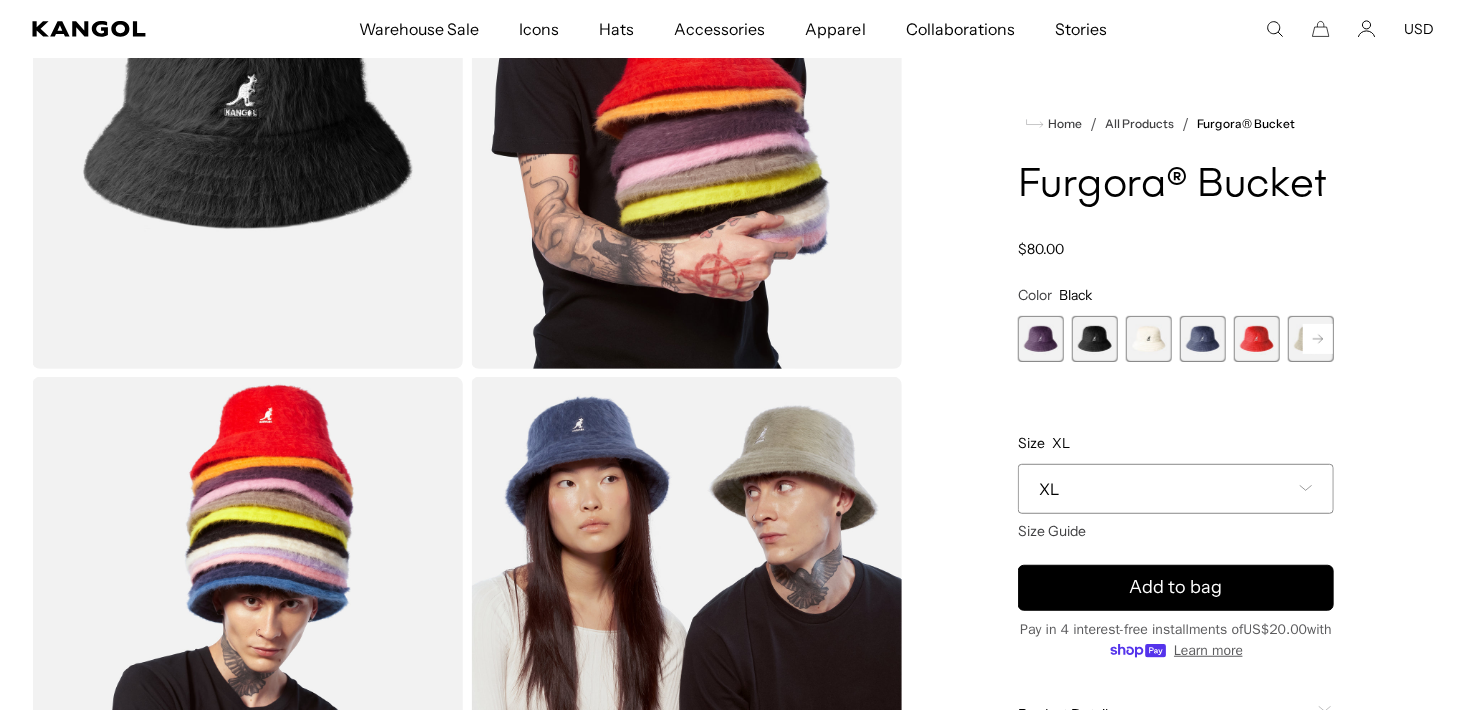 scroll, scrollTop: 0, scrollLeft: 0, axis: both 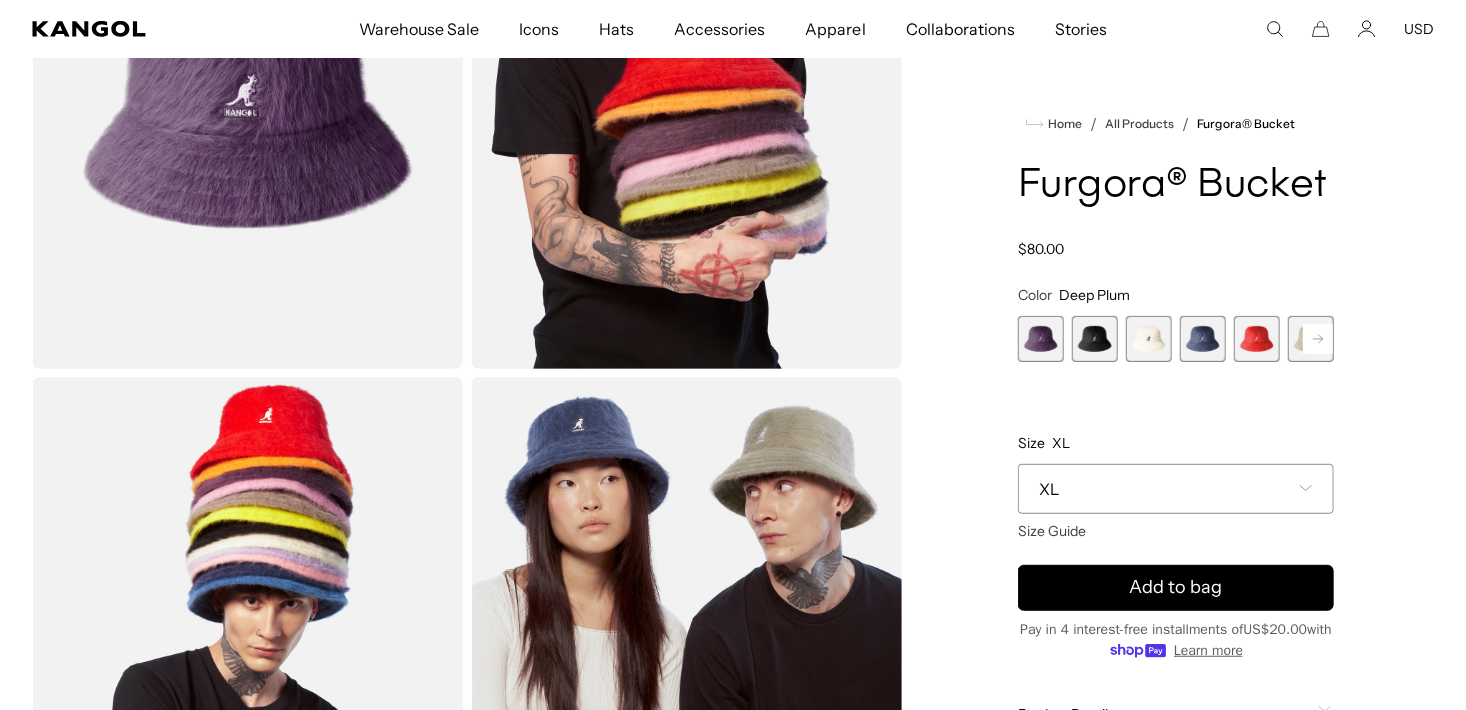 click at bounding box center (1095, 339) 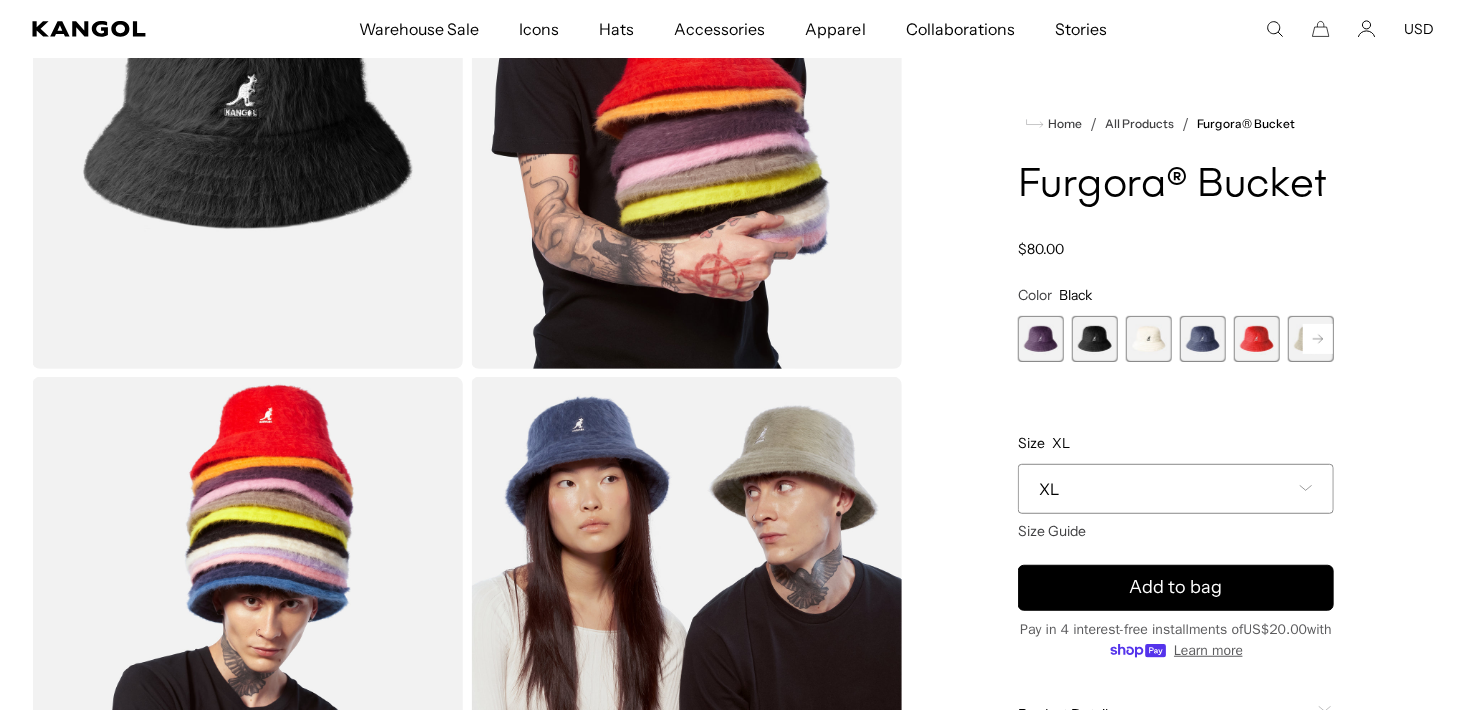 click at bounding box center (1149, 339) 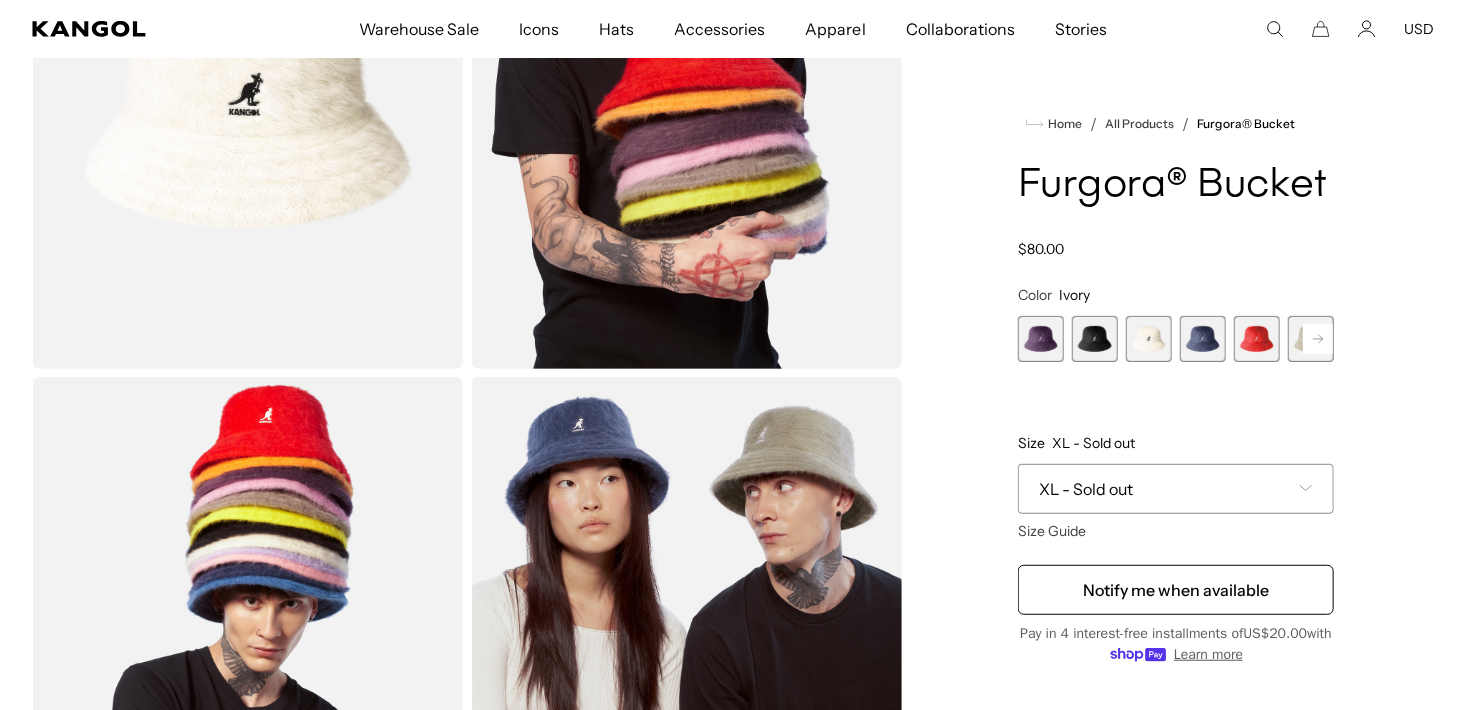 scroll, scrollTop: 0, scrollLeft: 412, axis: horizontal 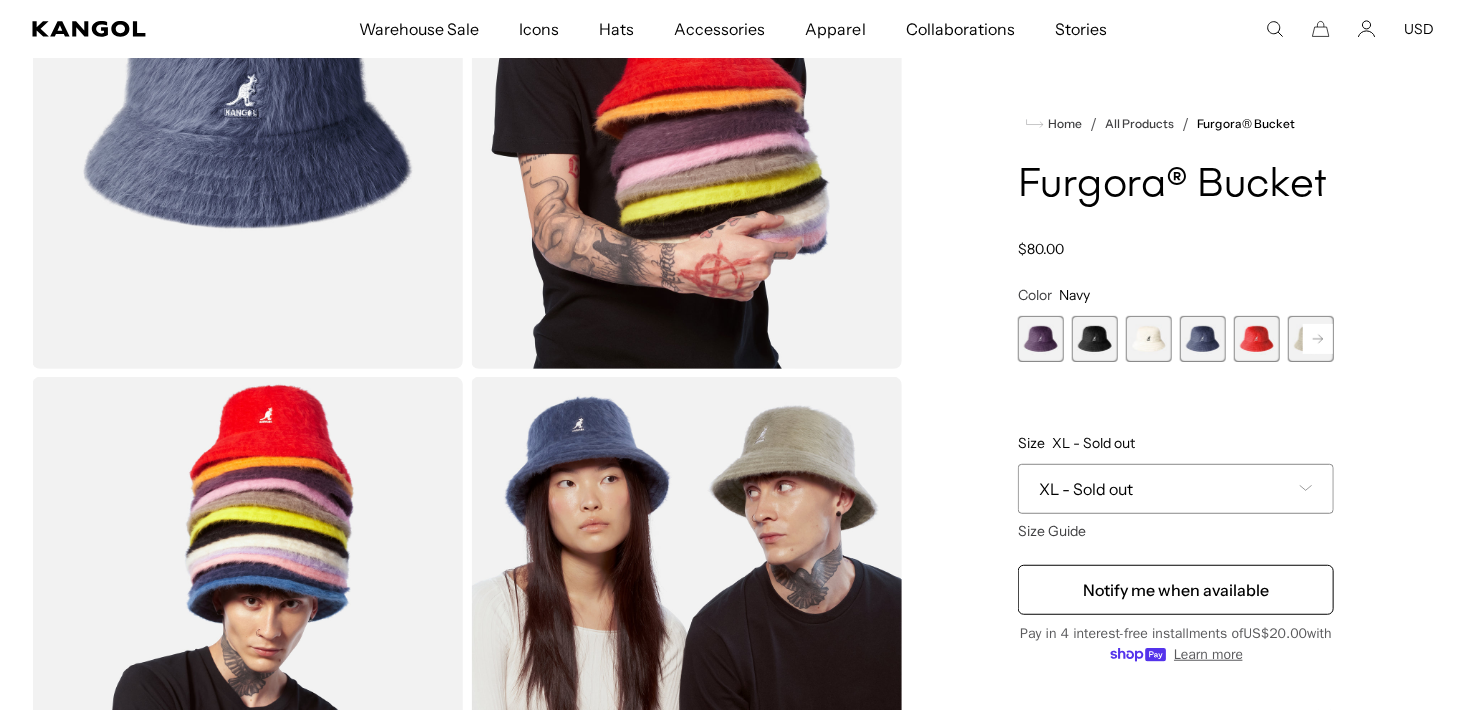 click at bounding box center (1257, 339) 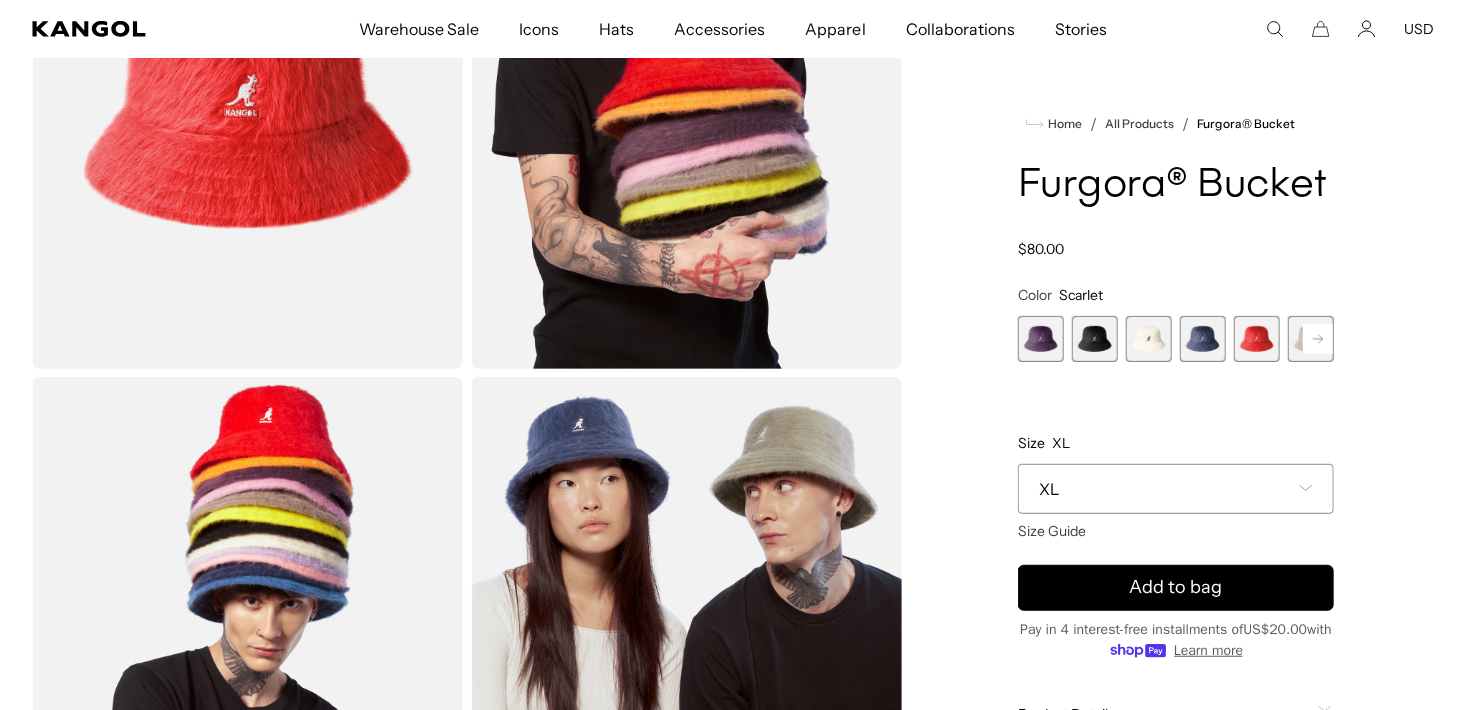click 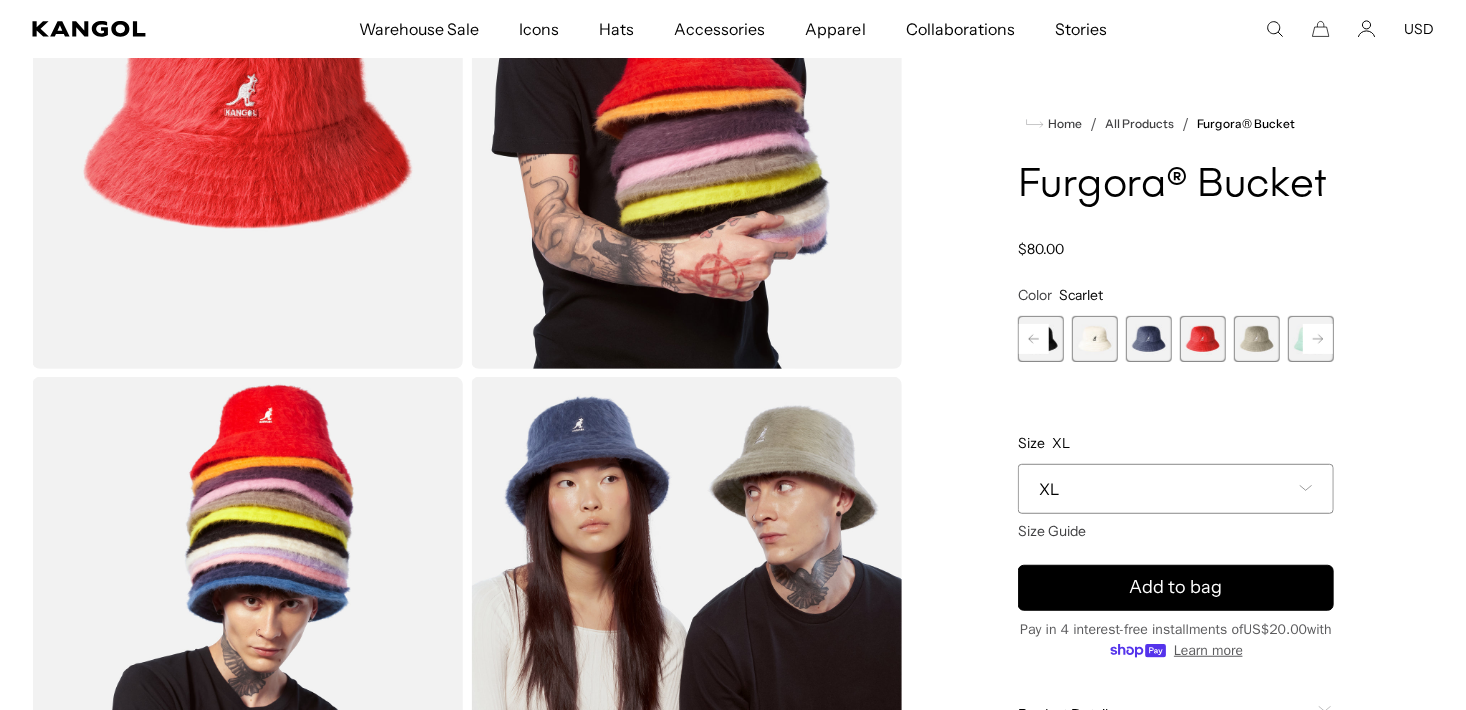 scroll, scrollTop: 0, scrollLeft: 0, axis: both 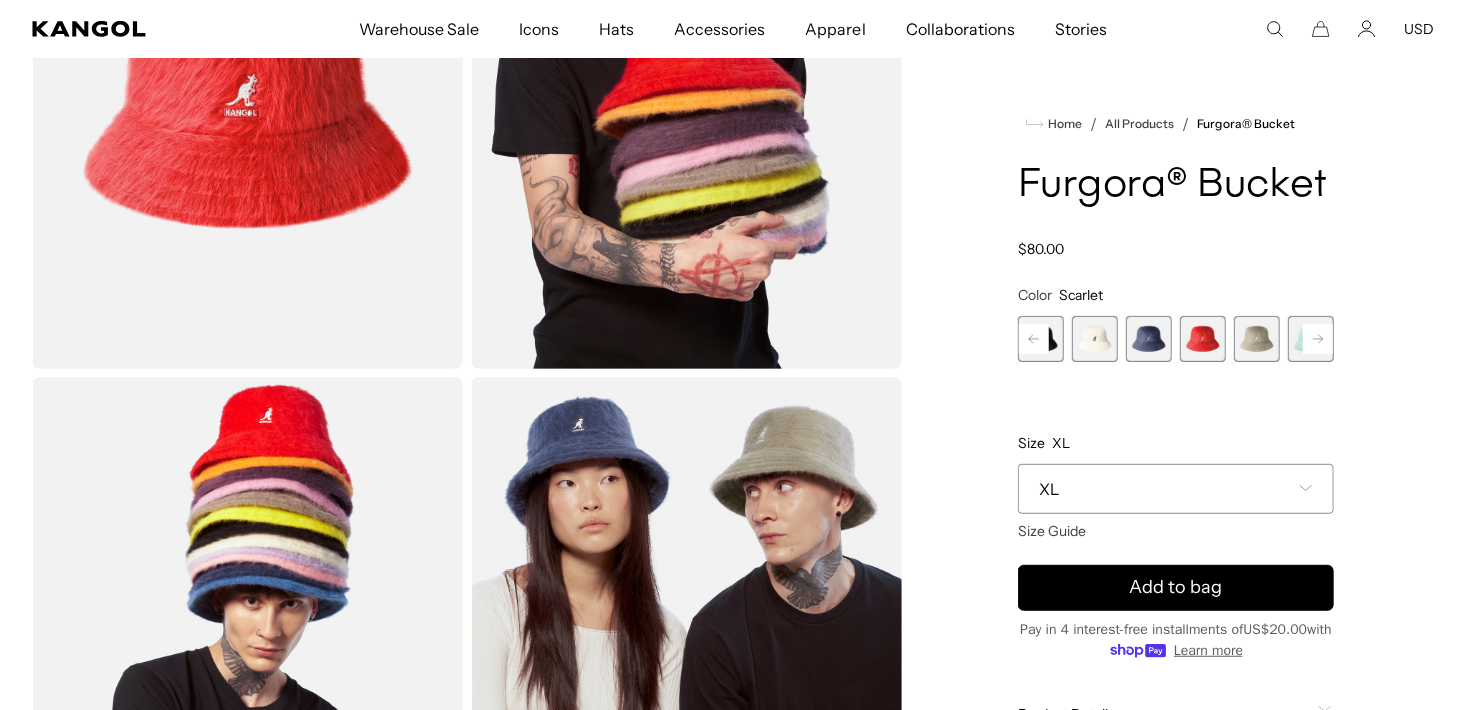 click at bounding box center [1257, 339] 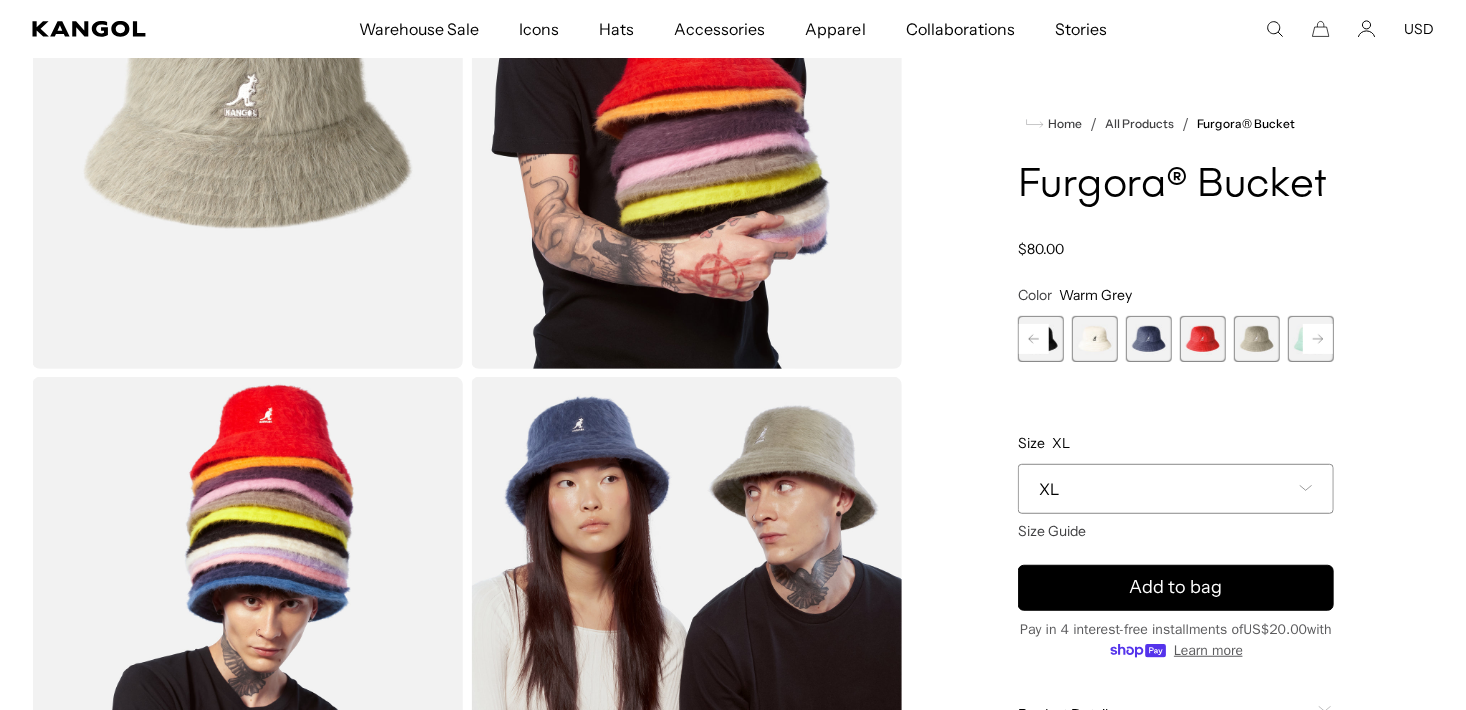 scroll, scrollTop: 0, scrollLeft: 412, axis: horizontal 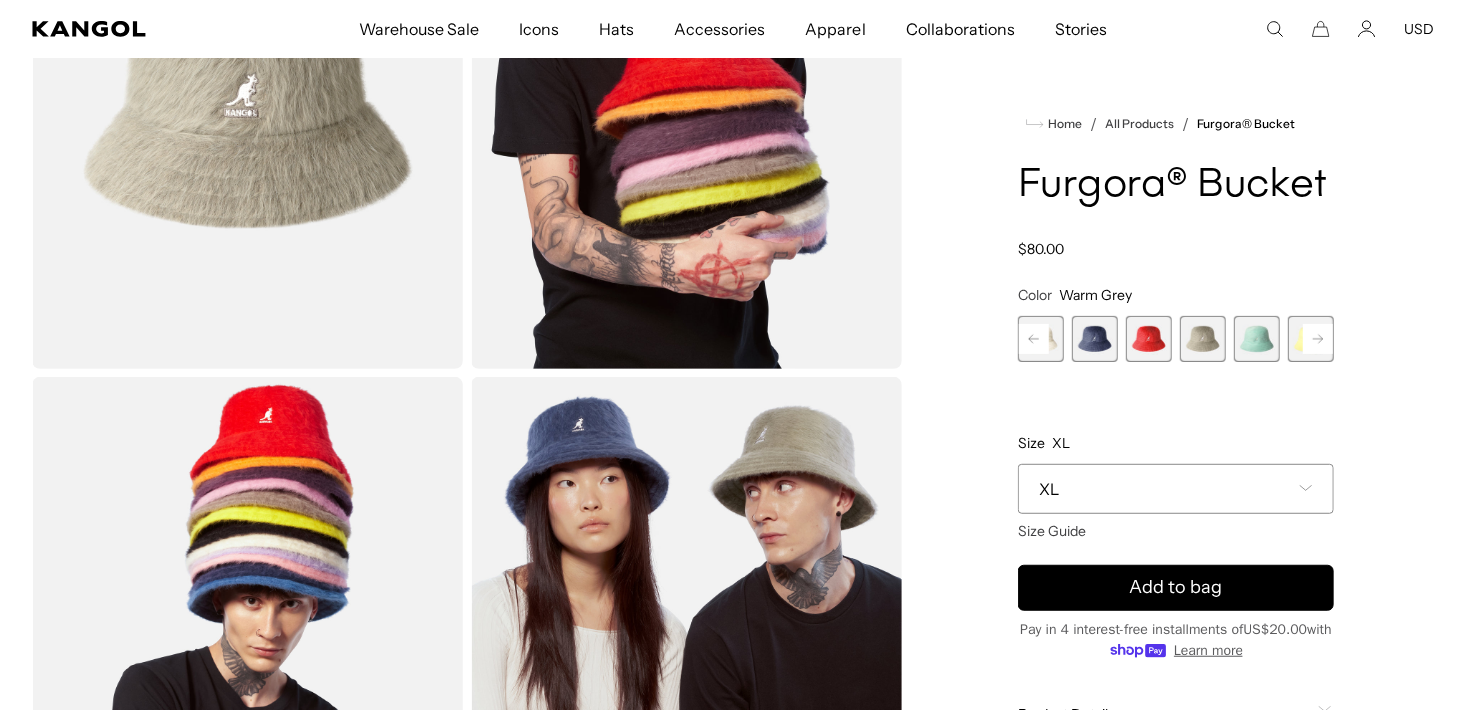 click 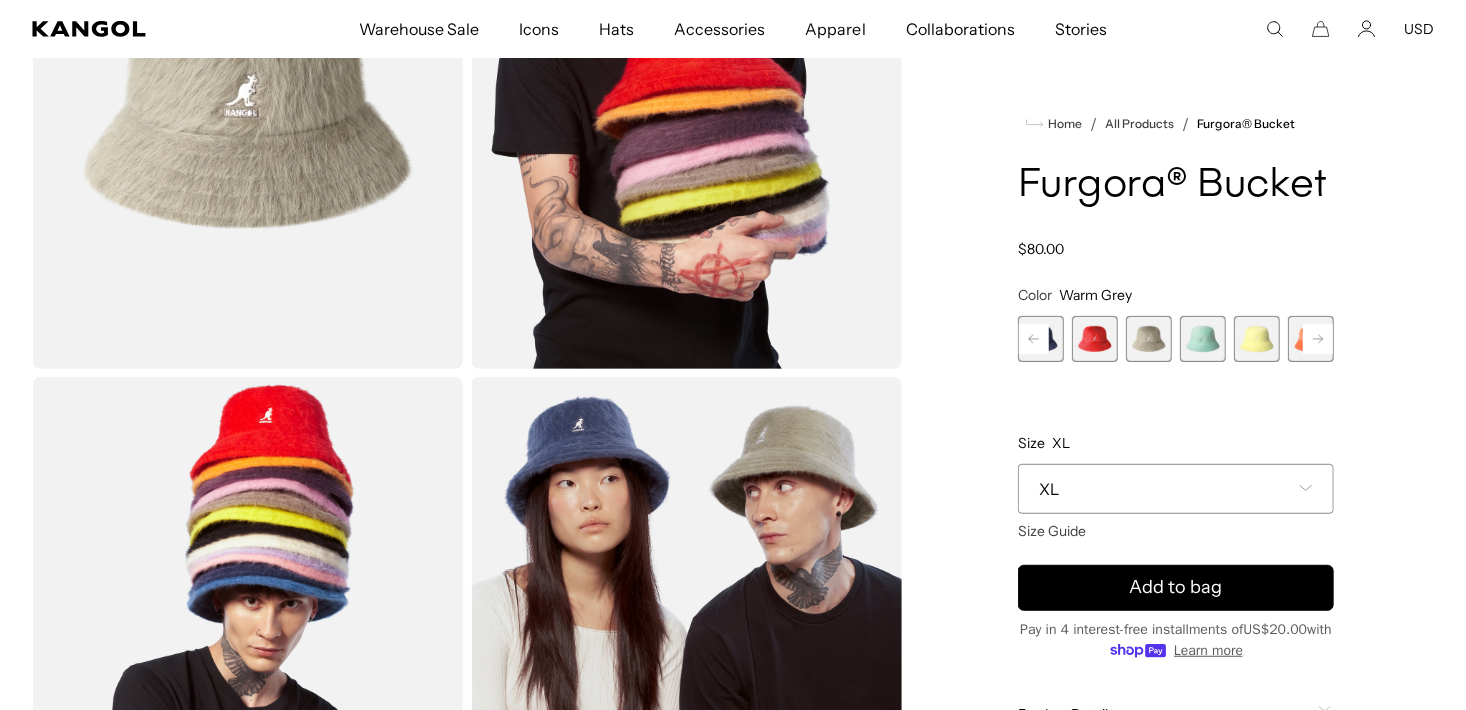 click at bounding box center [1257, 339] 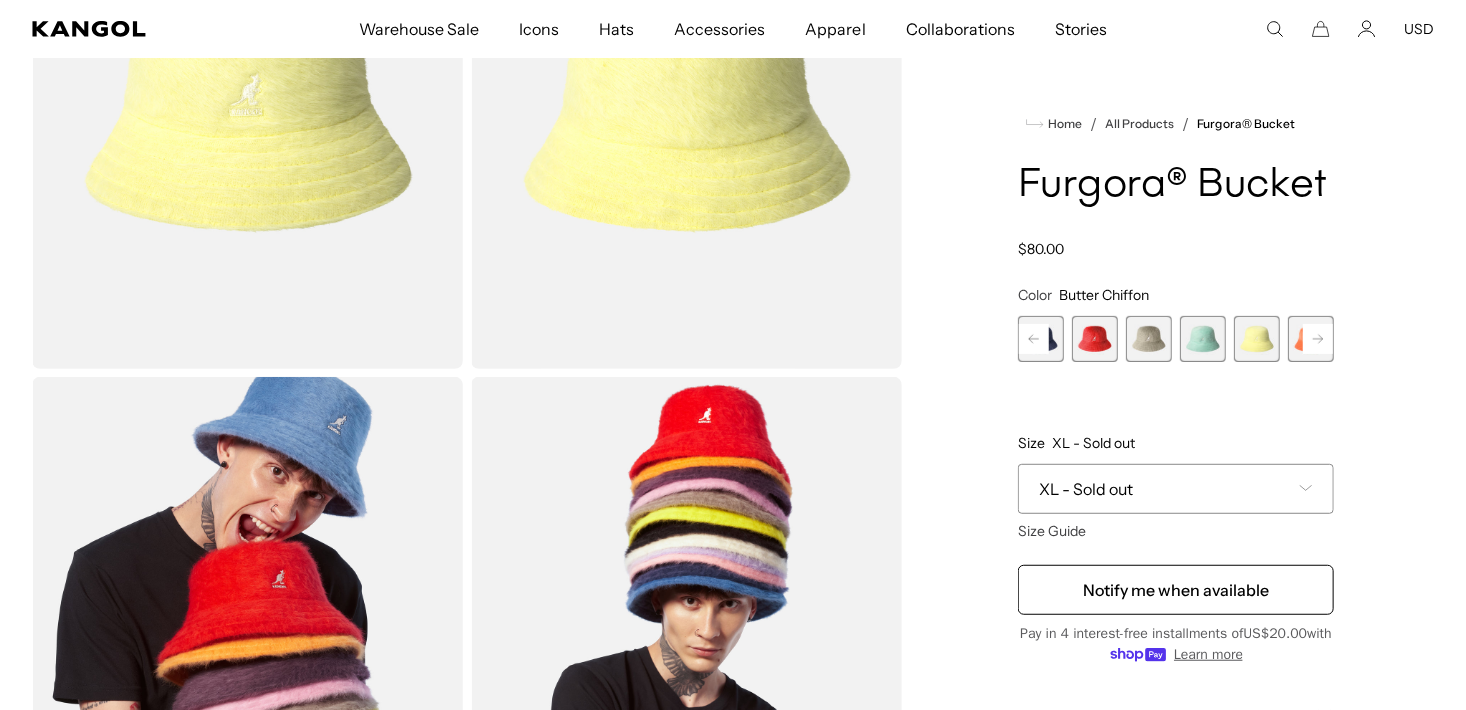 click 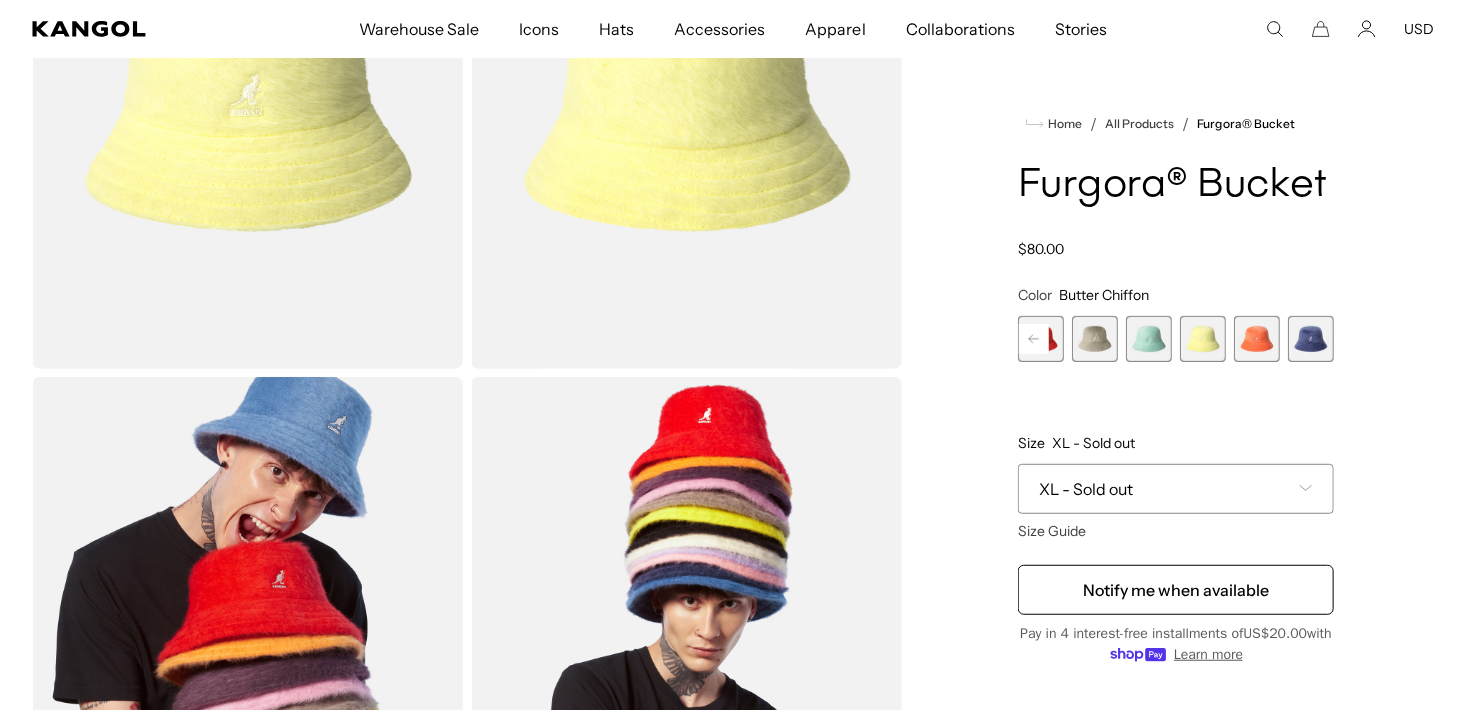 click at bounding box center (1257, 339) 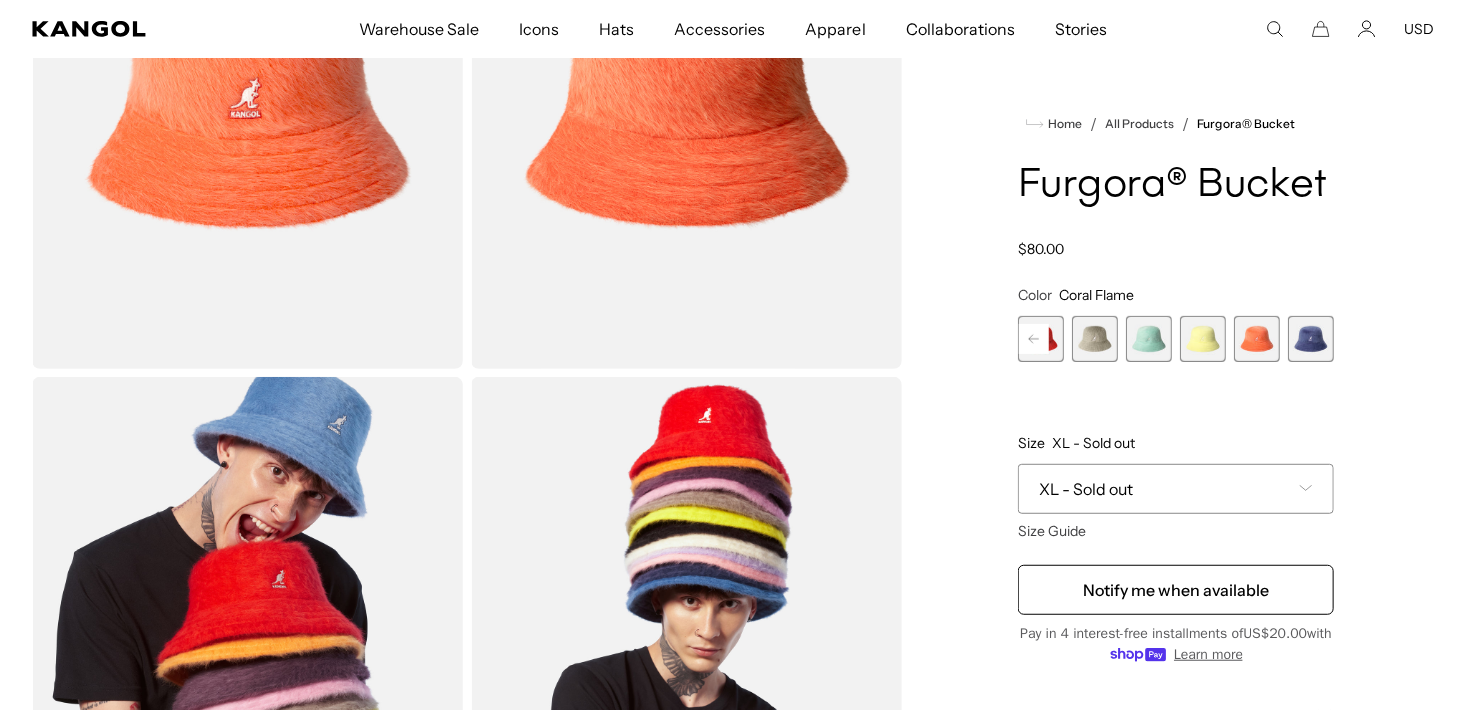 click at bounding box center [1311, 339] 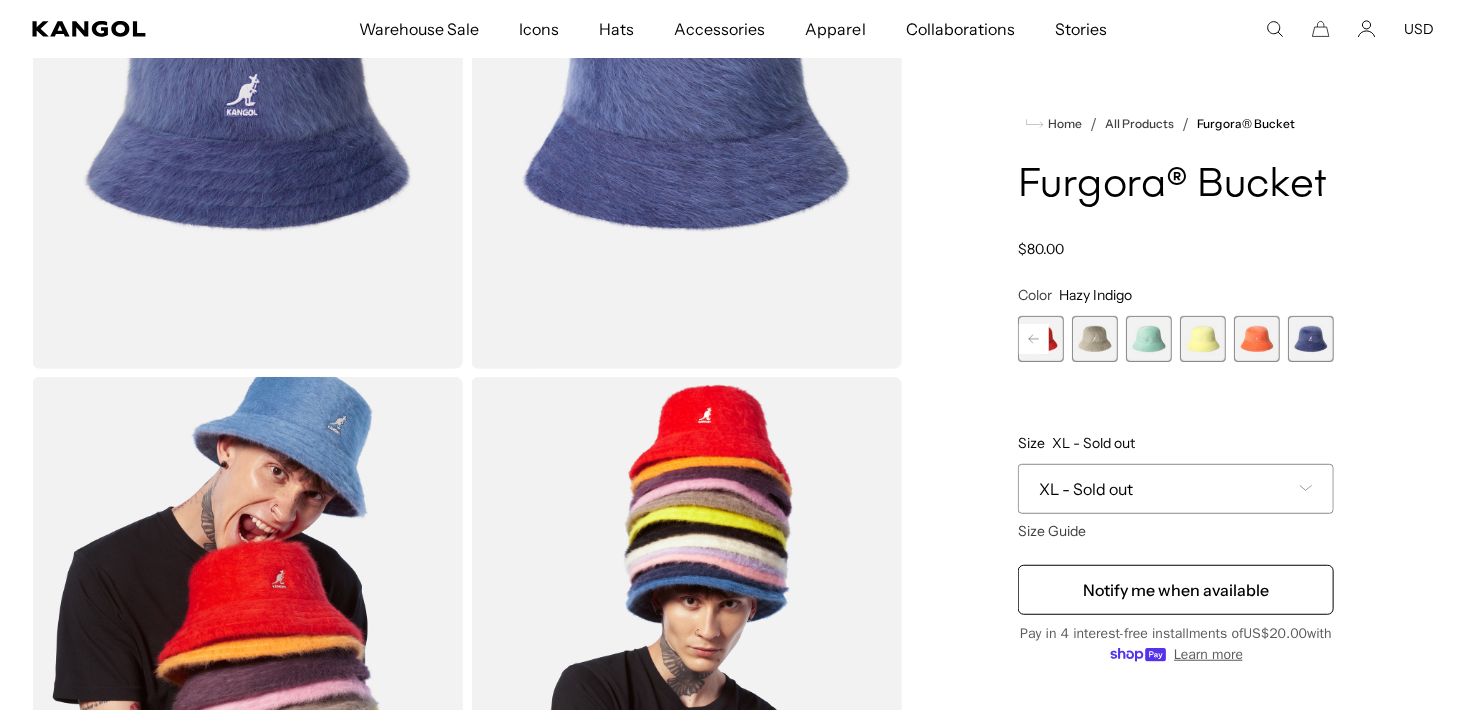 scroll, scrollTop: 0, scrollLeft: 412, axis: horizontal 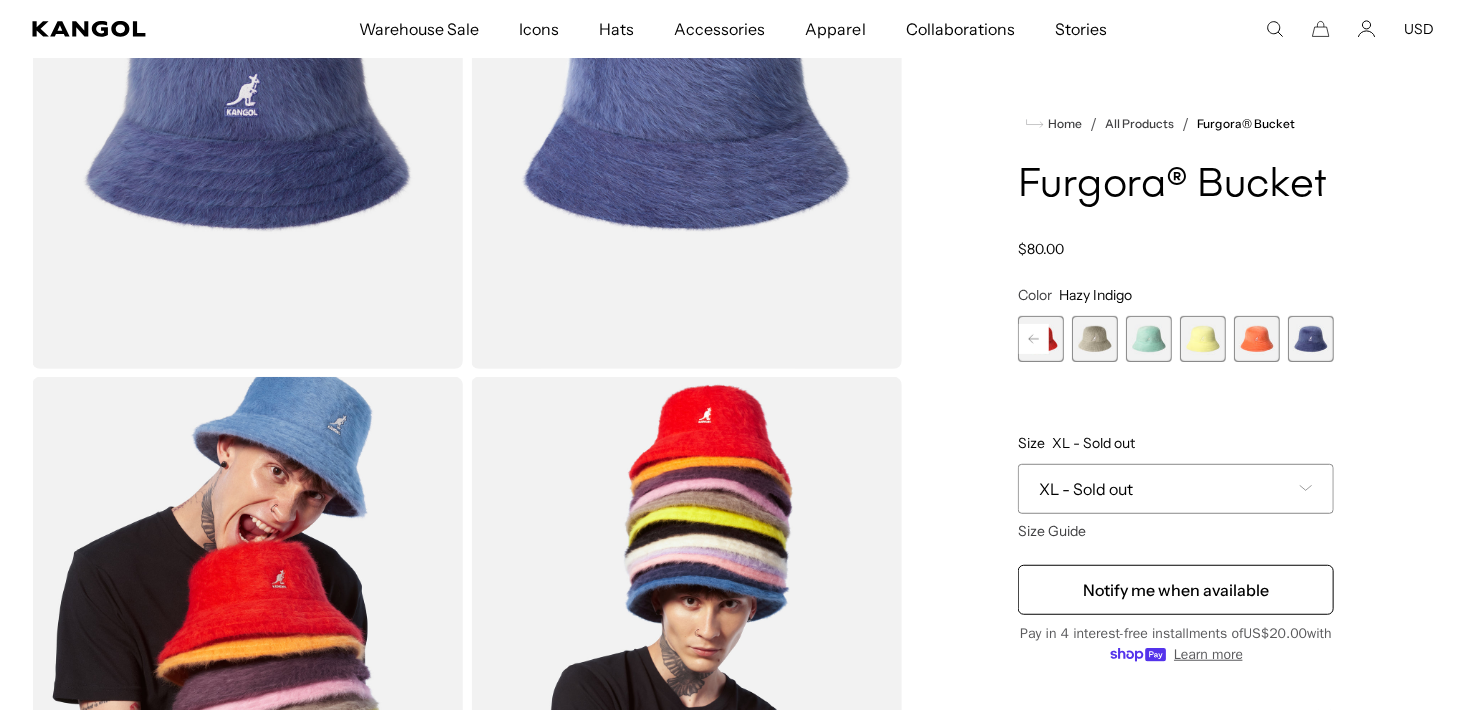 click 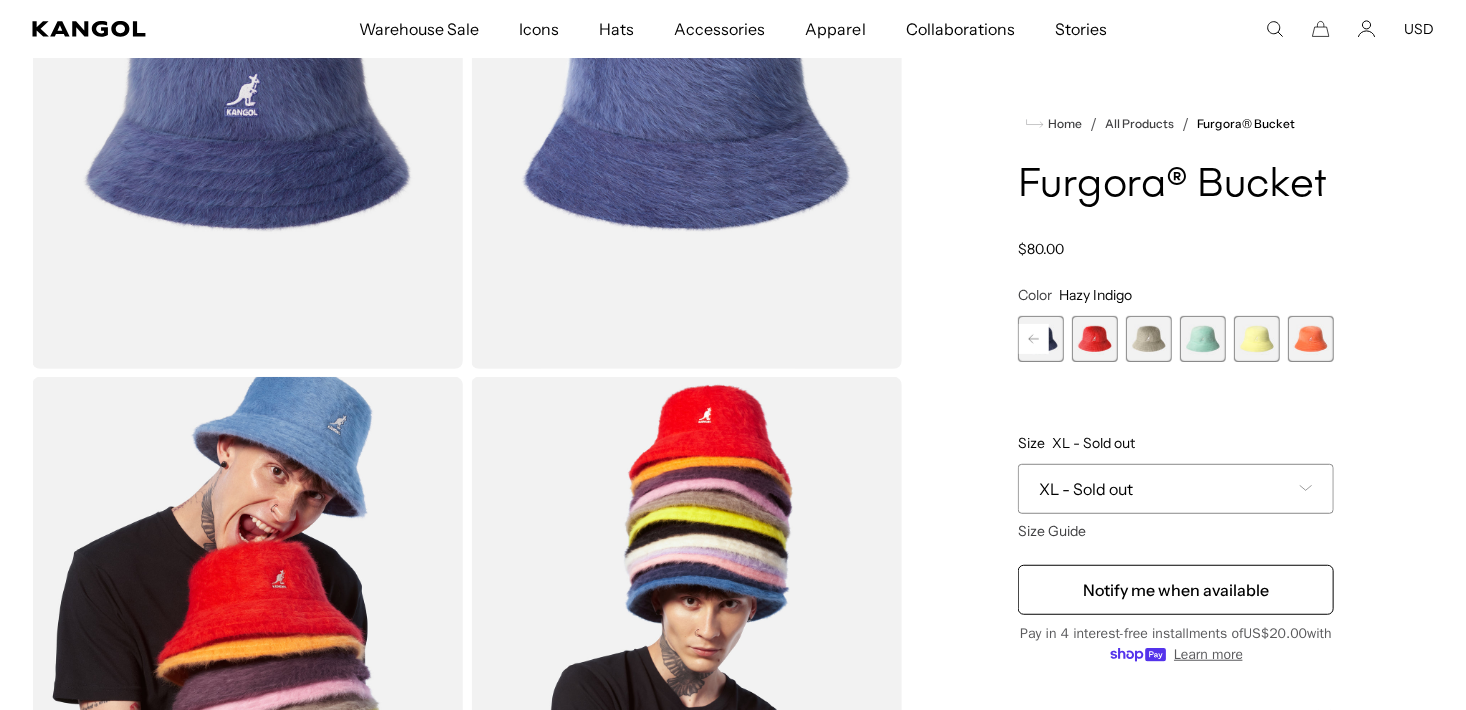 click 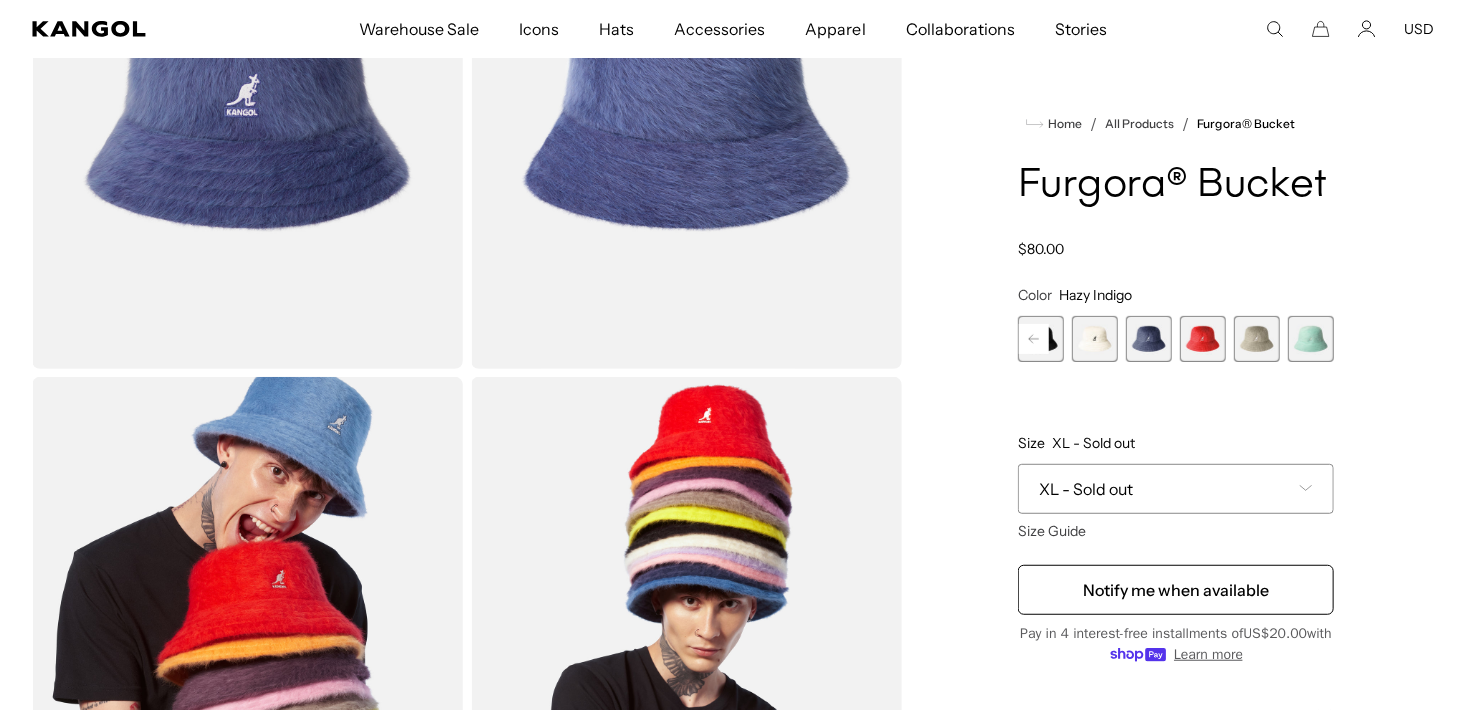 click 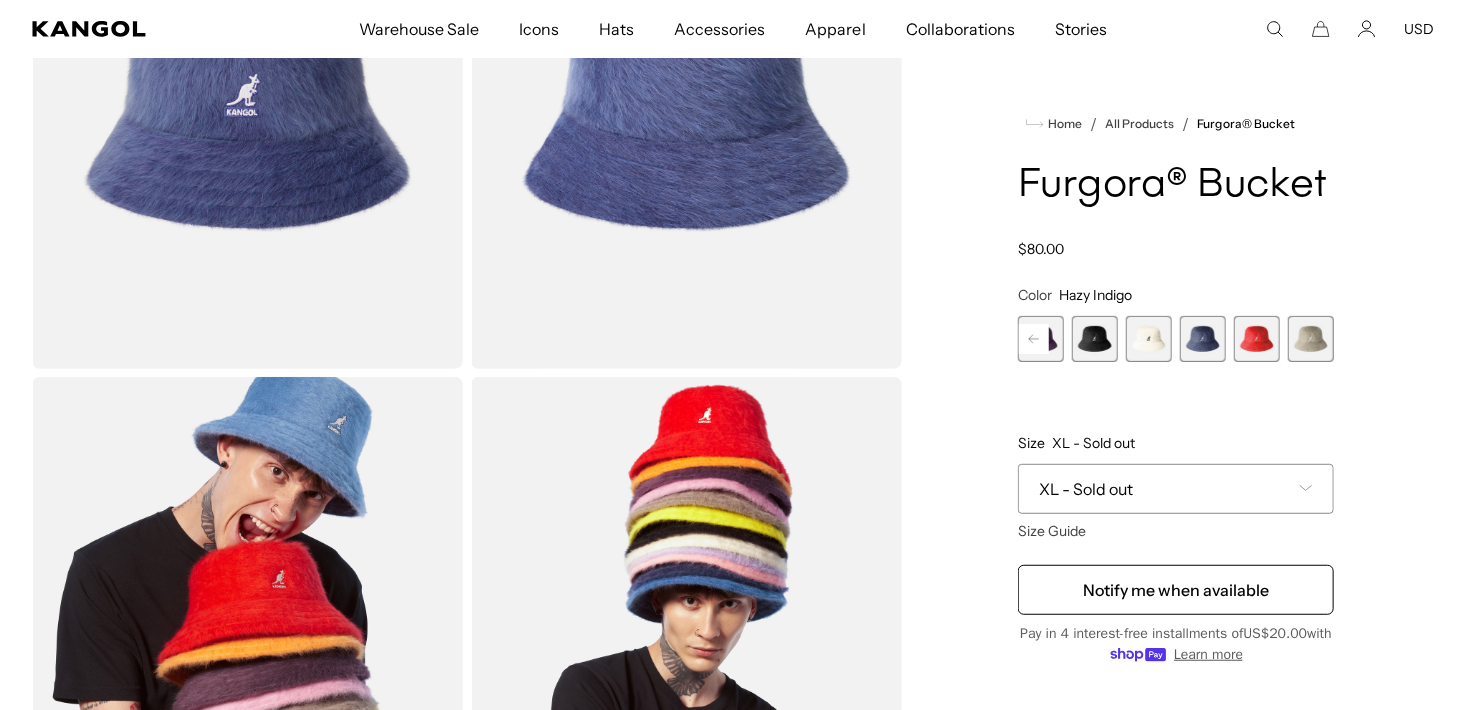 click 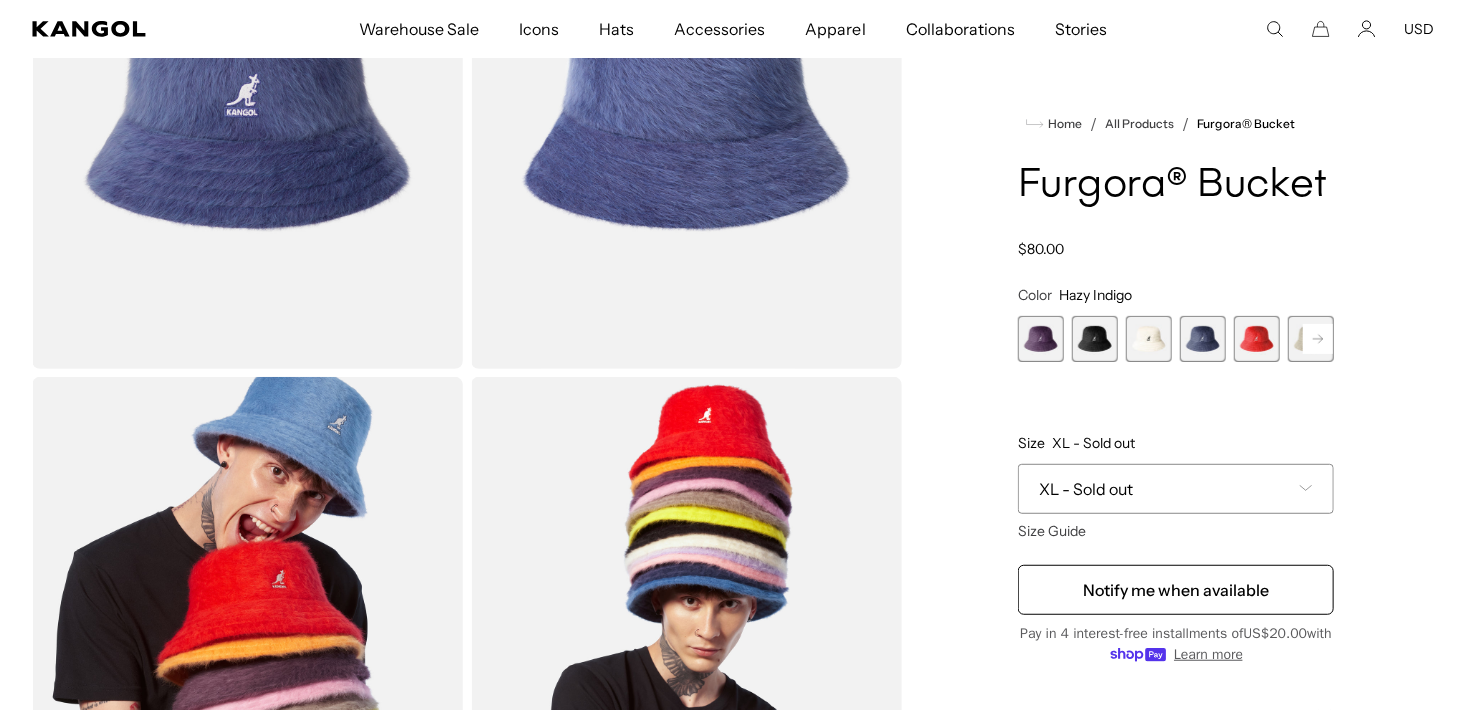 click at bounding box center (1257, 339) 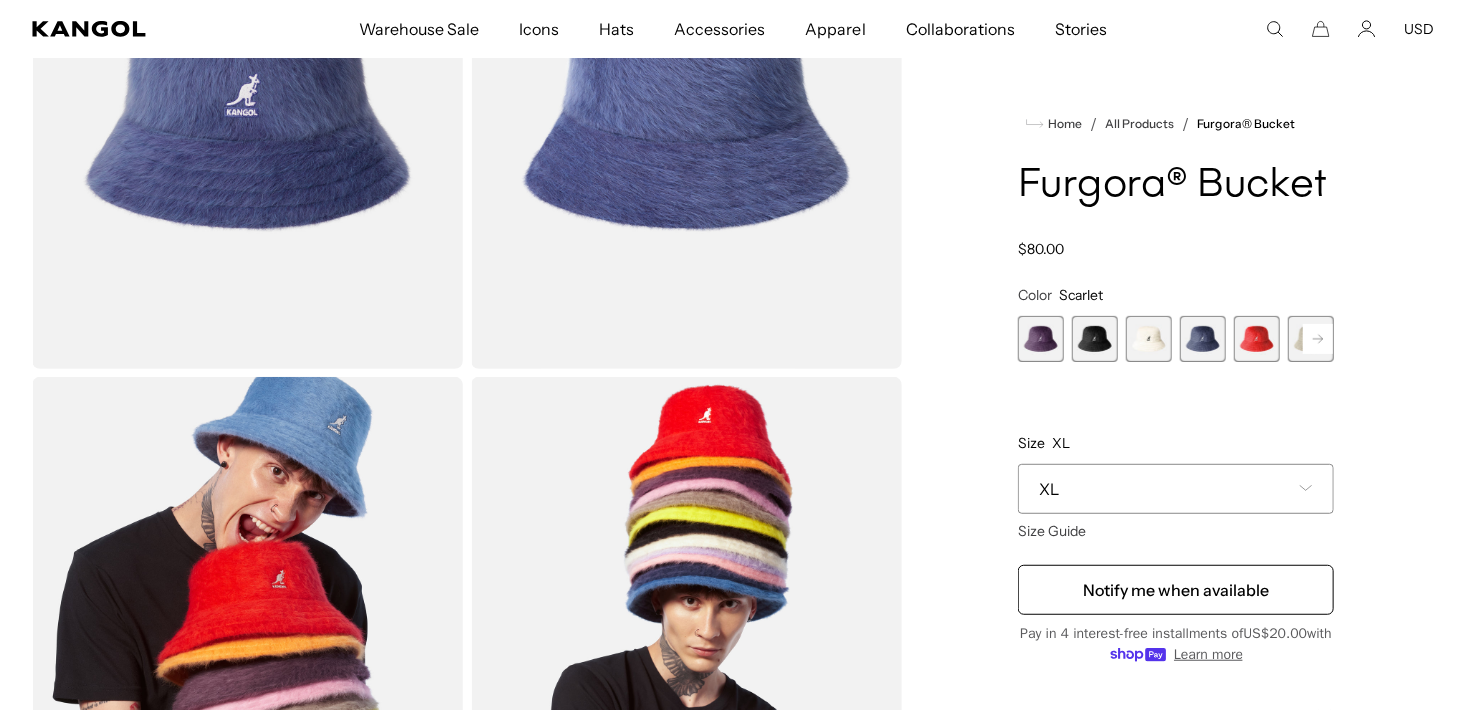 scroll, scrollTop: 0, scrollLeft: 0, axis: both 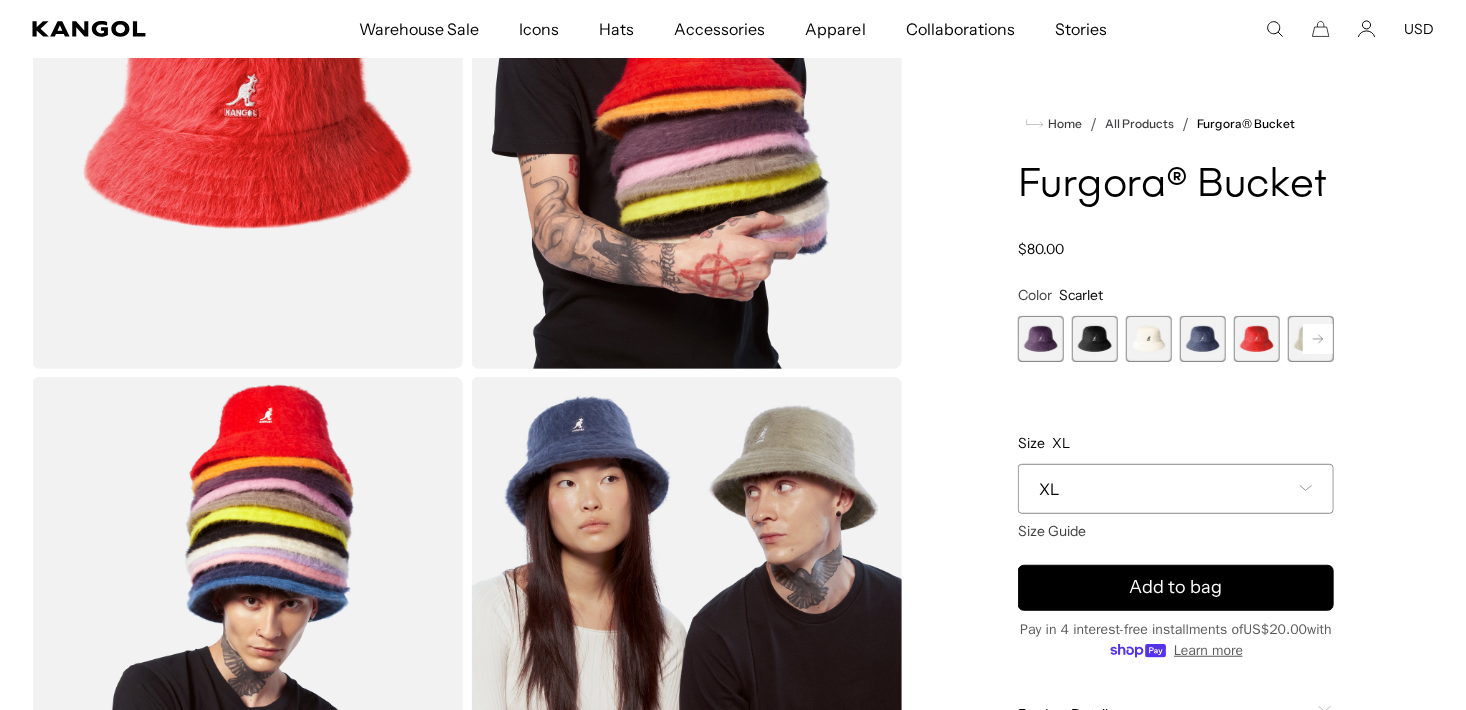 click at bounding box center [1041, 339] 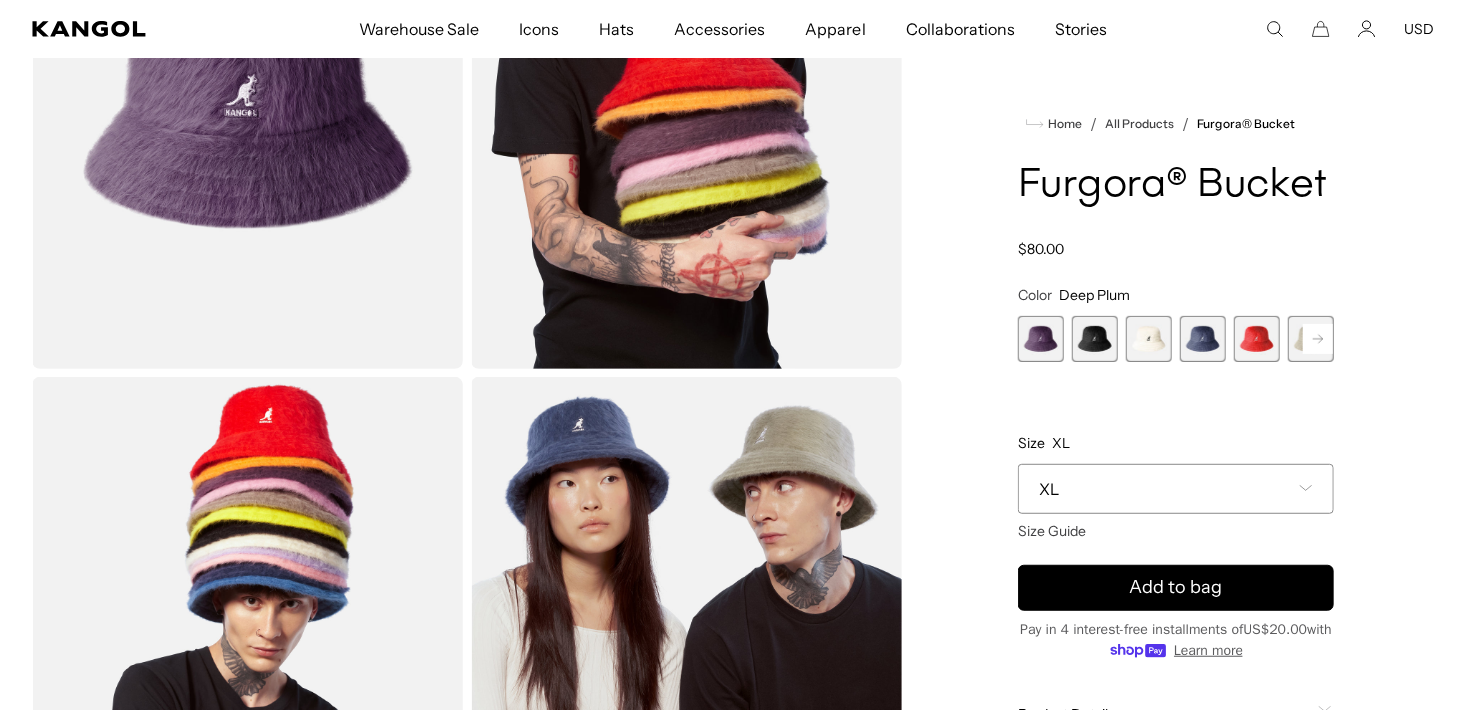 click at bounding box center (1257, 339) 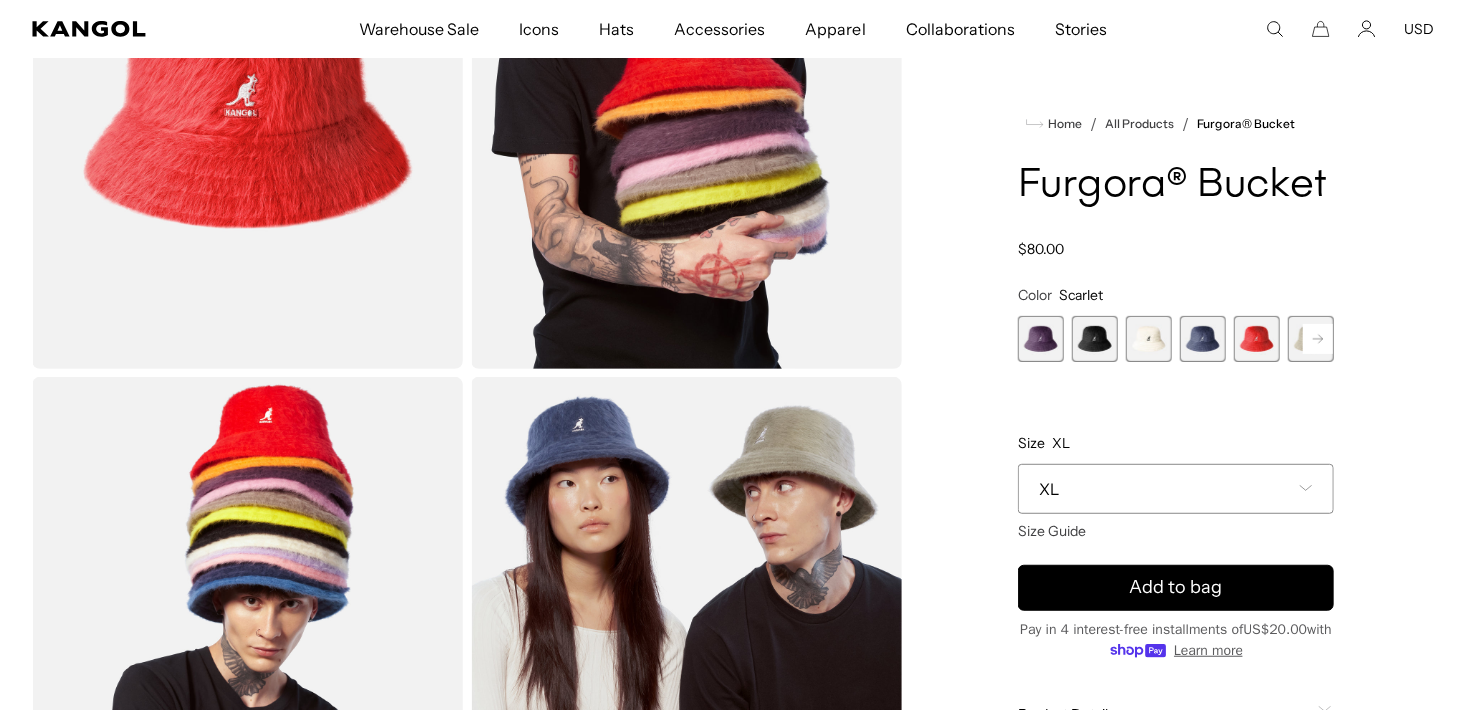 scroll, scrollTop: 0, scrollLeft: 412, axis: horizontal 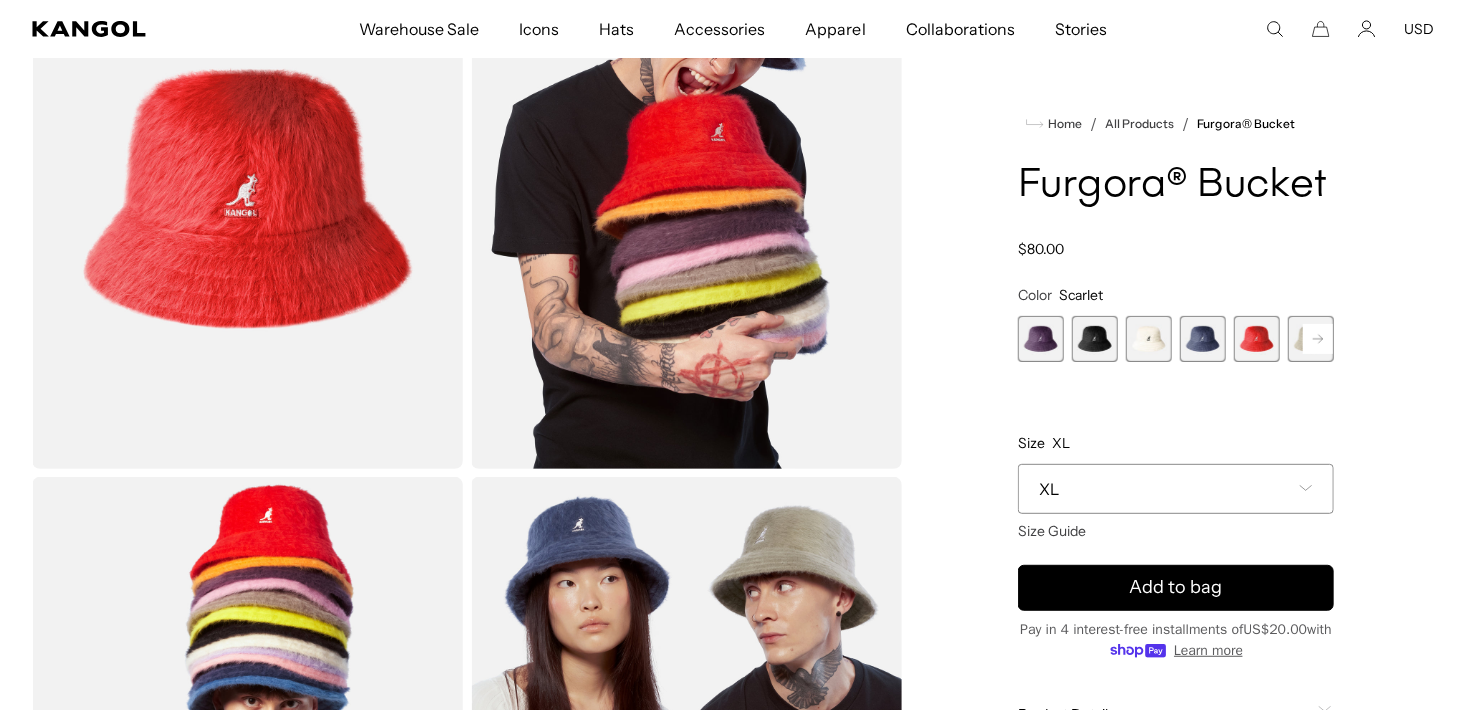 click at bounding box center [1041, 339] 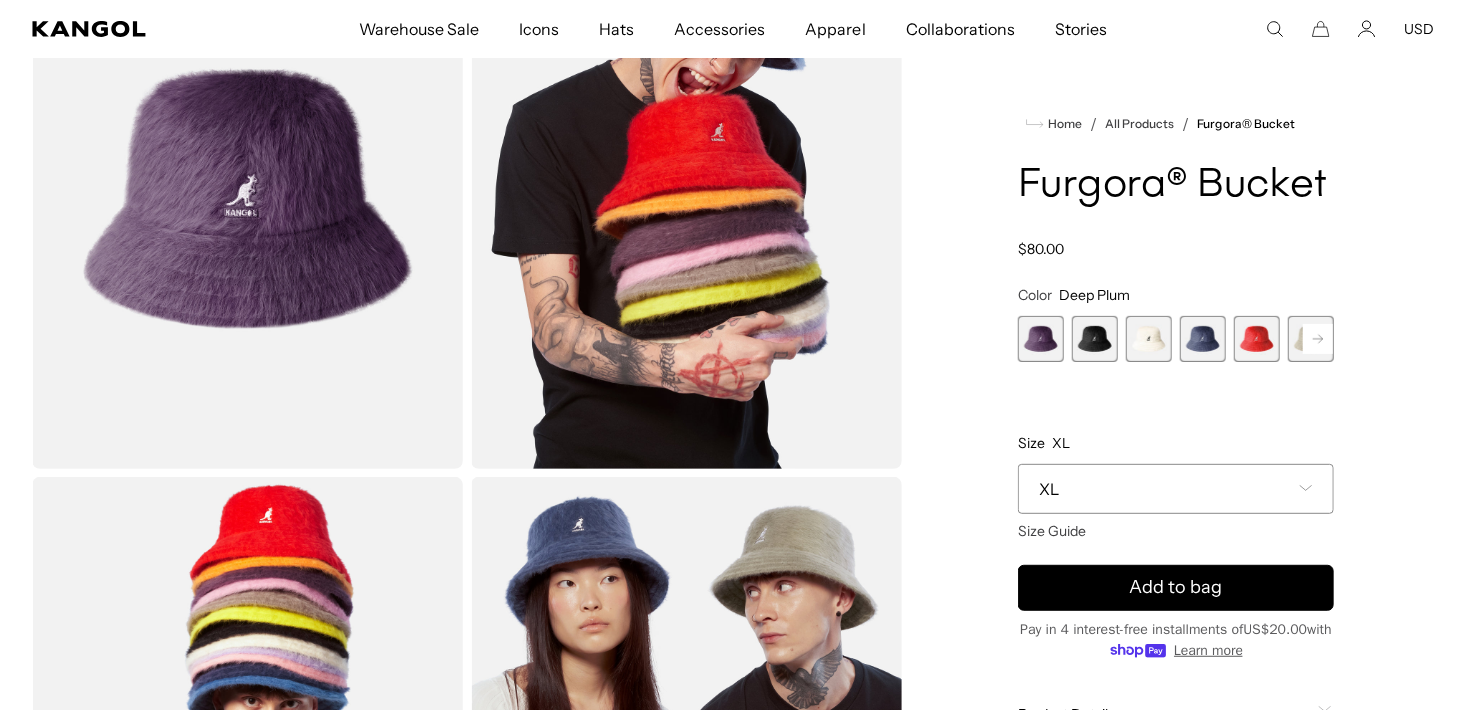 scroll, scrollTop: 0, scrollLeft: 0, axis: both 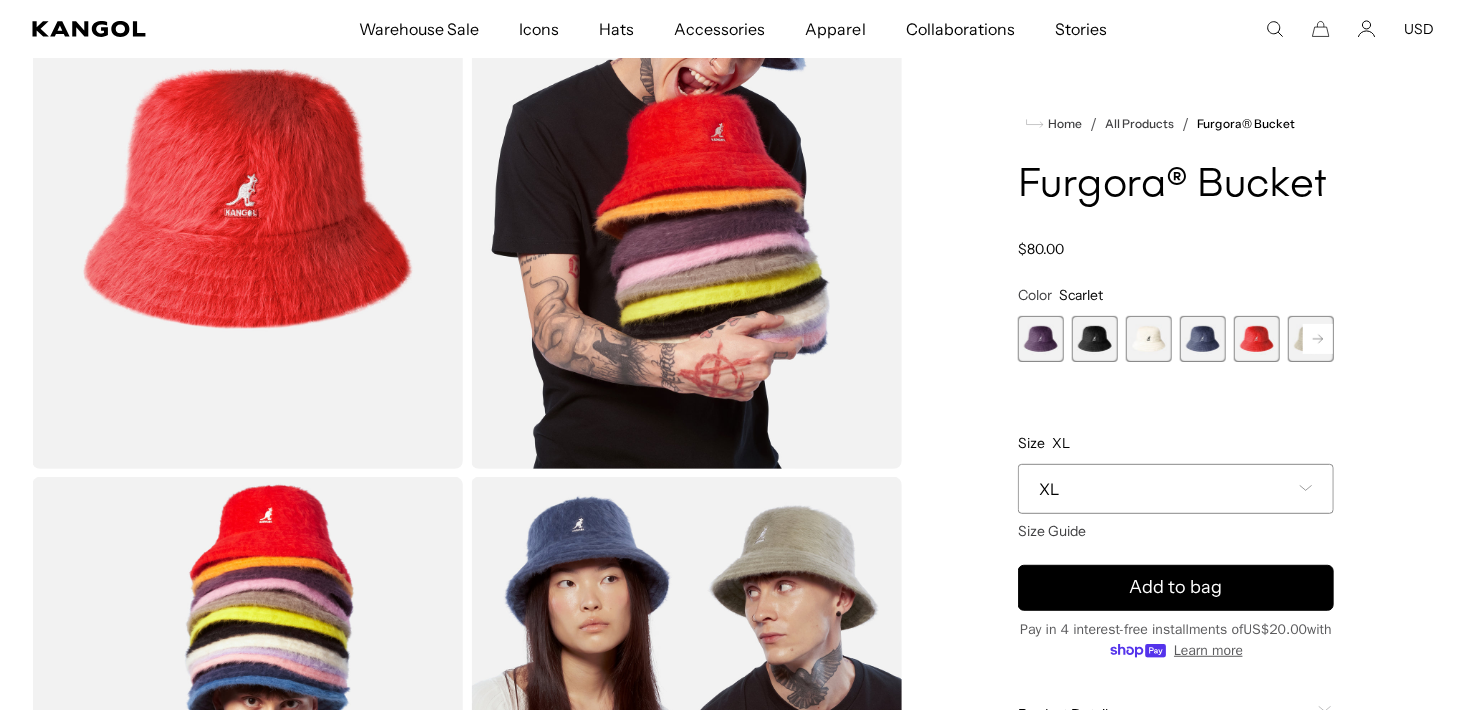 click at bounding box center [1041, 339] 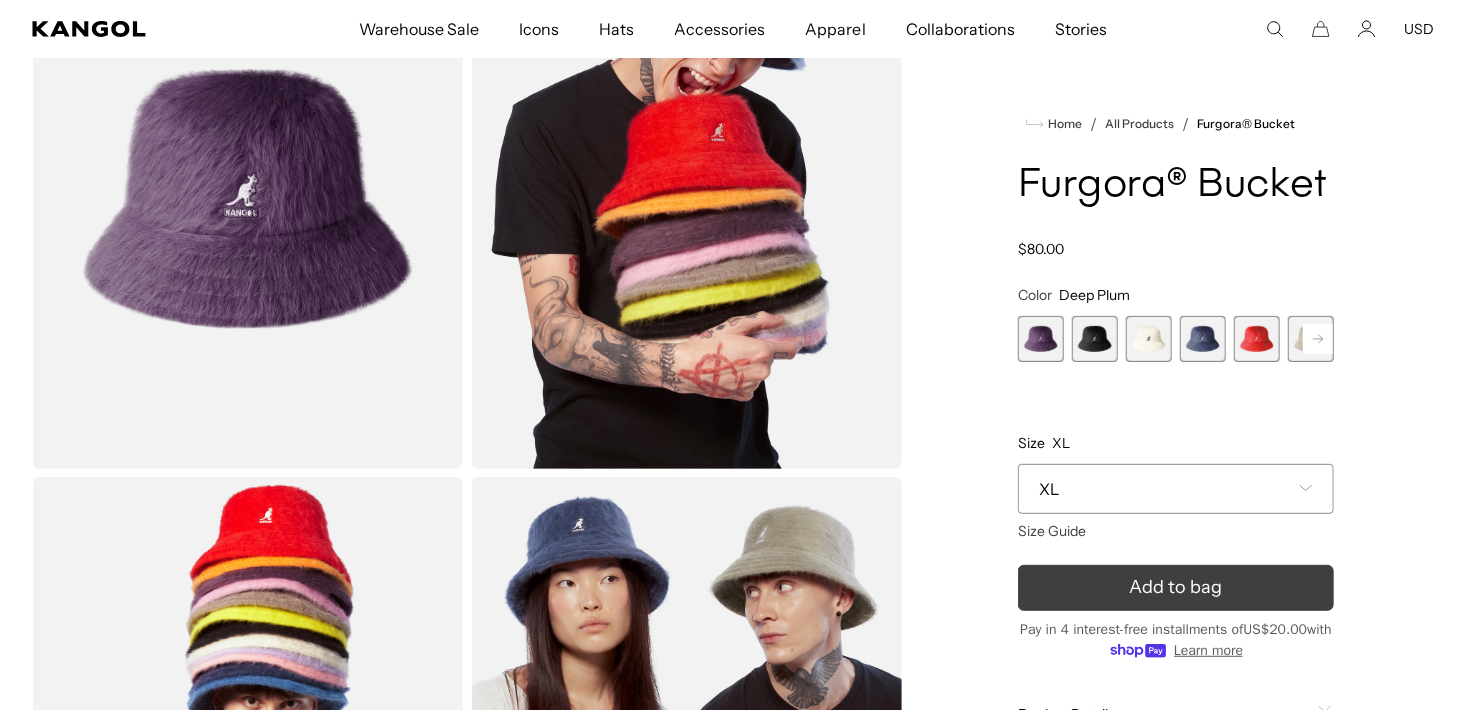 click 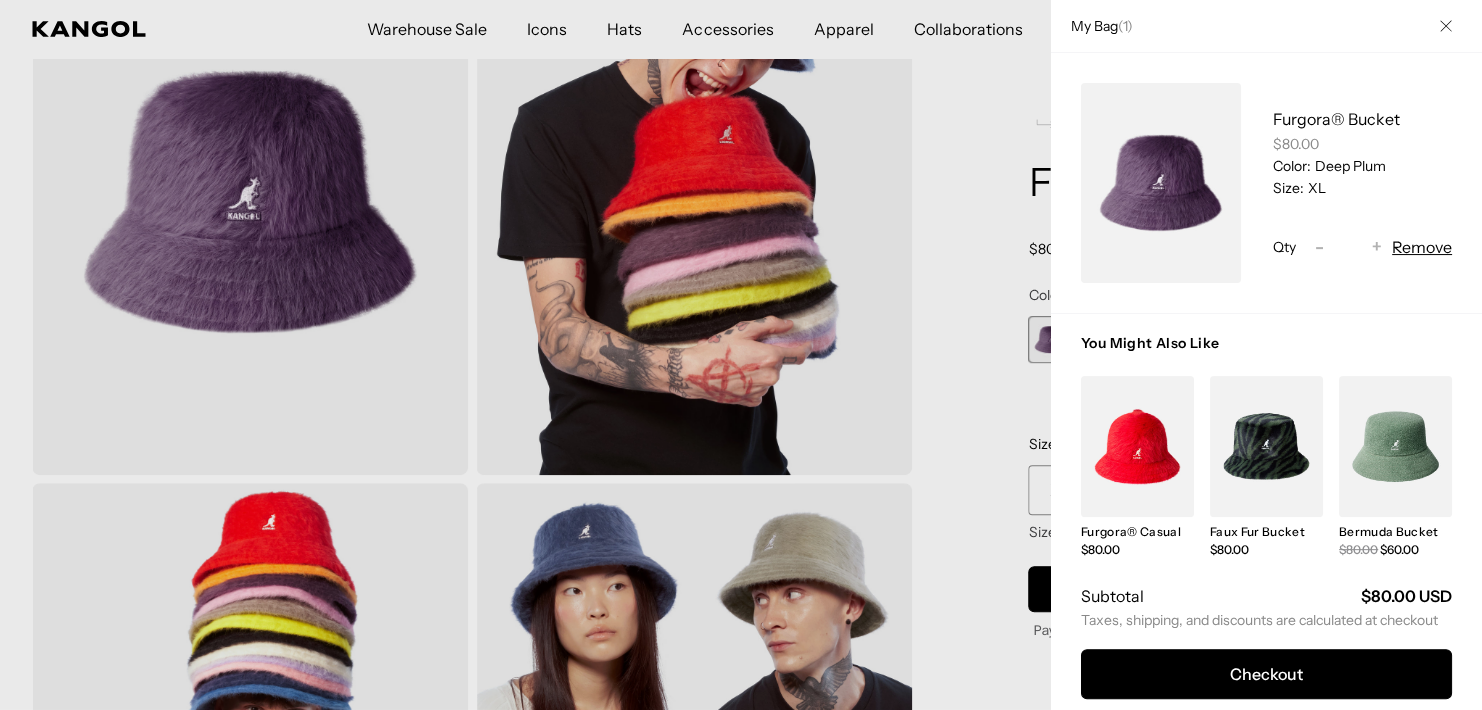 scroll, scrollTop: 0, scrollLeft: 412, axis: horizontal 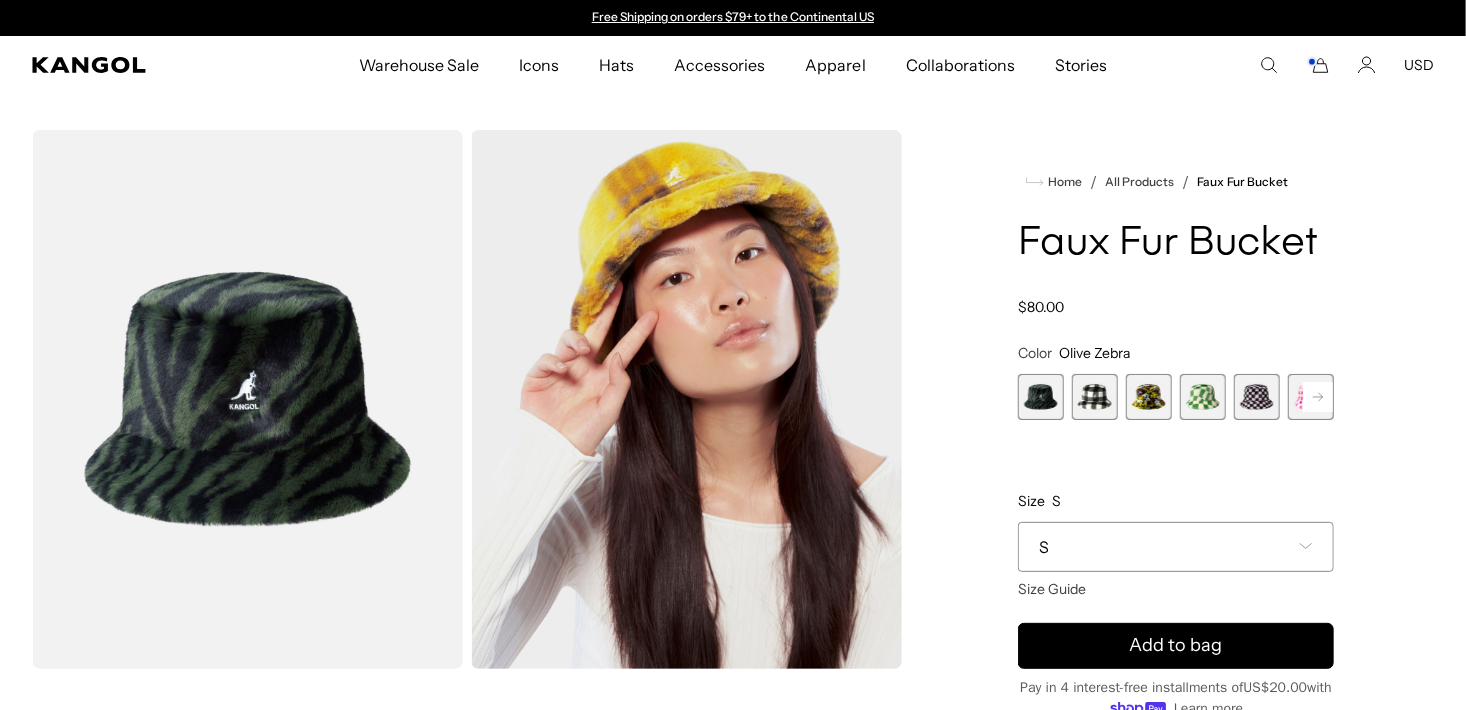 click on "S" at bounding box center [1176, 547] 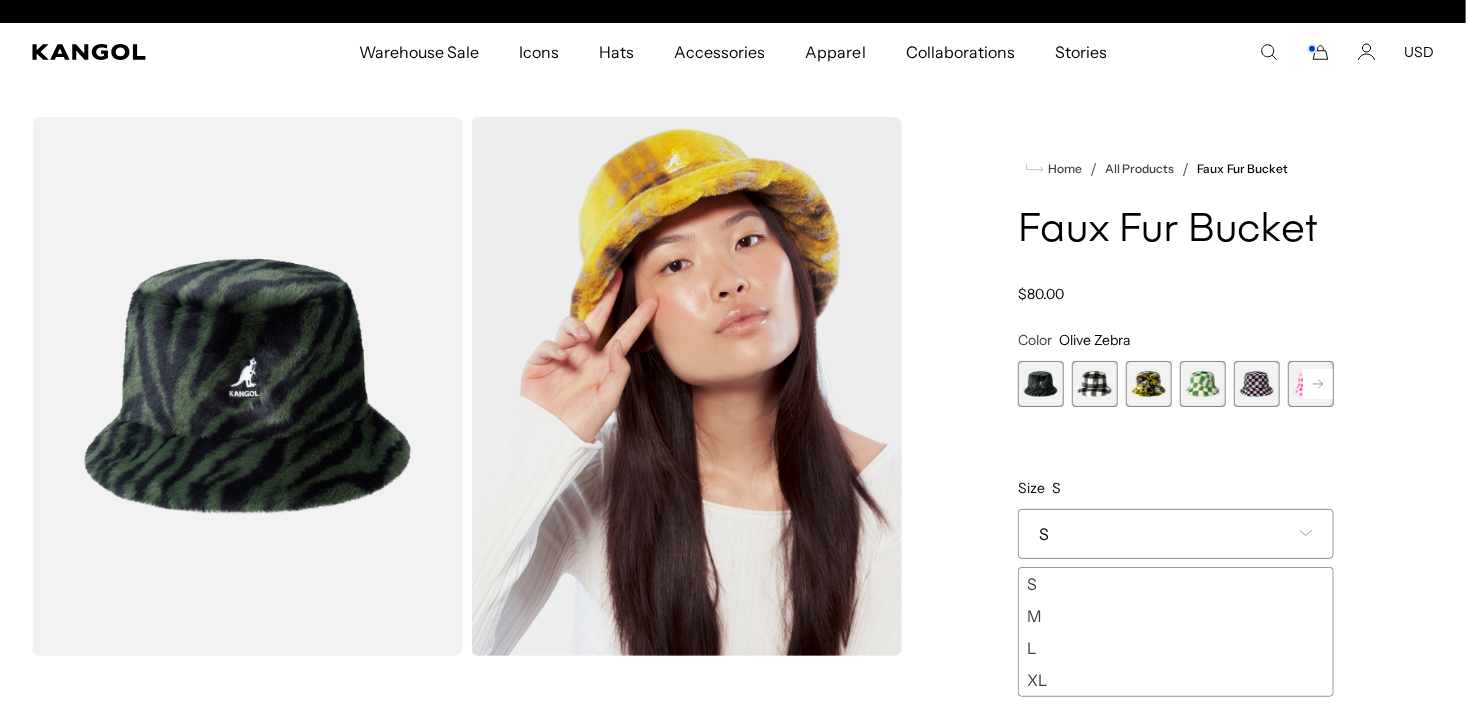 scroll, scrollTop: 276, scrollLeft: 0, axis: vertical 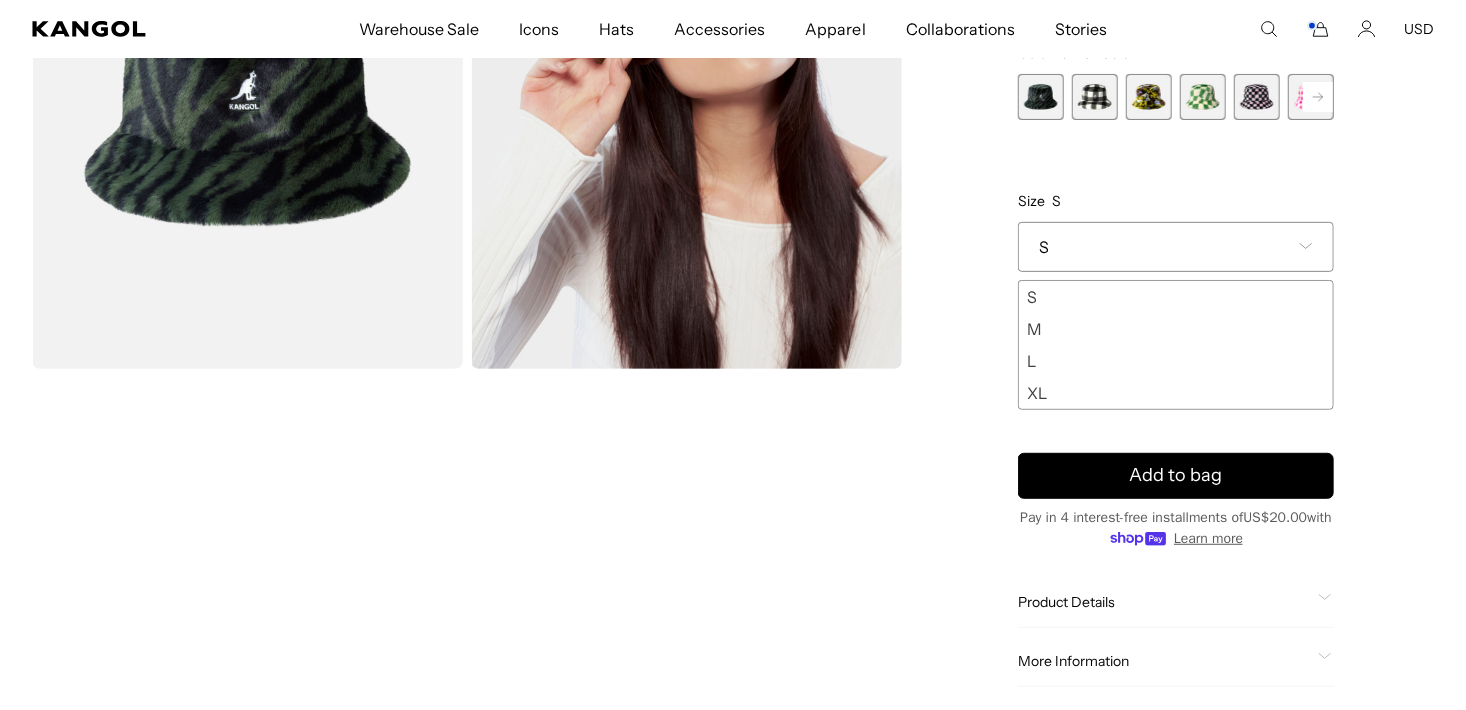 click on "XL" at bounding box center [1176, 393] 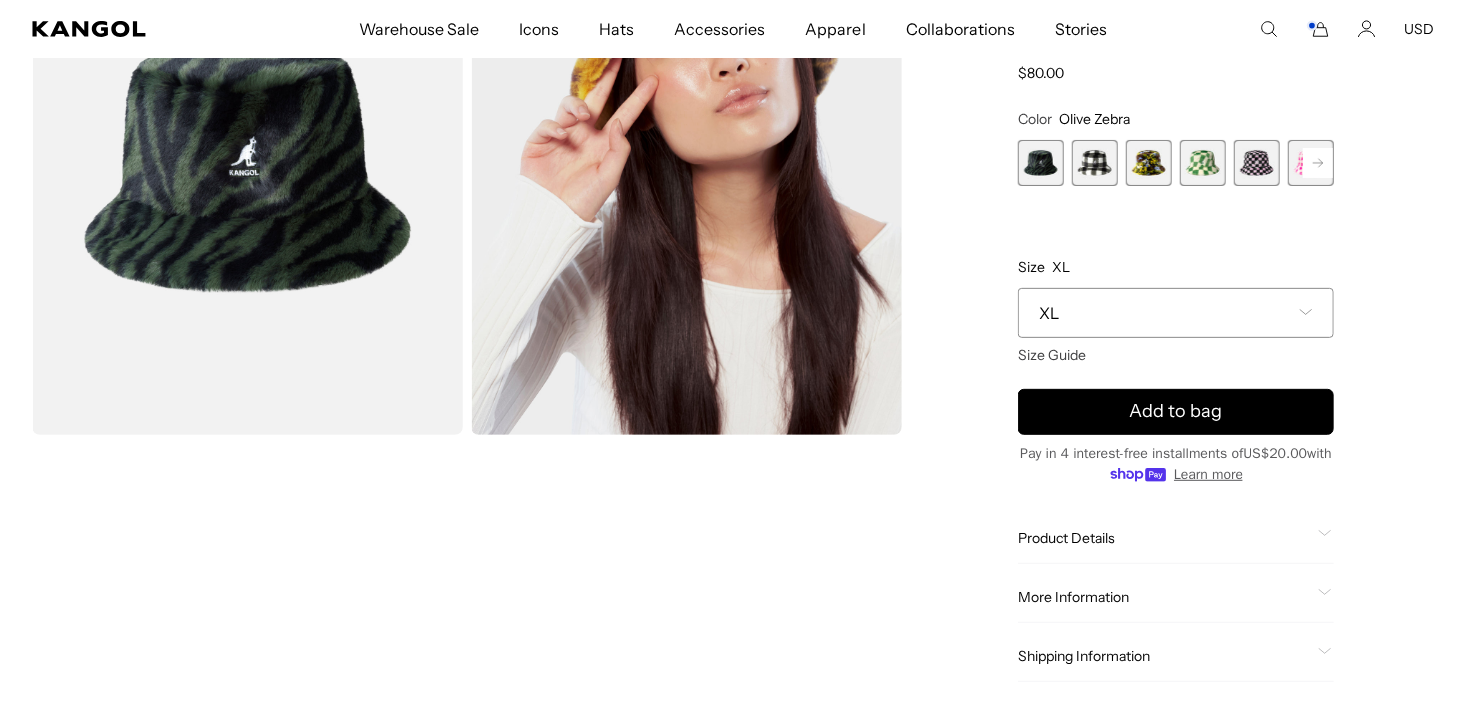 scroll, scrollTop: 200, scrollLeft: 0, axis: vertical 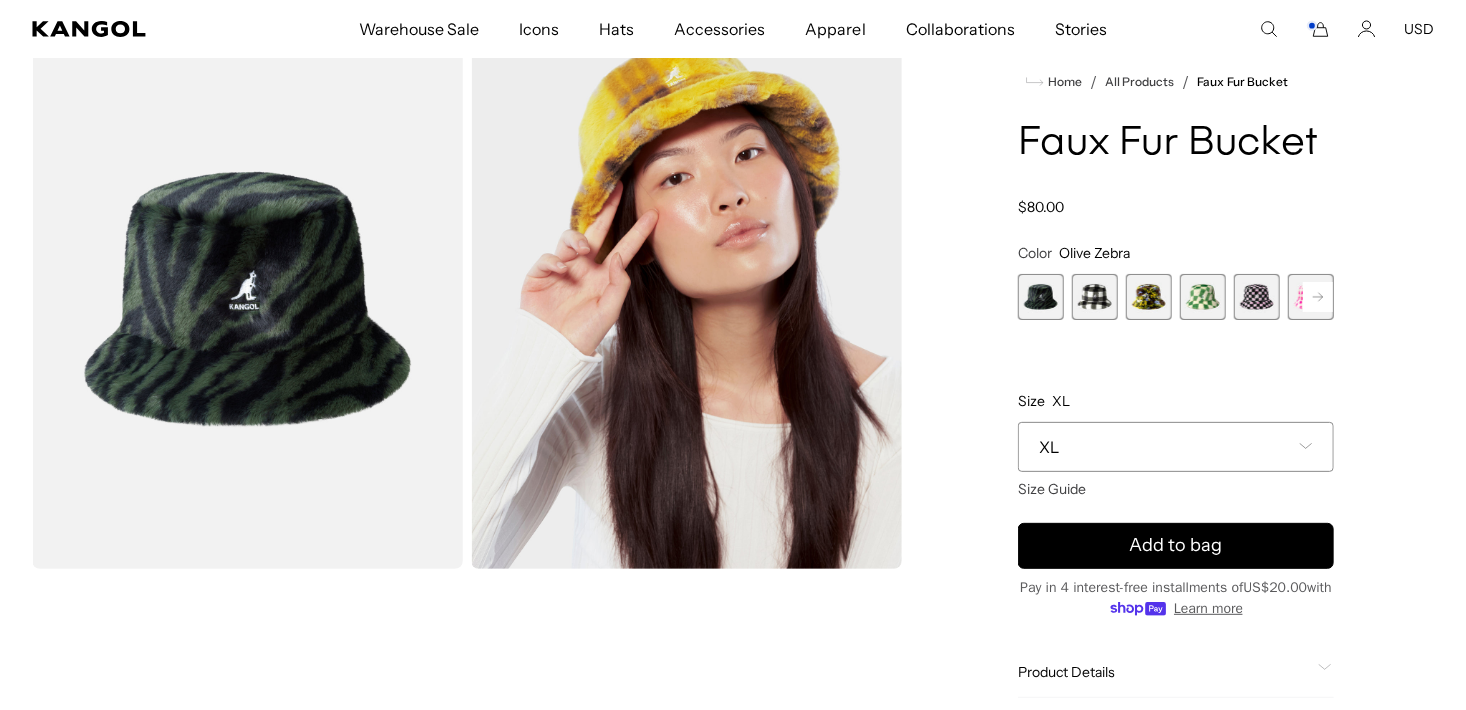 click at bounding box center (1095, 297) 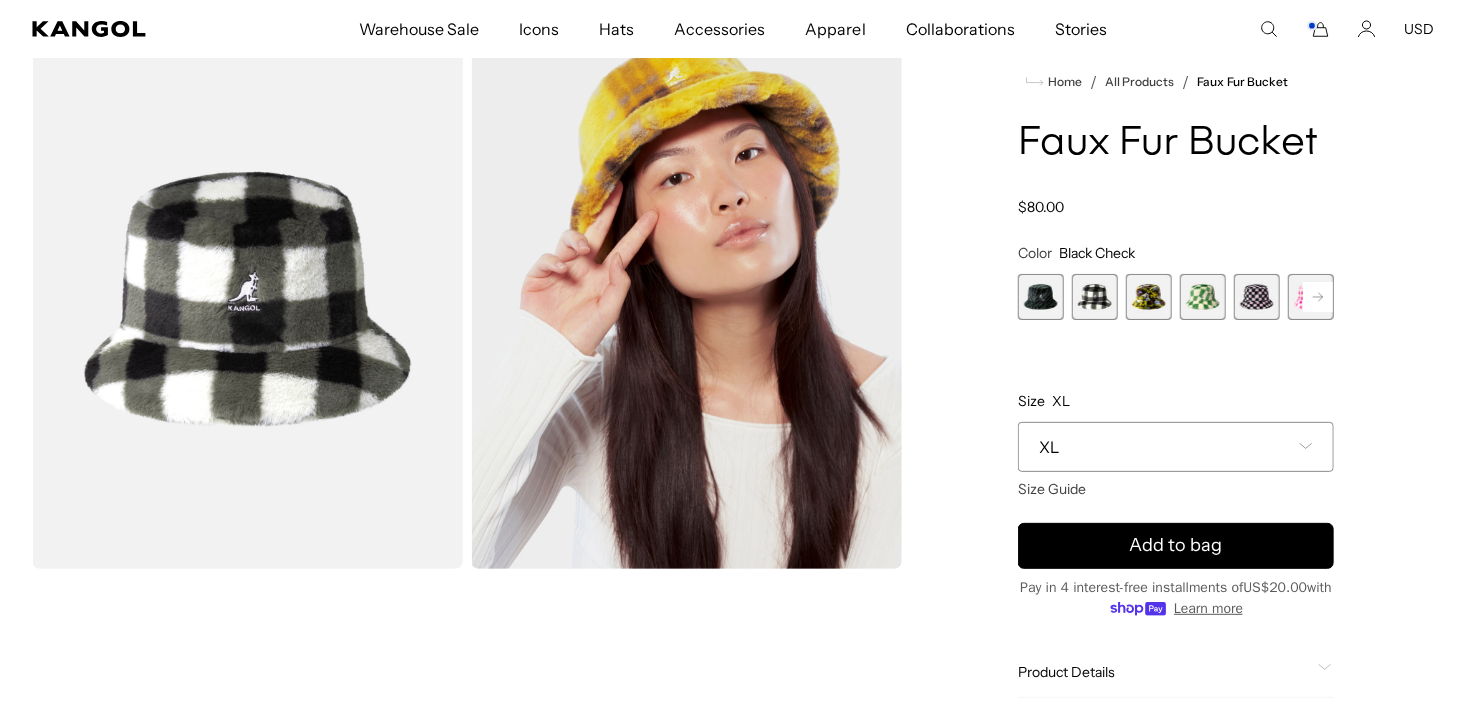 scroll, scrollTop: 0, scrollLeft: 412, axis: horizontal 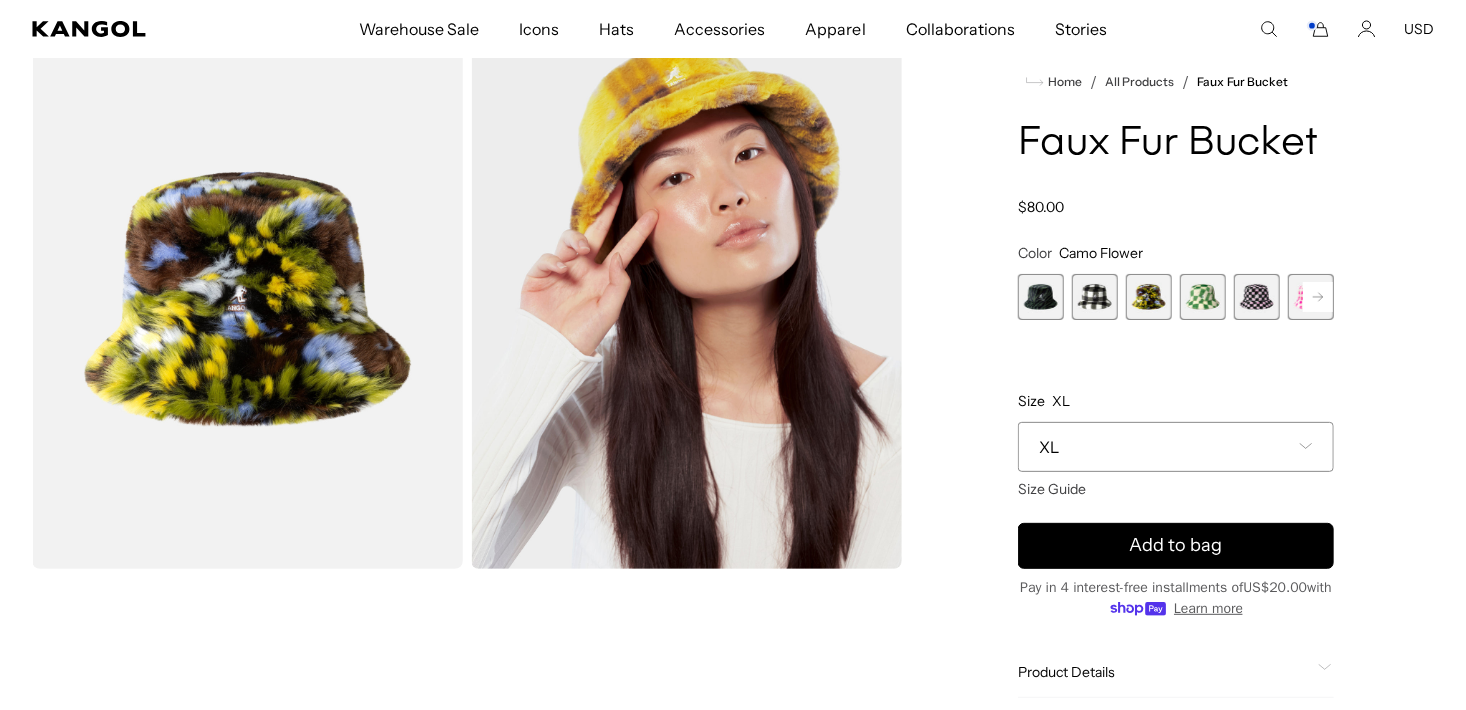 click at bounding box center (1095, 297) 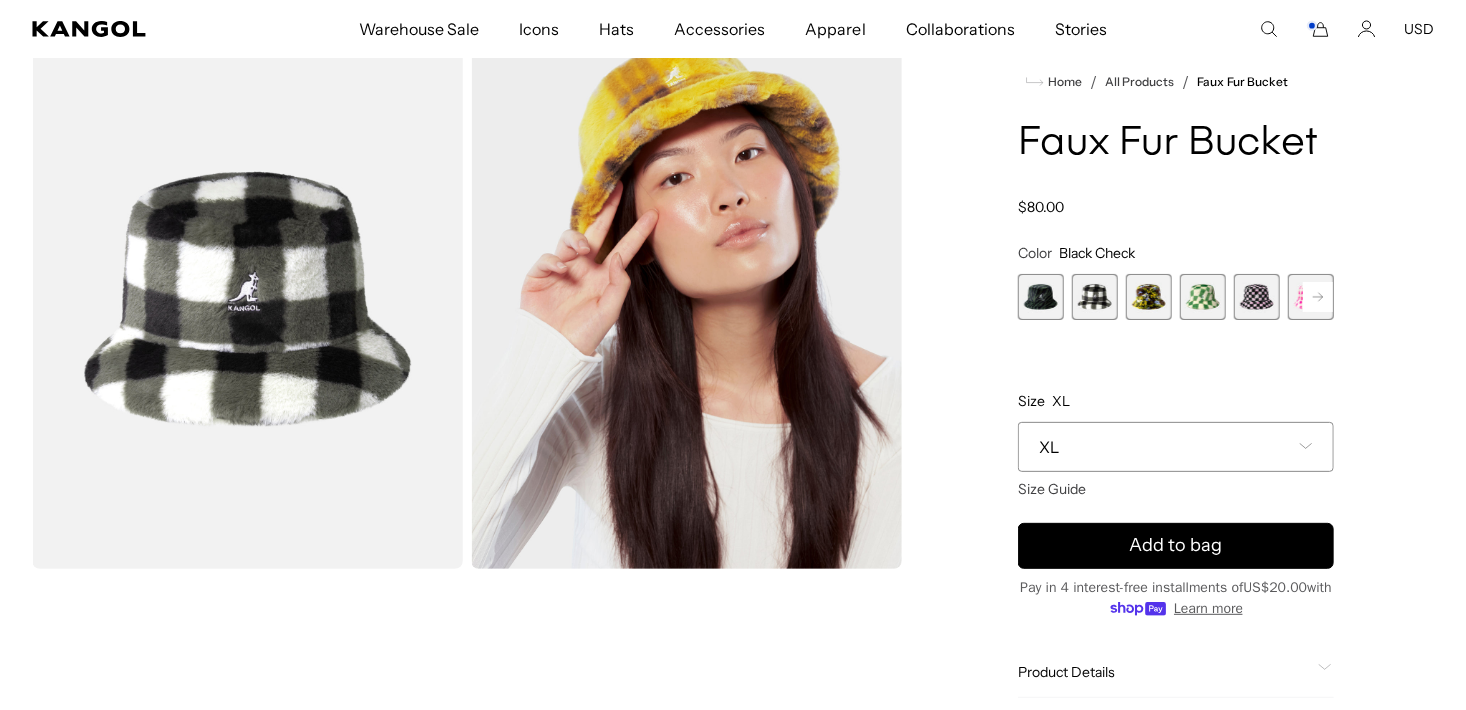 click at bounding box center [1203, 297] 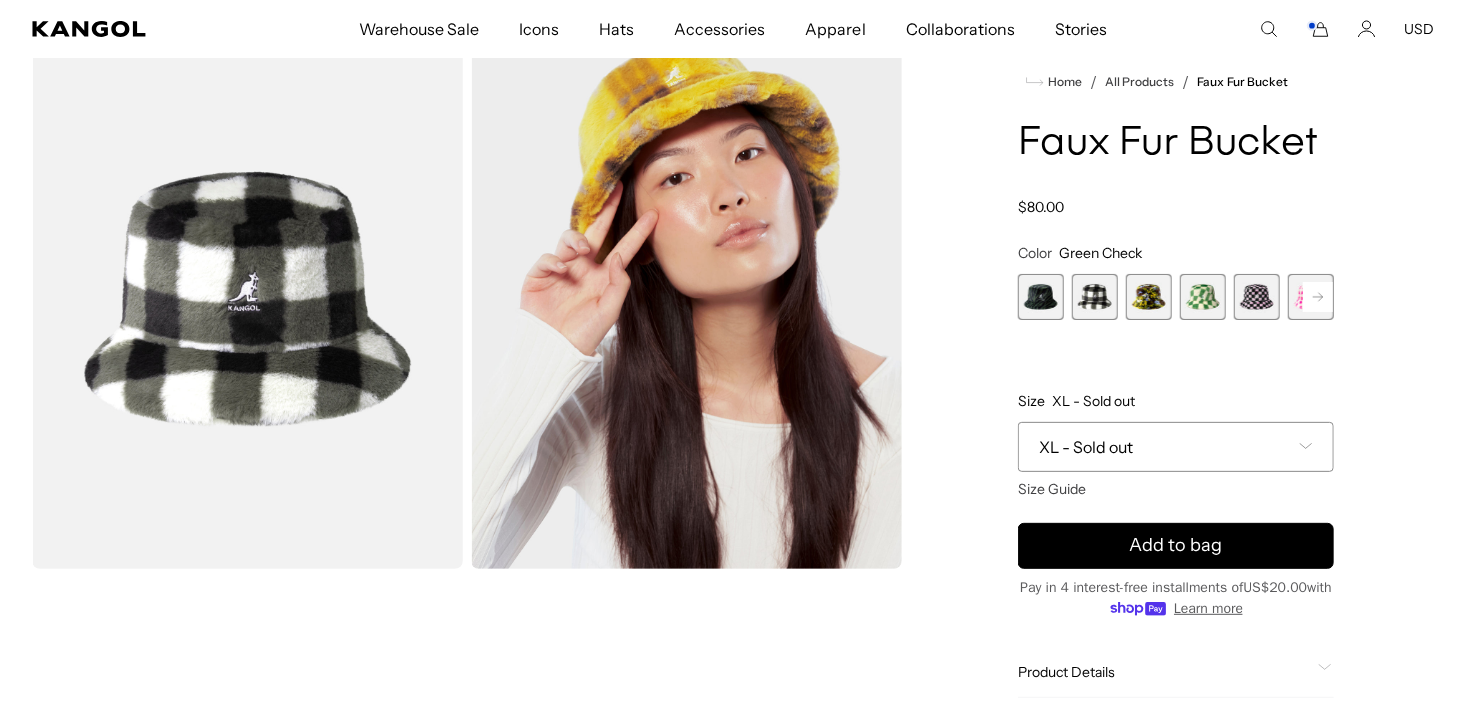 scroll, scrollTop: 0, scrollLeft: 412, axis: horizontal 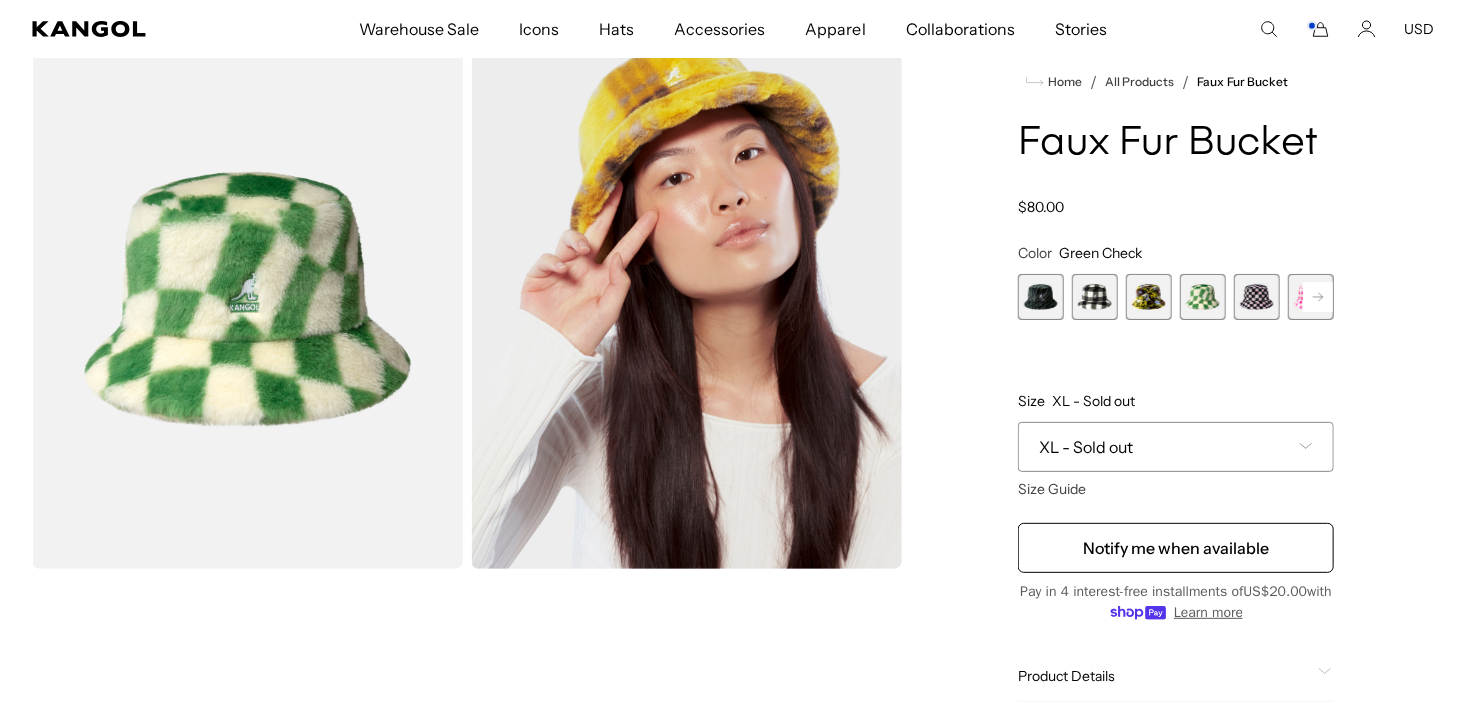 click at bounding box center (1257, 297) 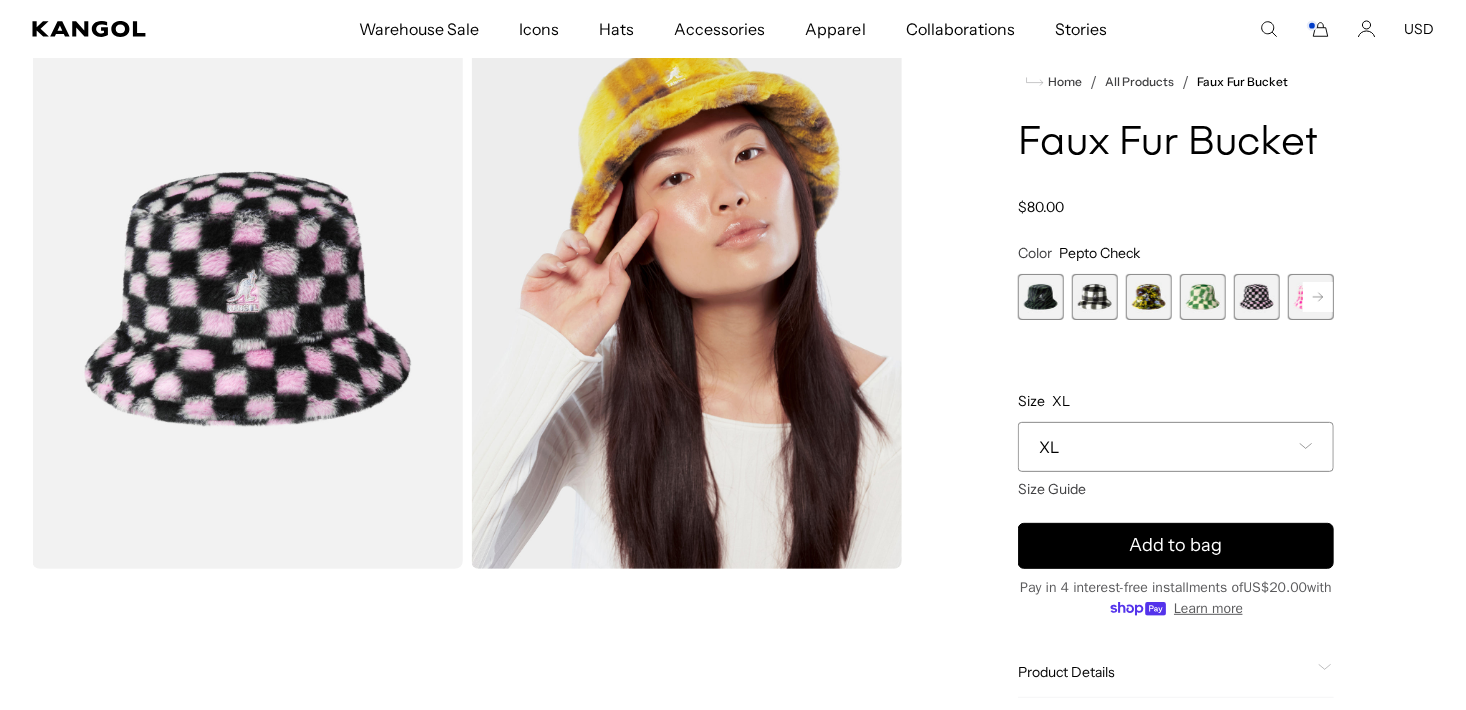 scroll, scrollTop: 0, scrollLeft: 0, axis: both 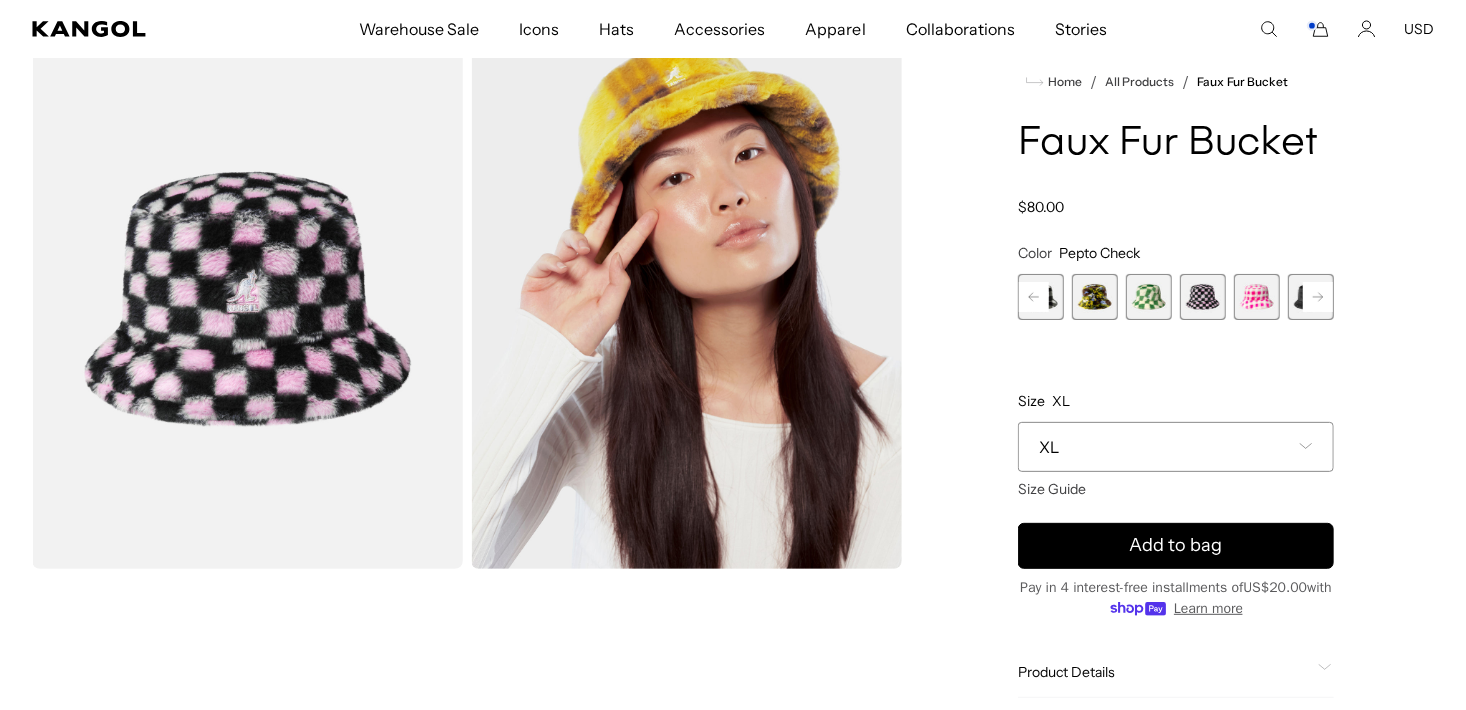 click at bounding box center [1257, 297] 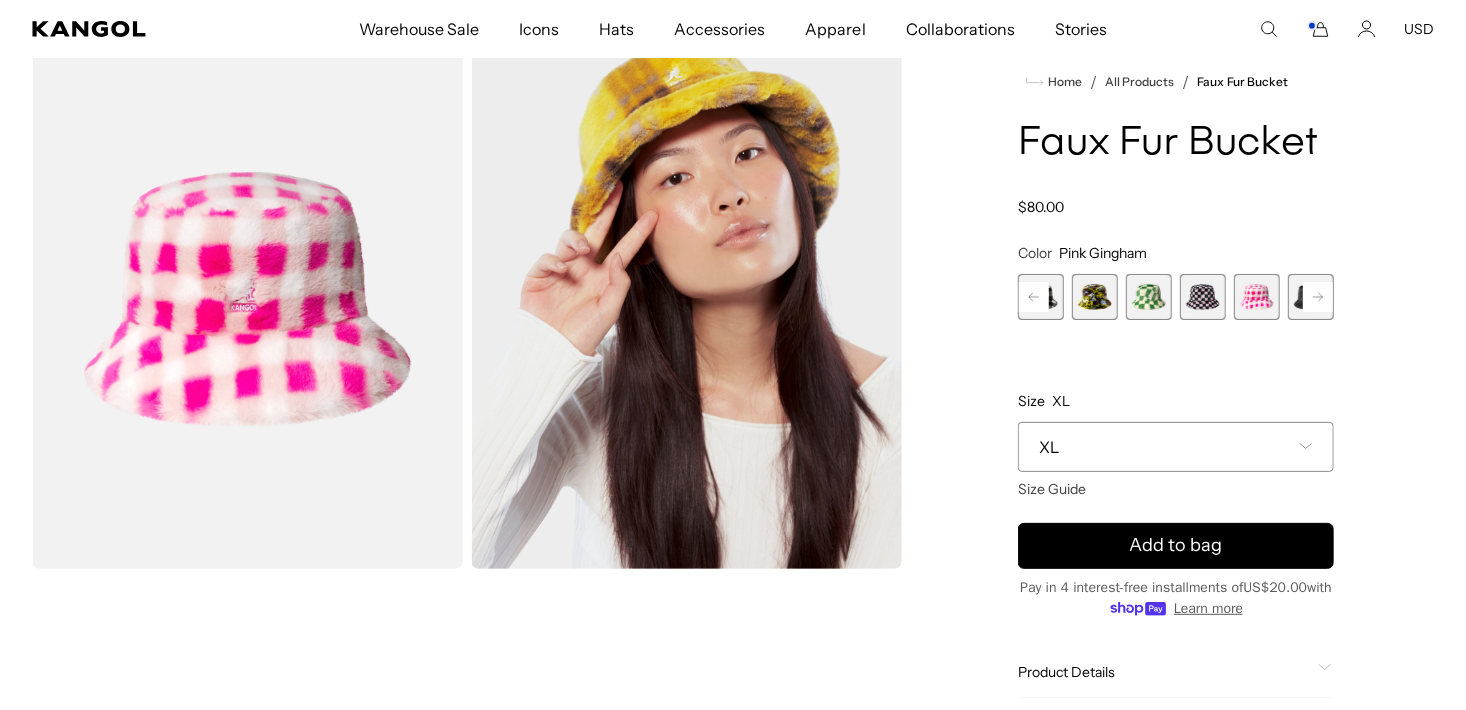 click at bounding box center [1311, 297] 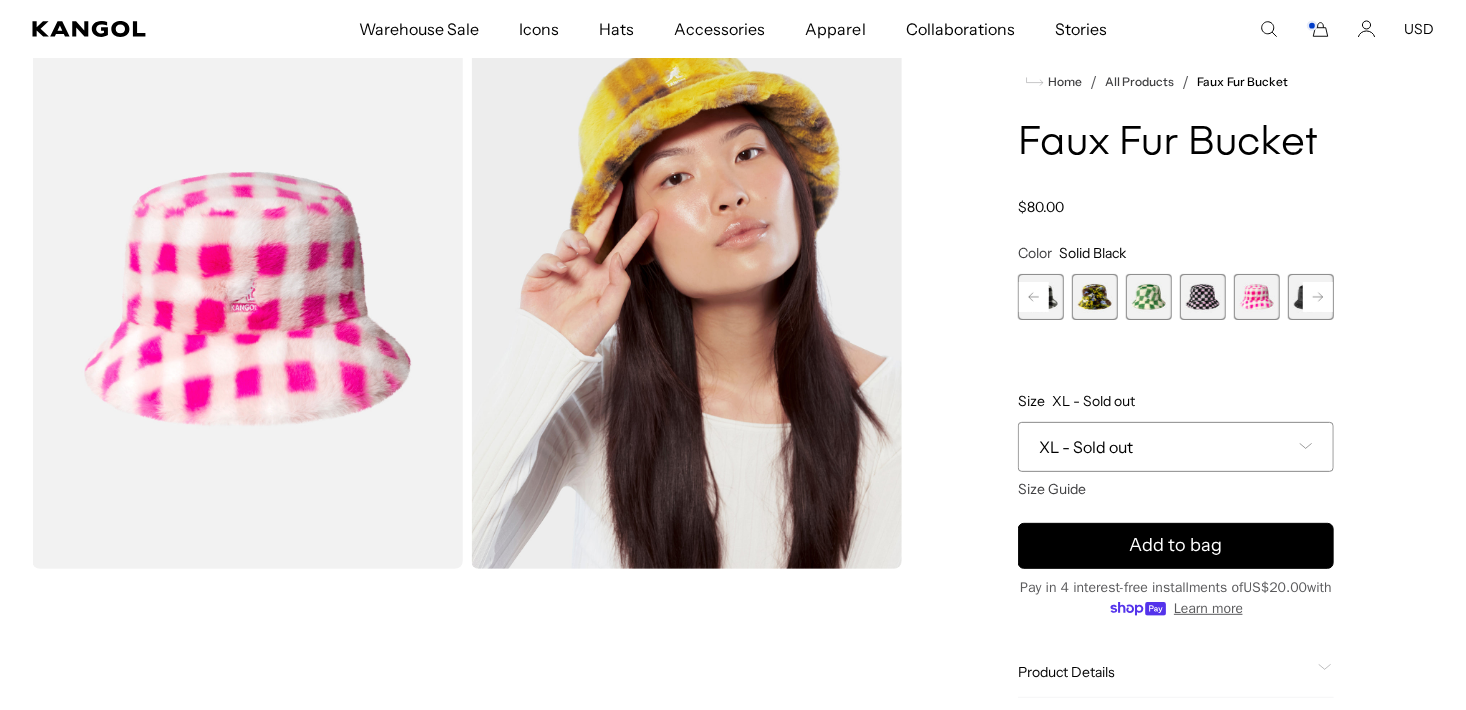 scroll, scrollTop: 0, scrollLeft: 412, axis: horizontal 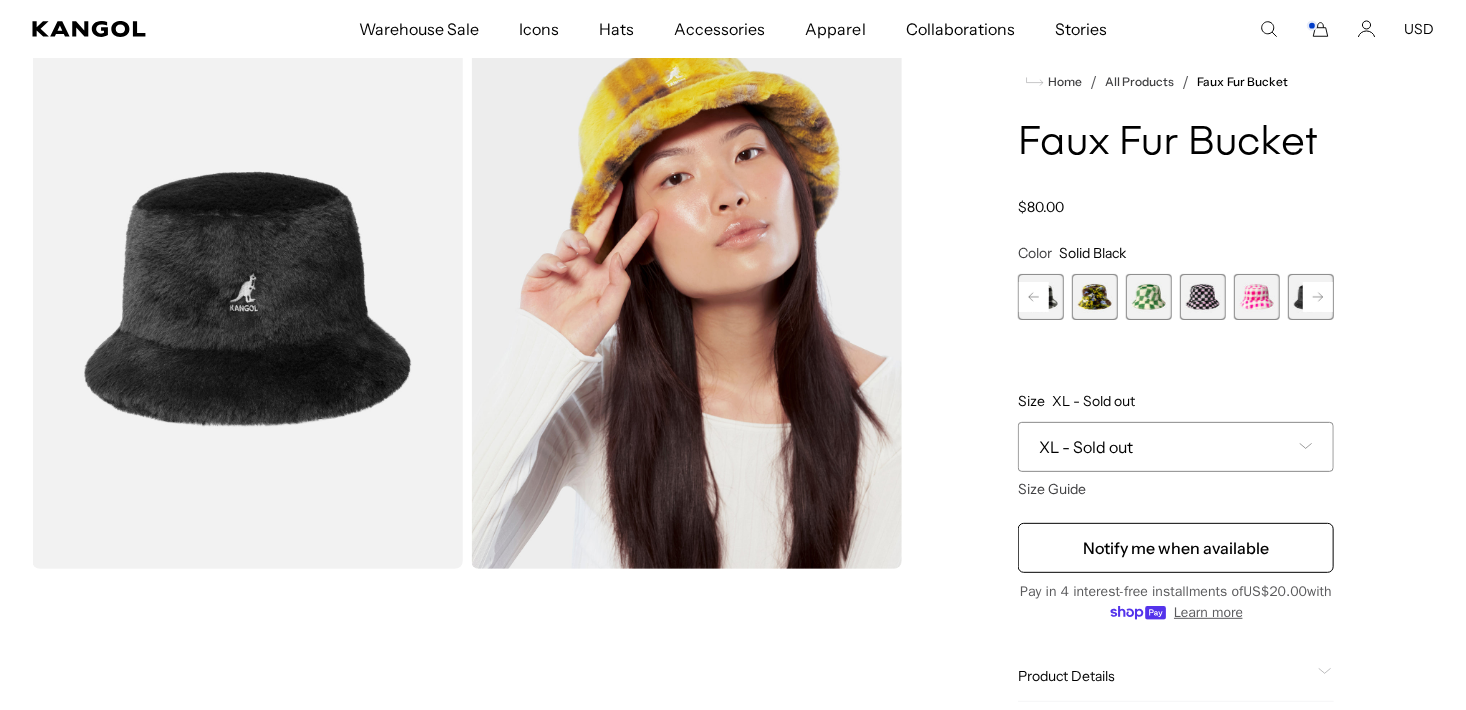 click 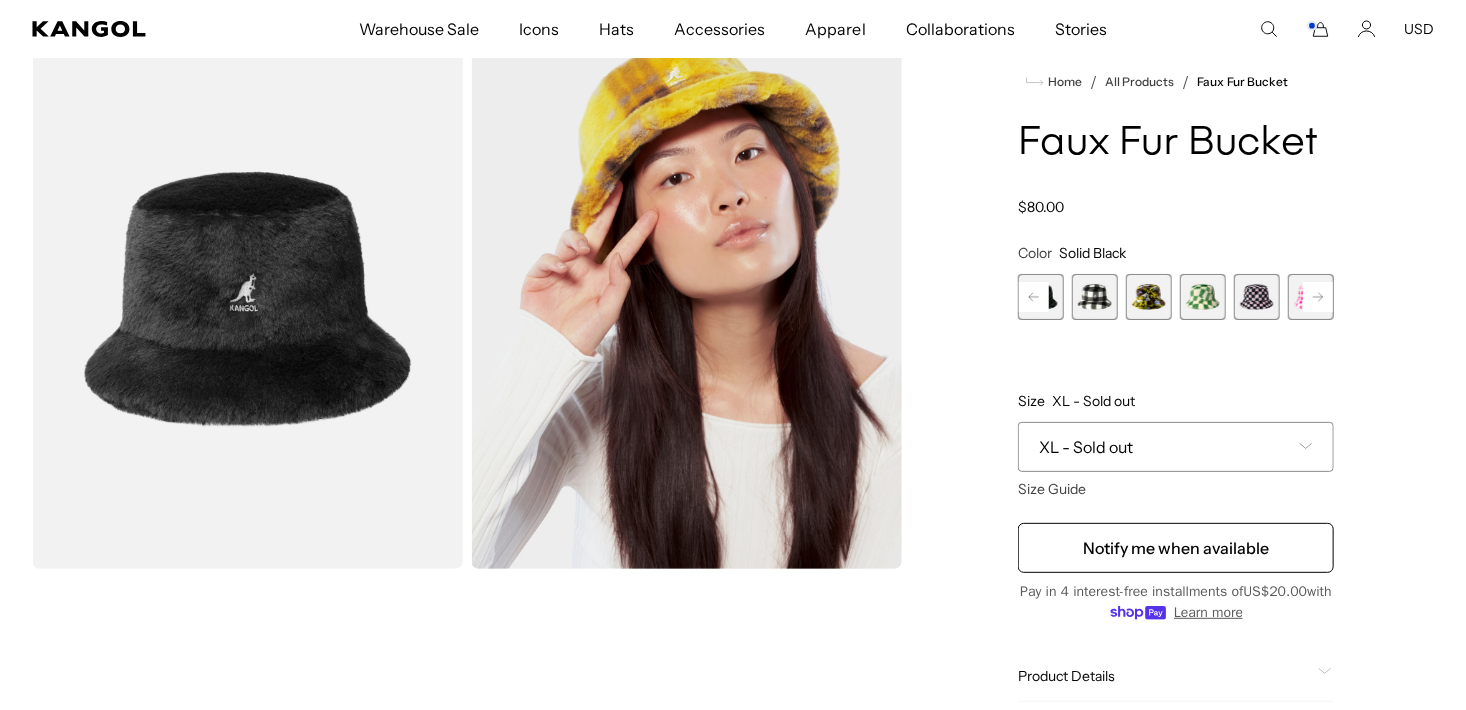 click 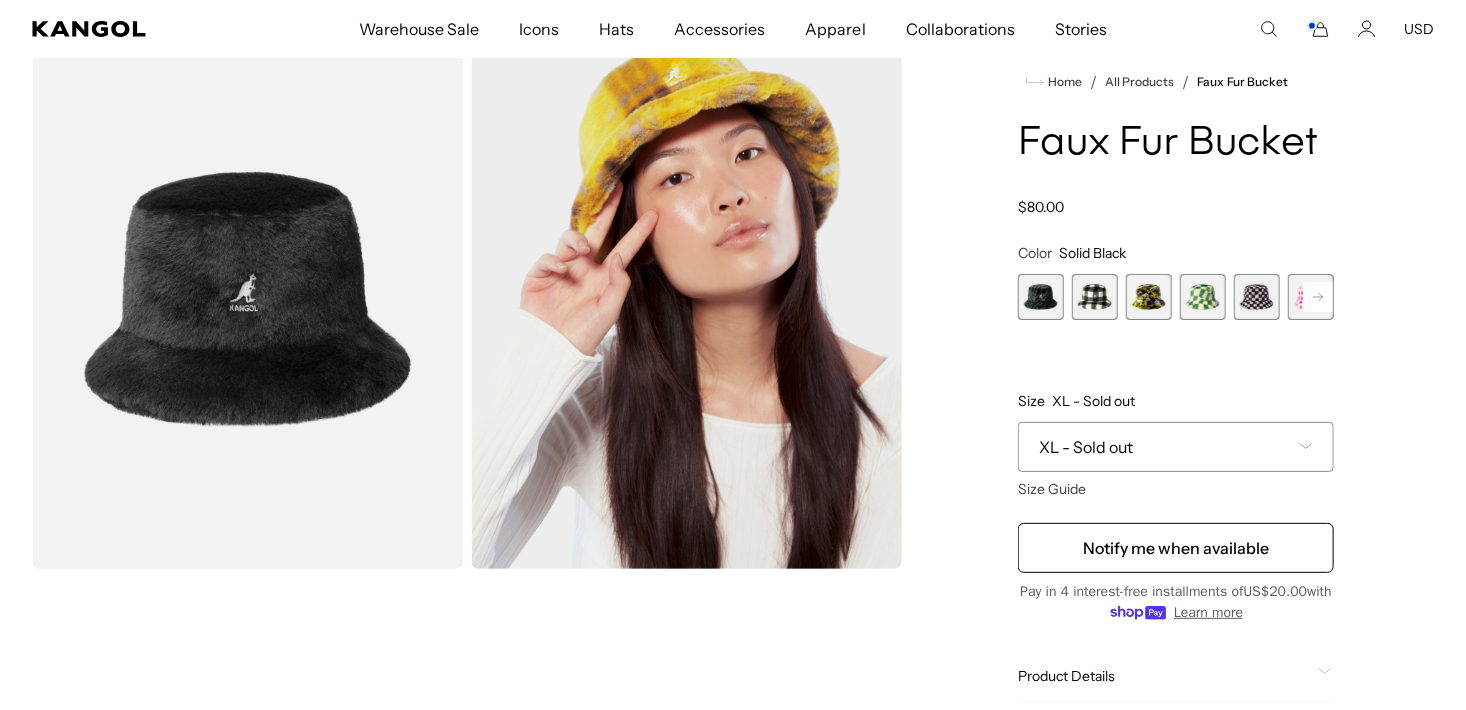 drag, startPoint x: 1026, startPoint y: 304, endPoint x: 1109, endPoint y: 297, distance: 83.294655 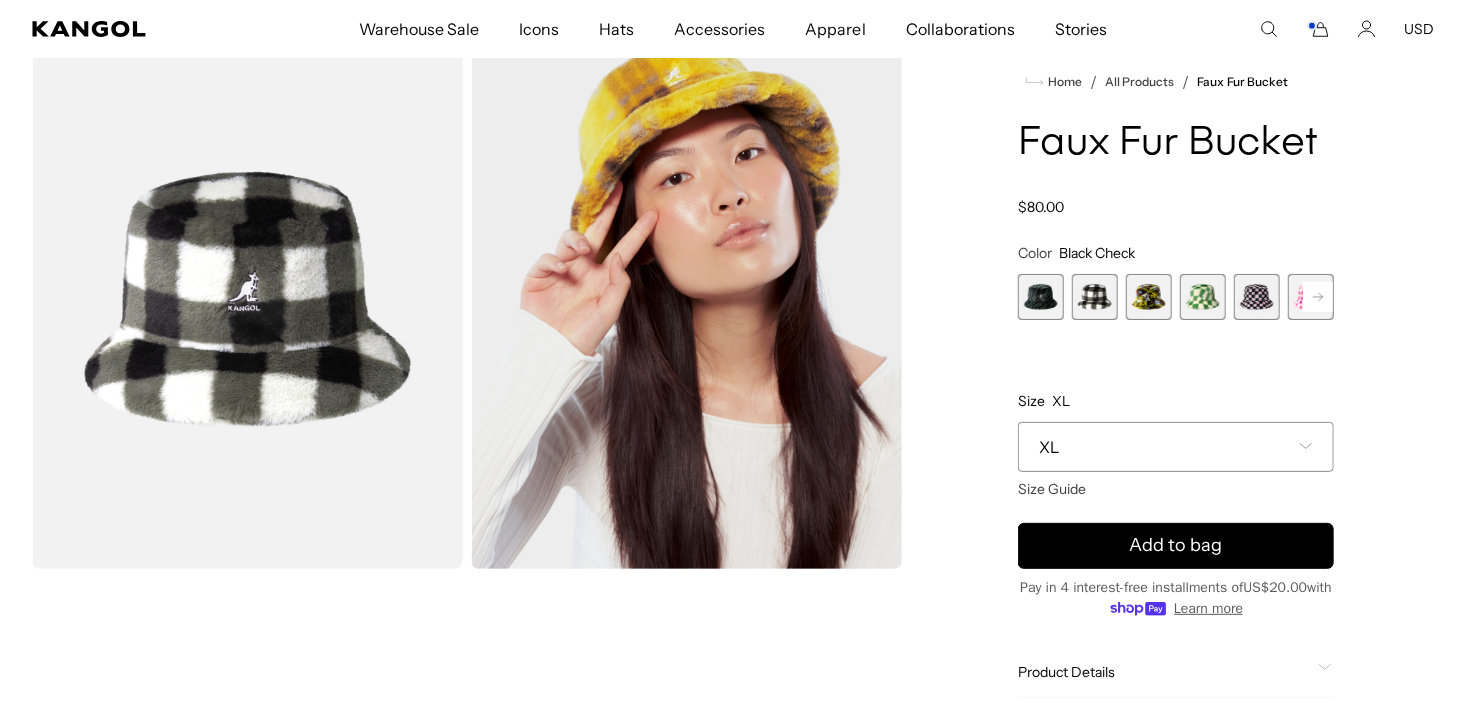 scroll, scrollTop: 0, scrollLeft: 412, axis: horizontal 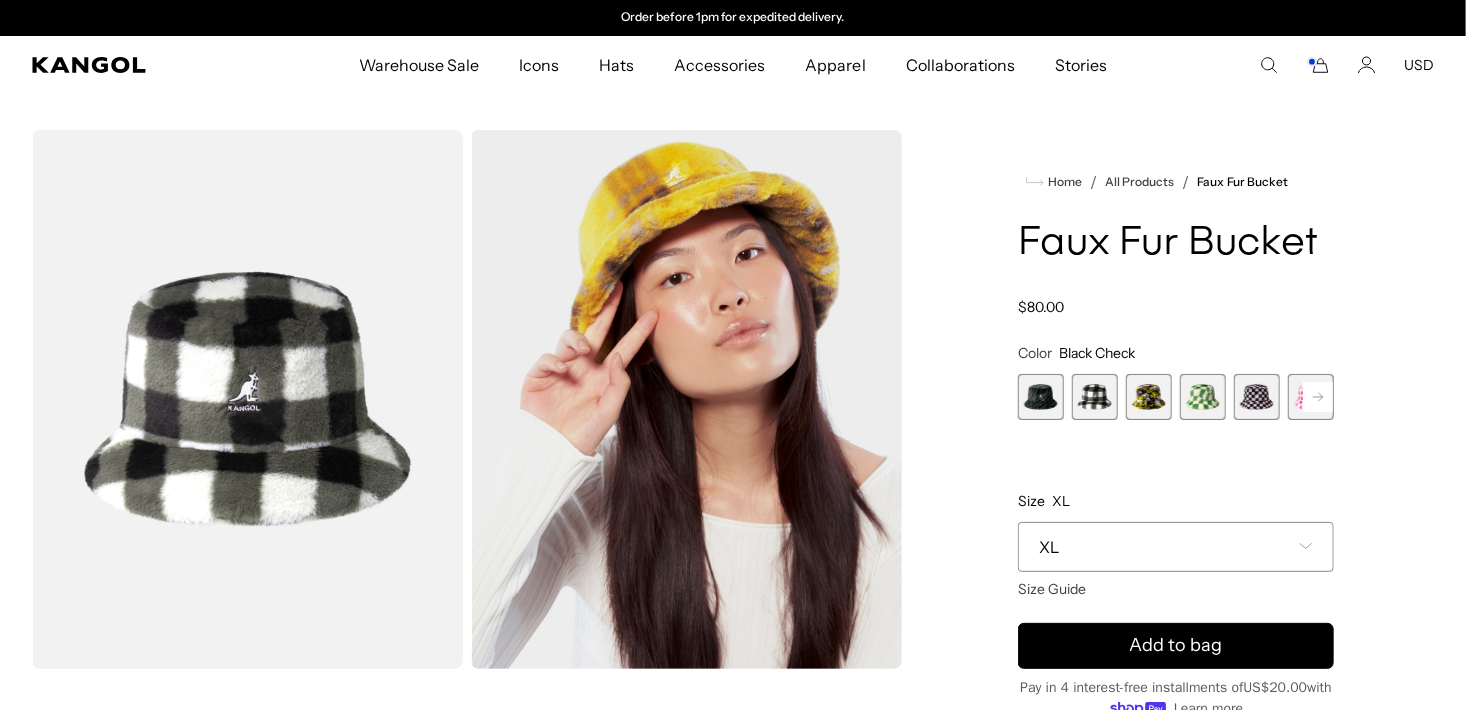 click on "USD" at bounding box center (1419, 65) 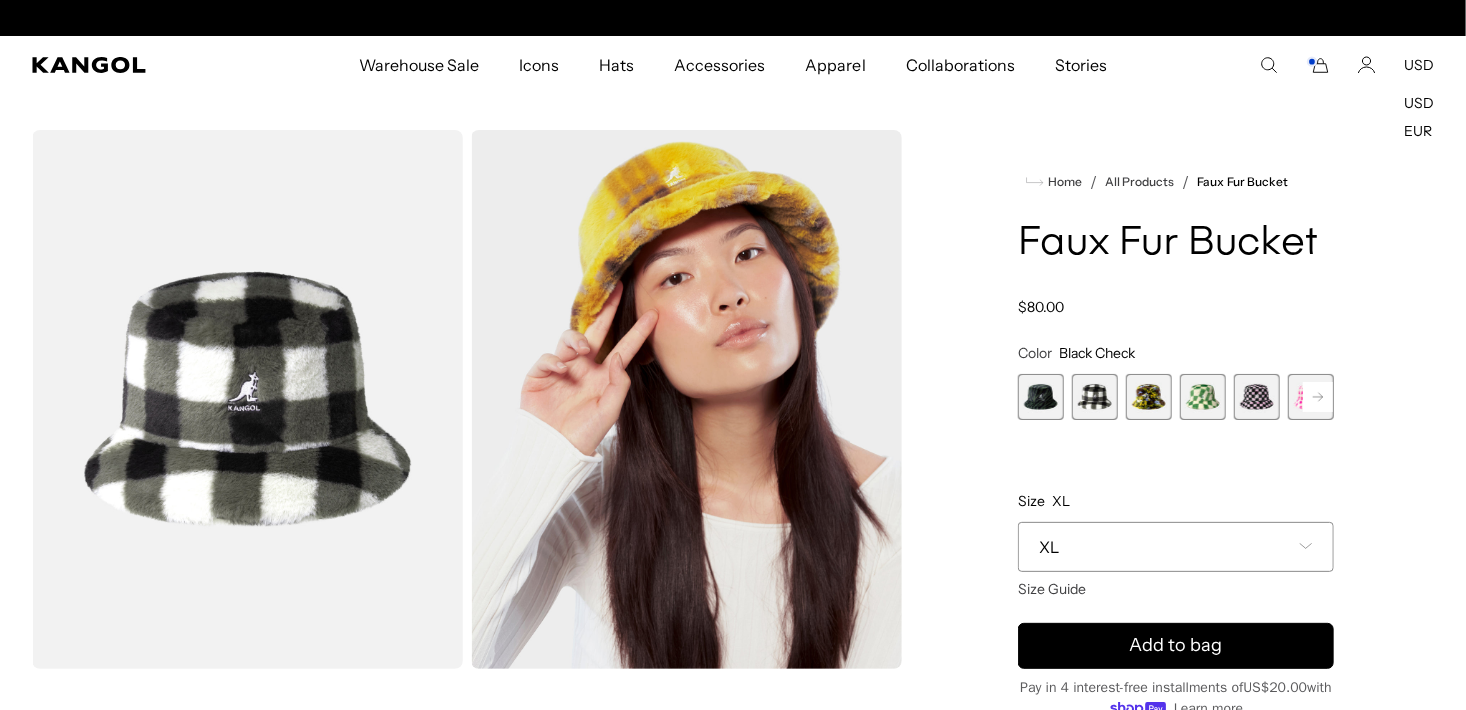 scroll, scrollTop: 0, scrollLeft: 0, axis: both 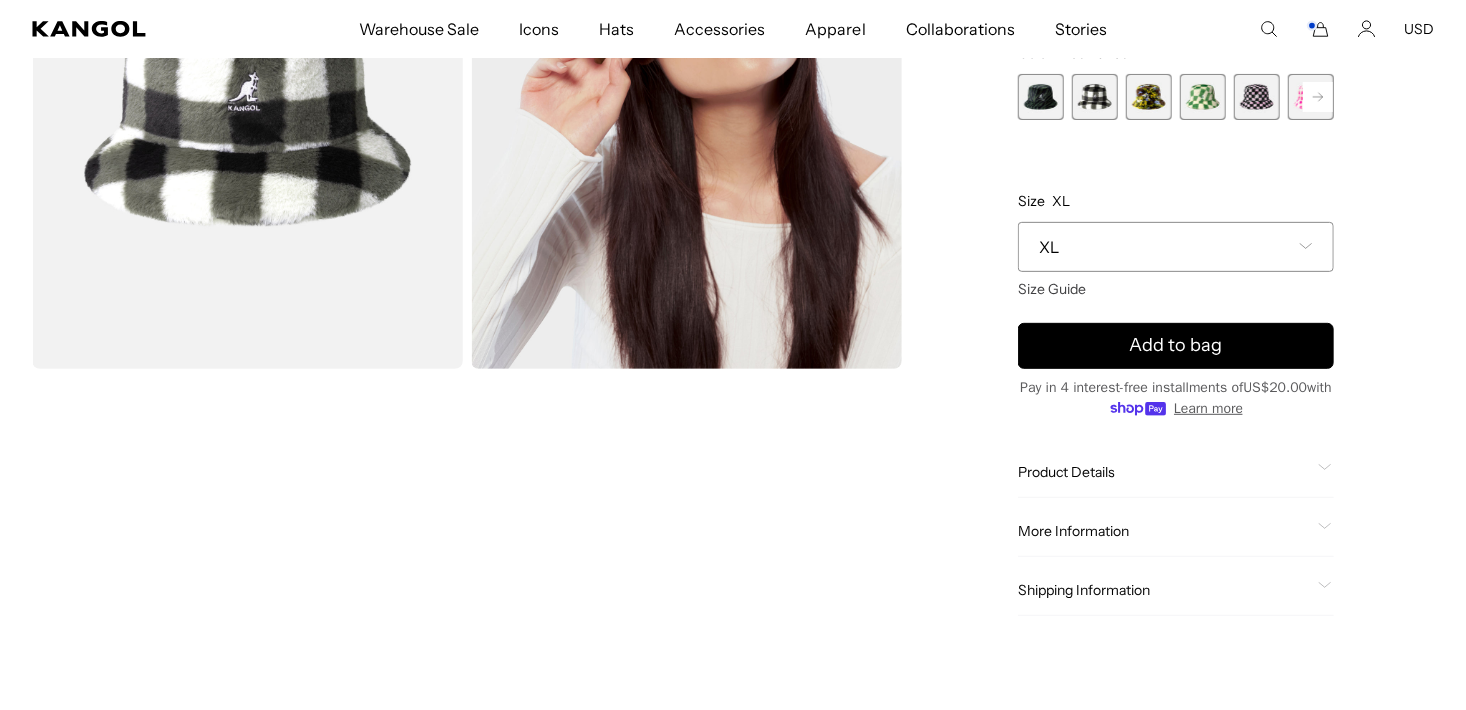 click on "Warehouse Sale
Warehouse Sale
Limited Time: Select Spring Styles on Sale
Sale Hats
Sale Accessories
Icons
Icons" at bounding box center (733, 29) 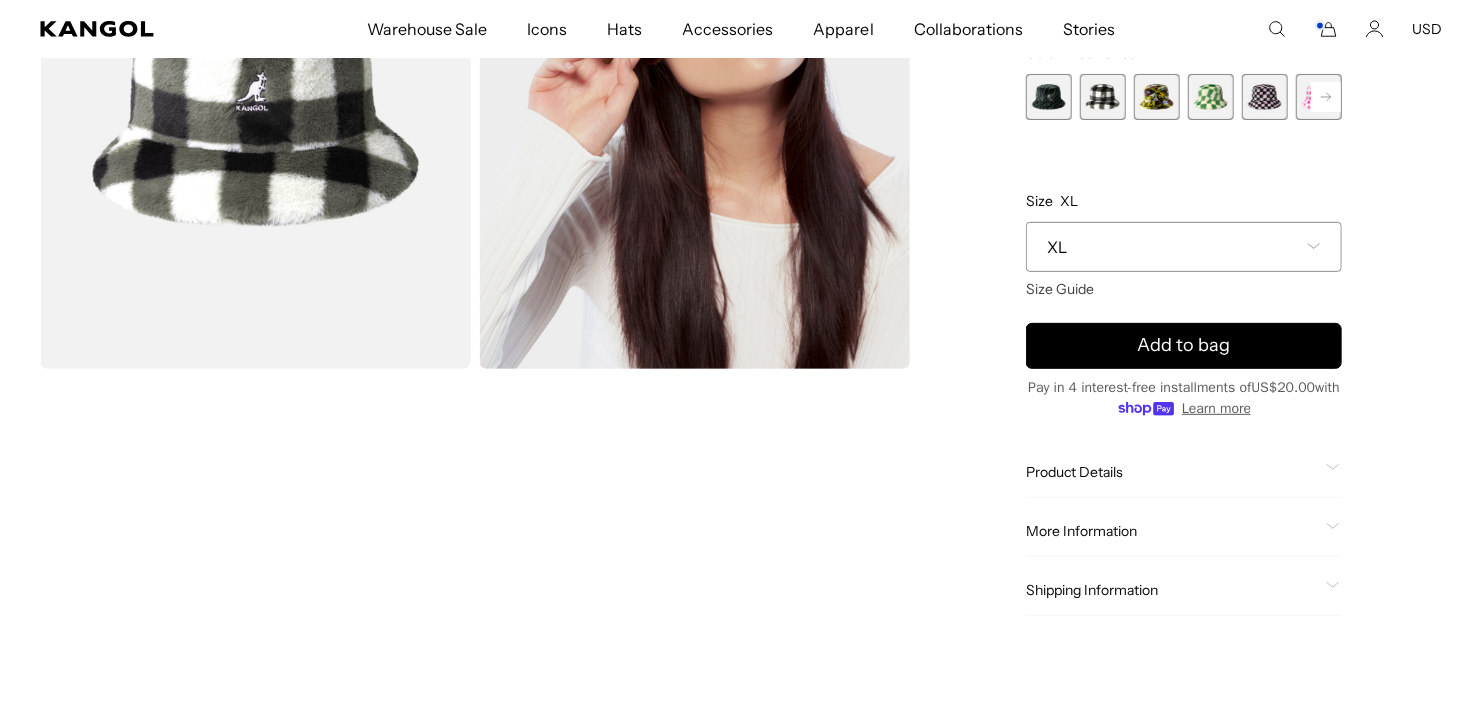 scroll, scrollTop: 0, scrollLeft: 412, axis: horizontal 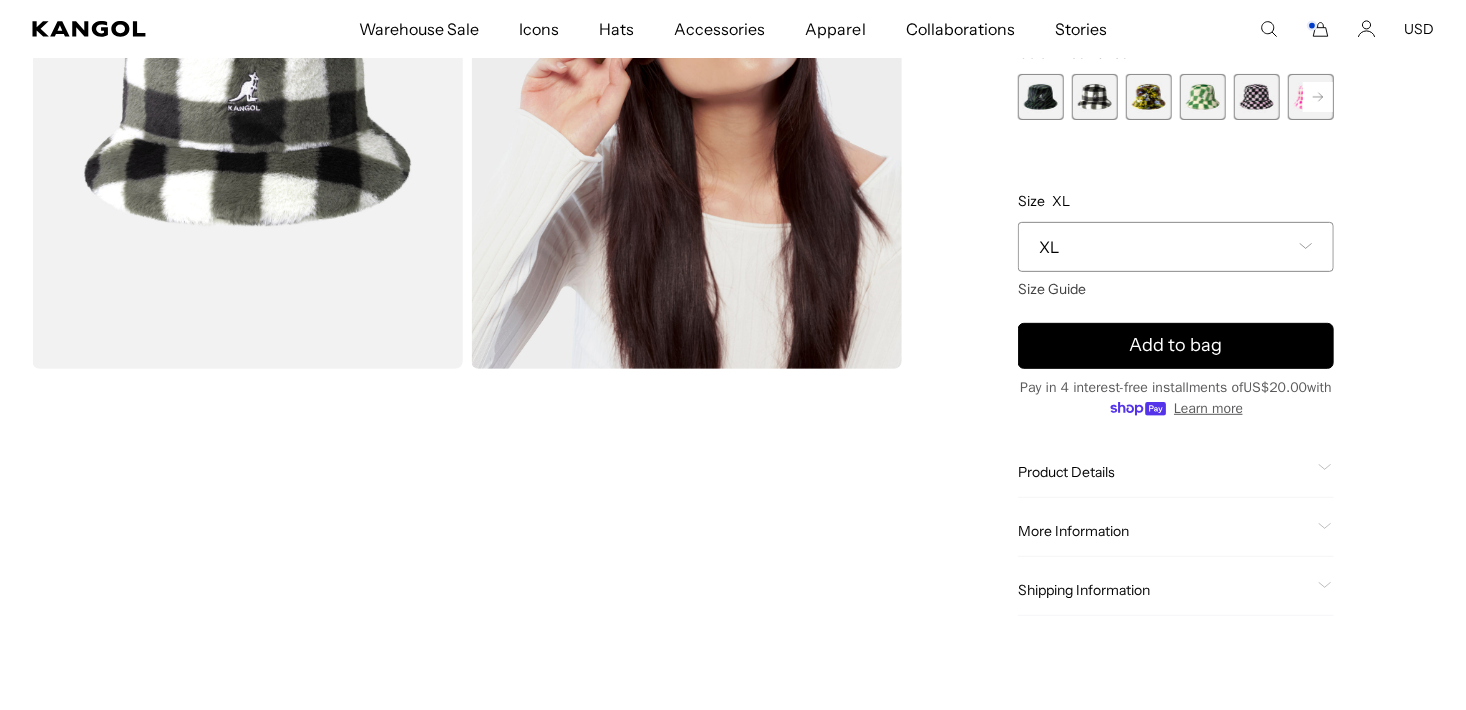 click 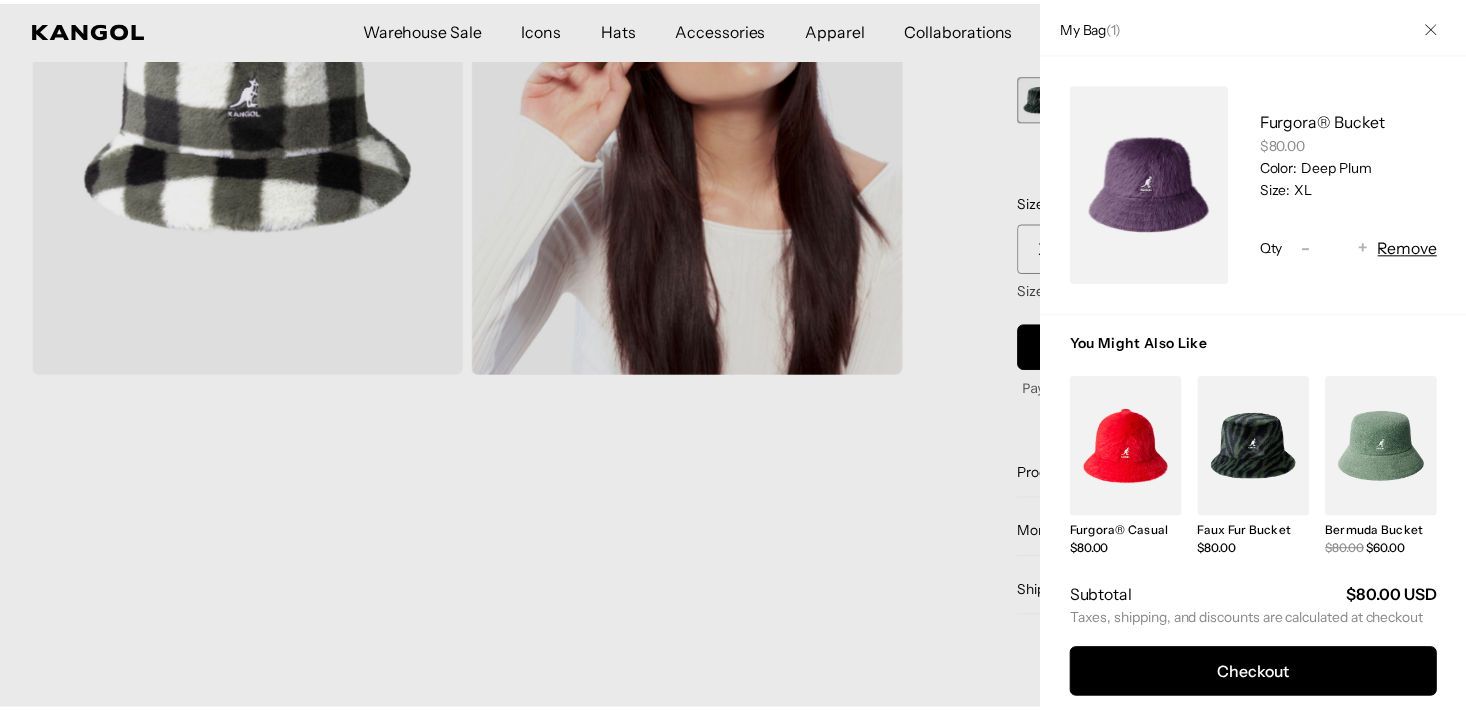 scroll, scrollTop: 0, scrollLeft: 412, axis: horizontal 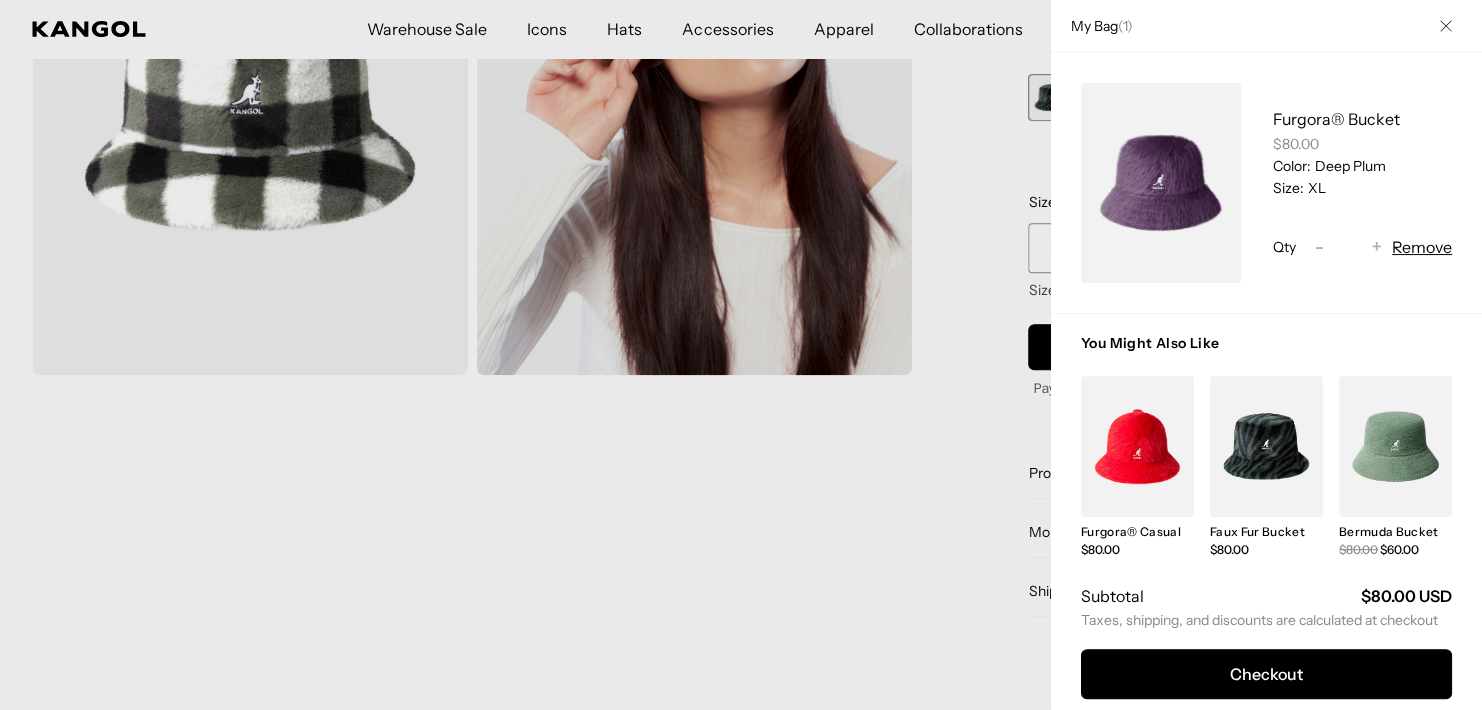 click 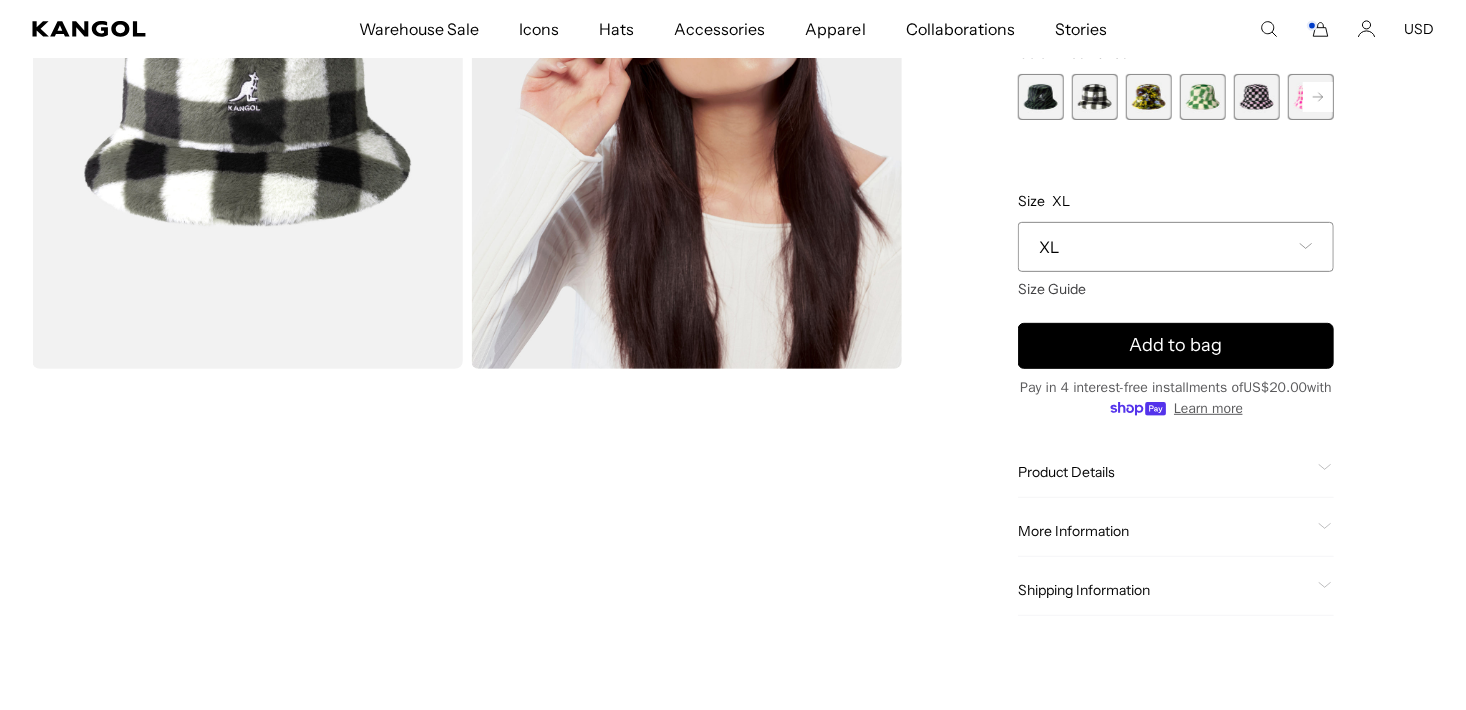 click on "XL" at bounding box center [1176, 247] 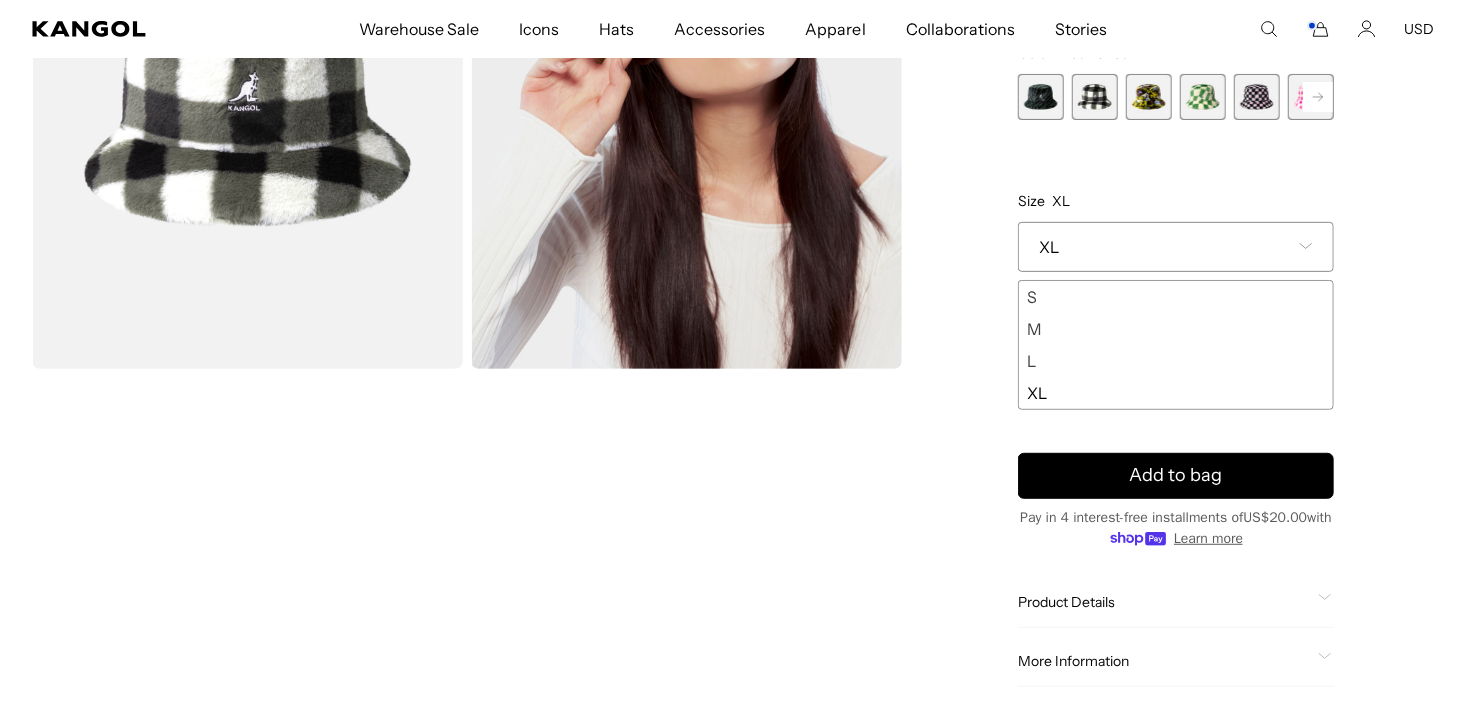 scroll, scrollTop: 0, scrollLeft: 0, axis: both 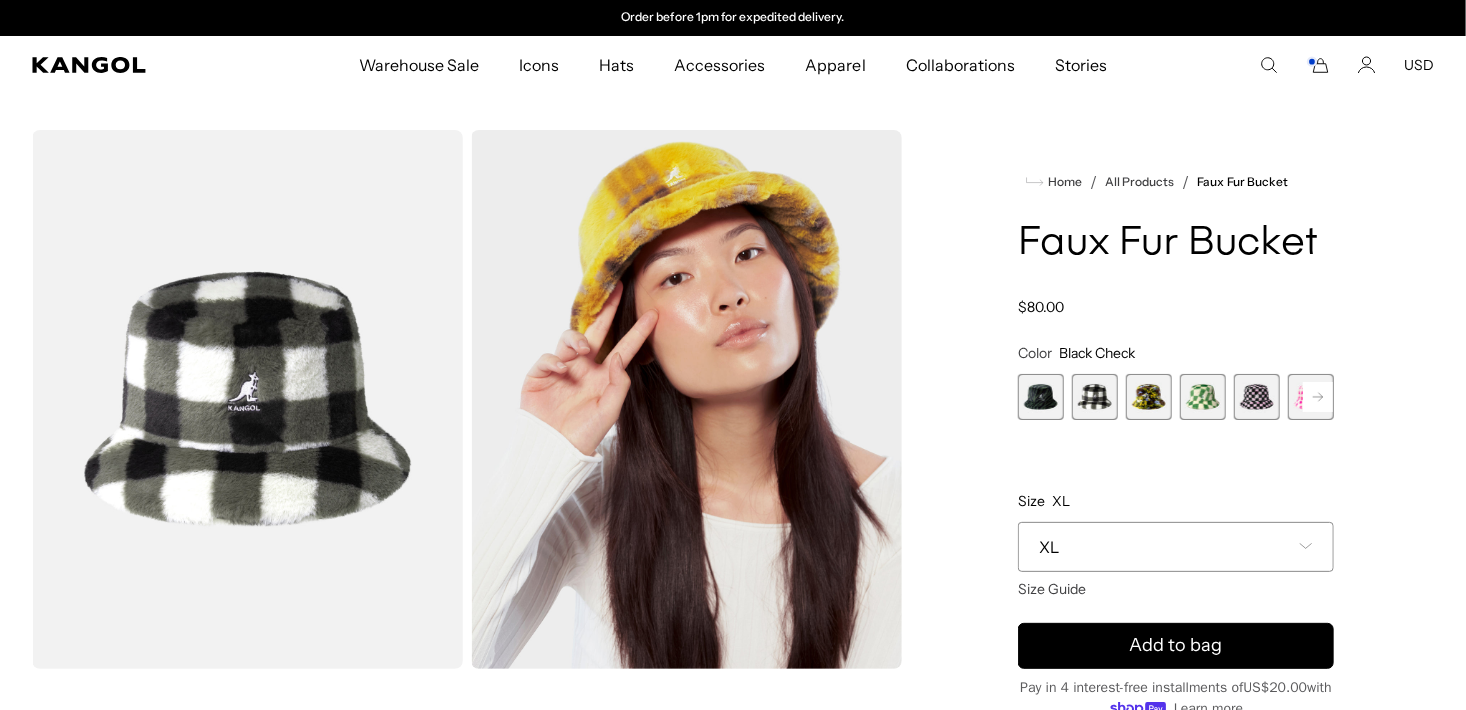 click 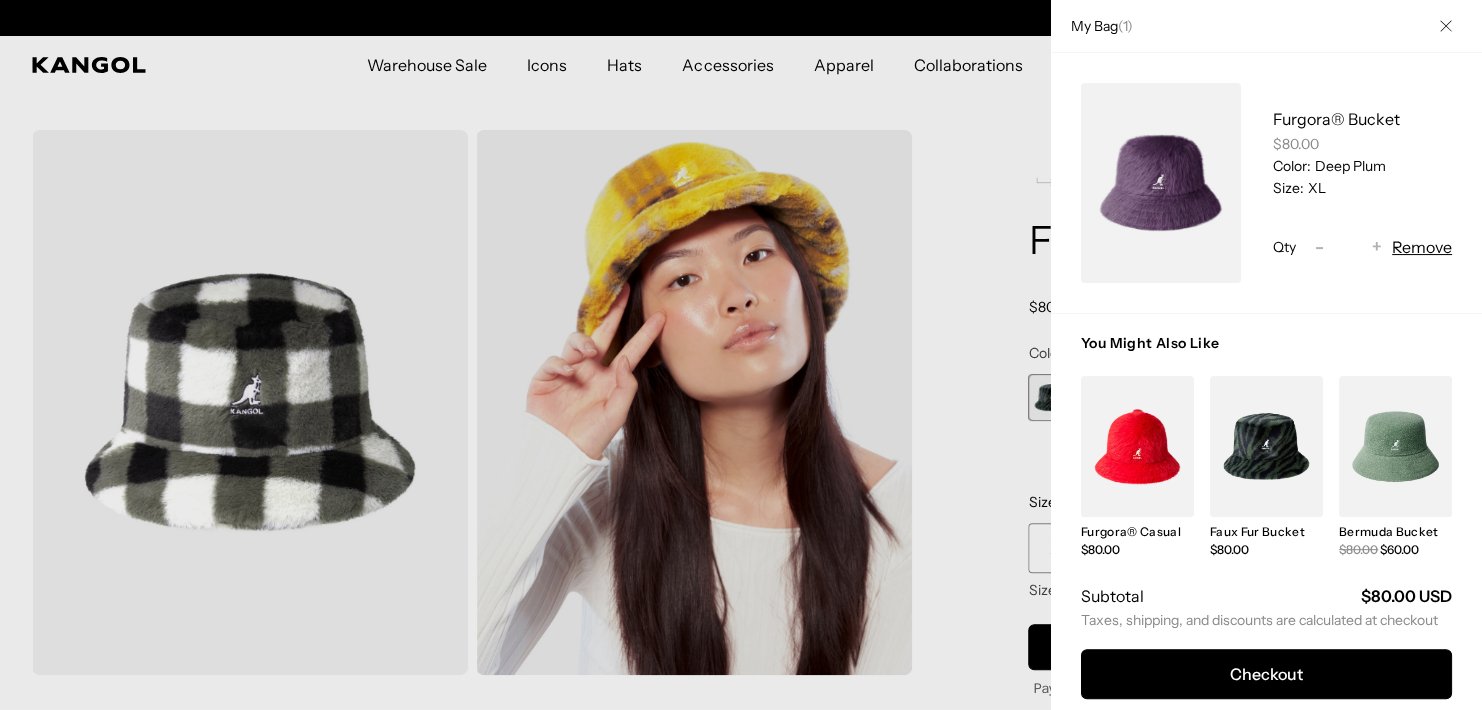 scroll, scrollTop: 0, scrollLeft: 0, axis: both 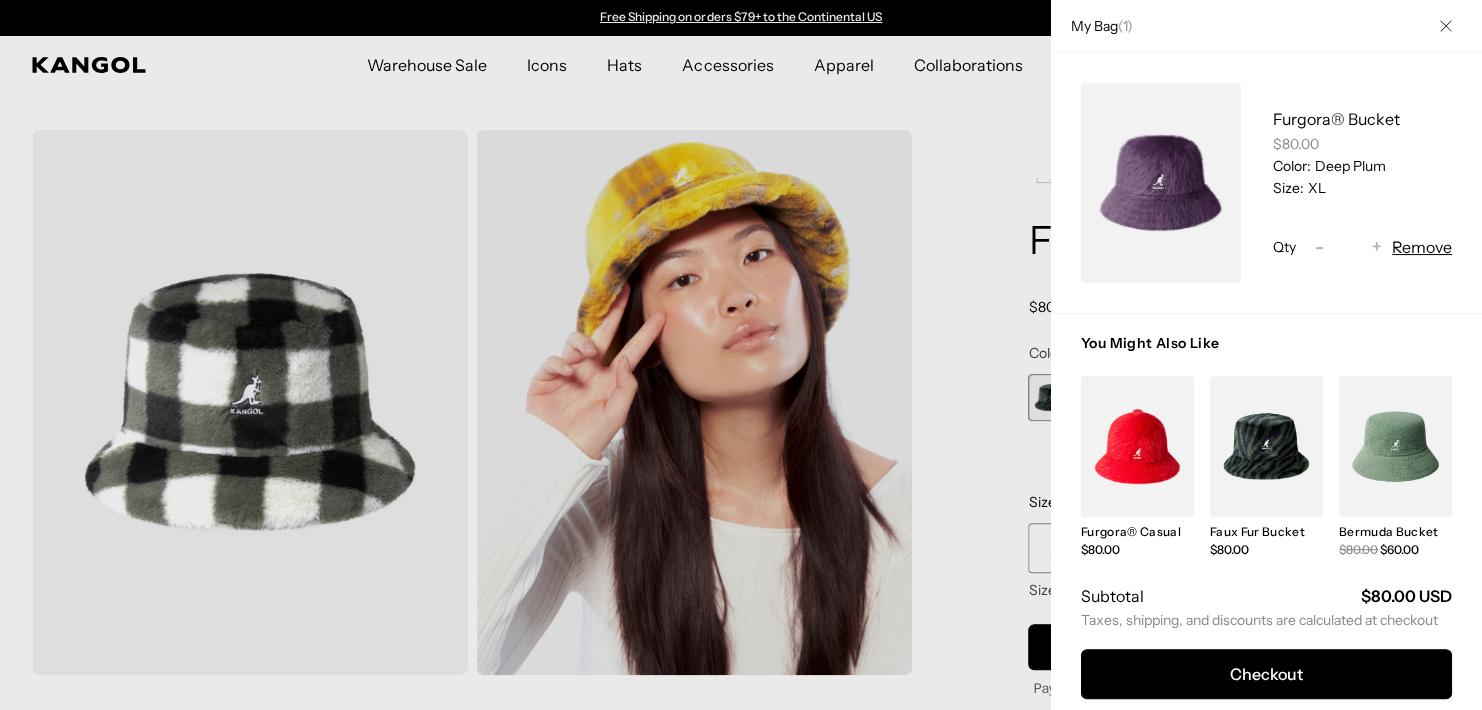 click at bounding box center [1161, 183] 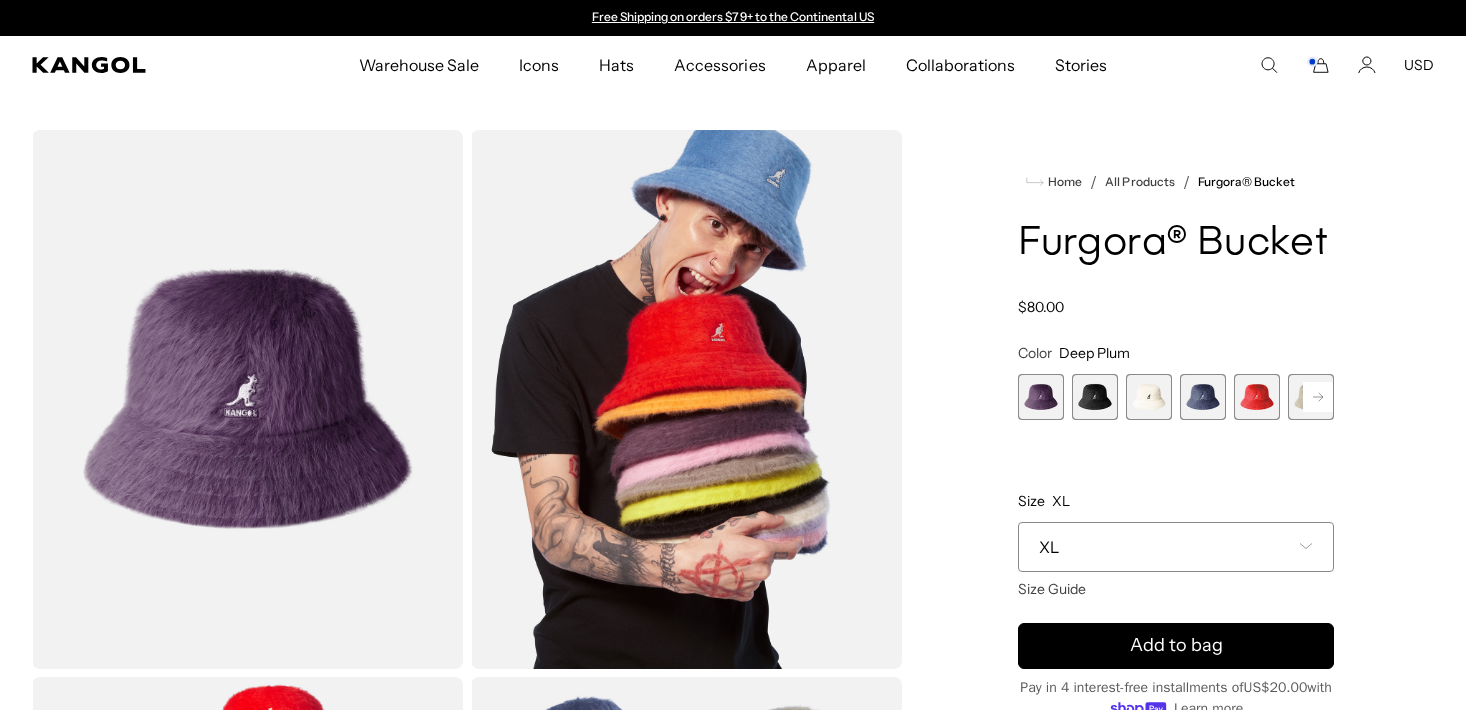 scroll, scrollTop: 0, scrollLeft: 0, axis: both 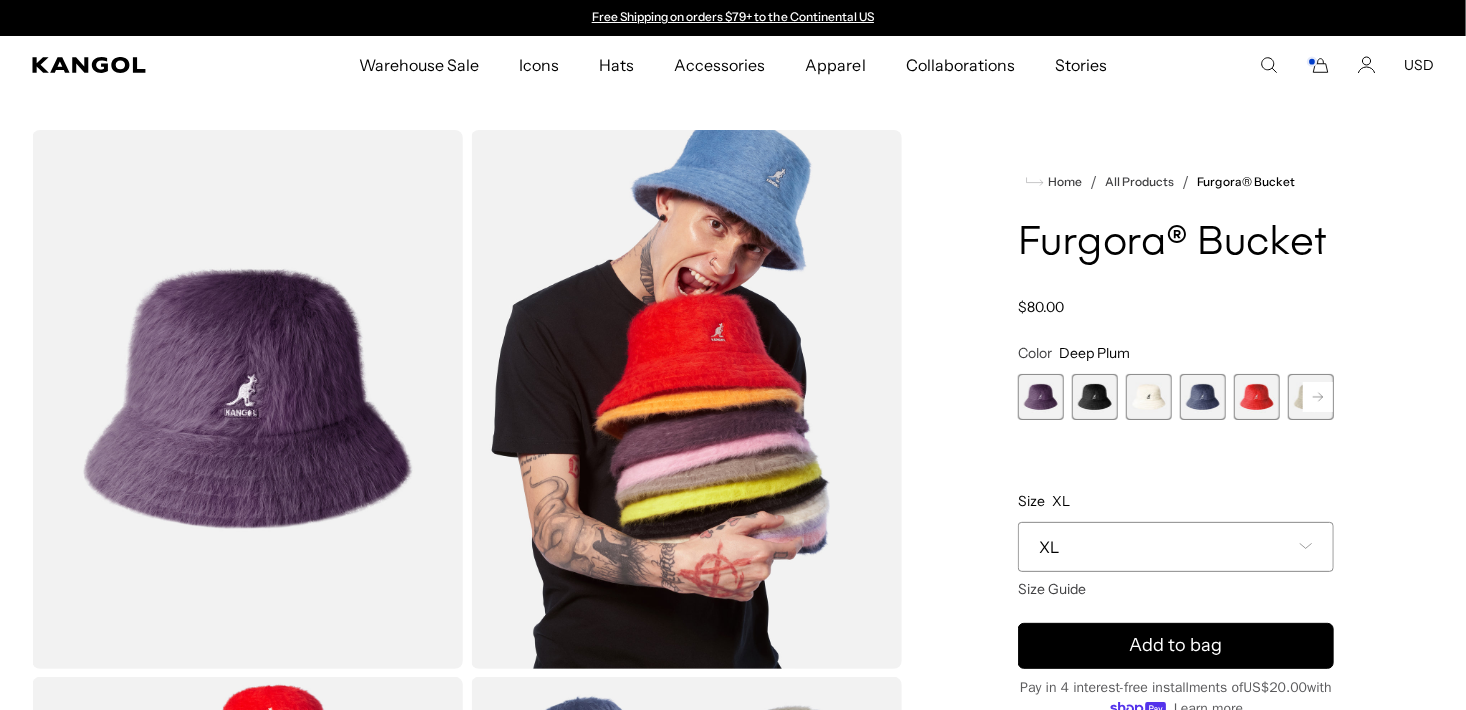 click 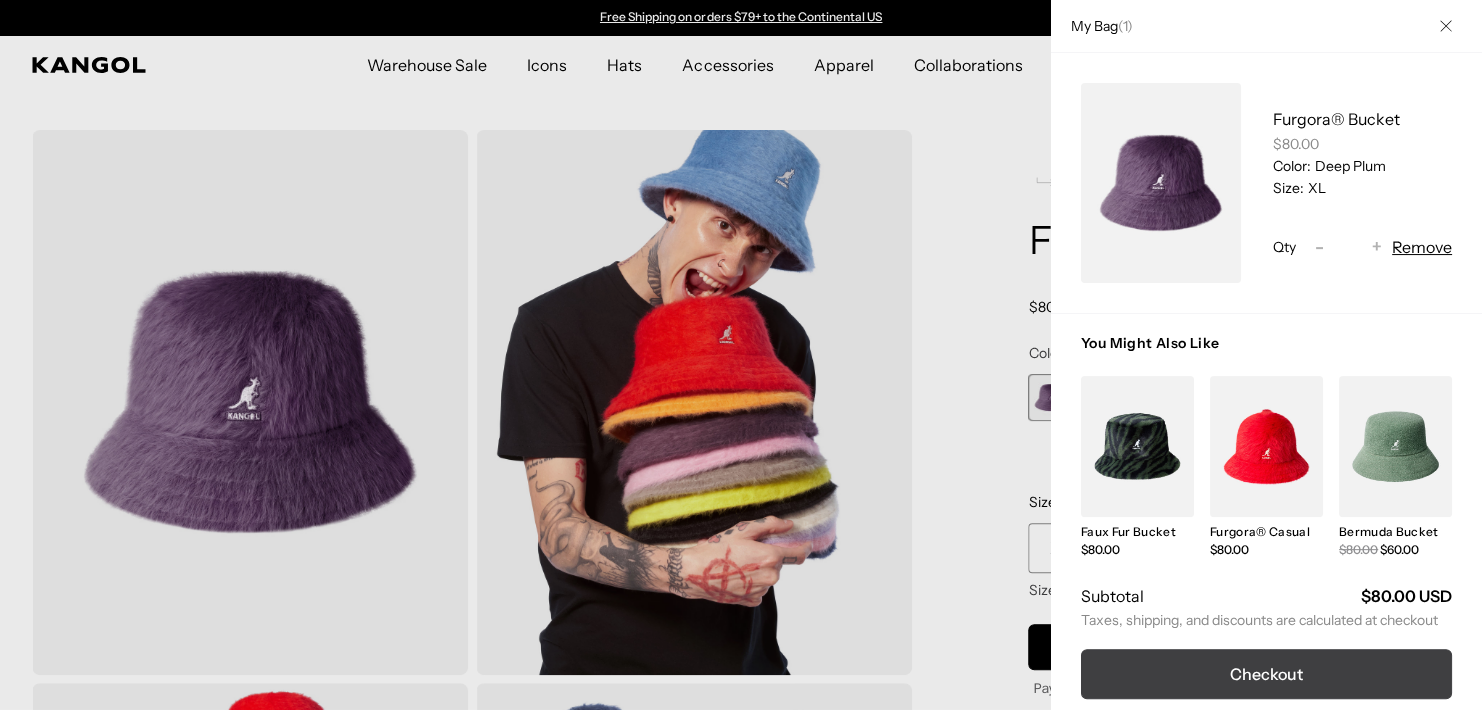 click on "Checkout" at bounding box center [1266, 674] 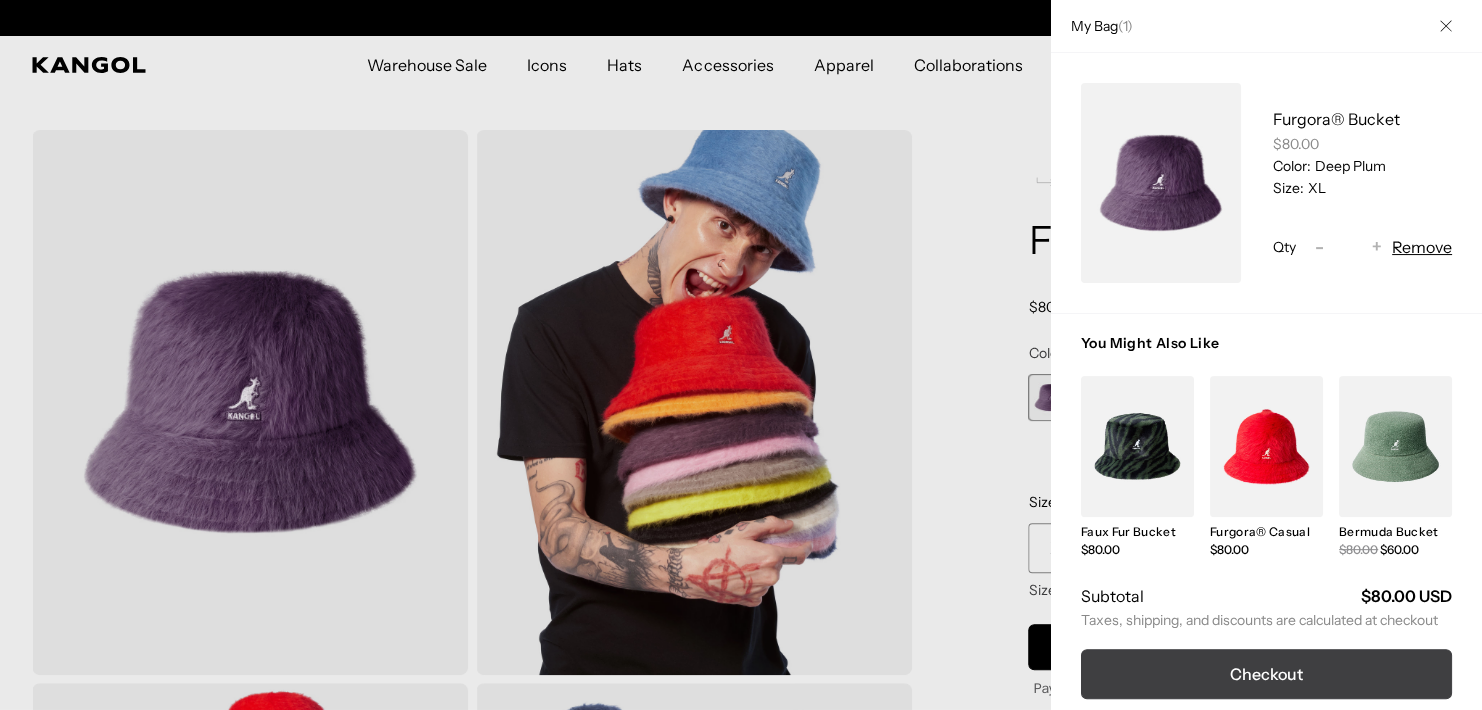 scroll, scrollTop: 0, scrollLeft: 412, axis: horizontal 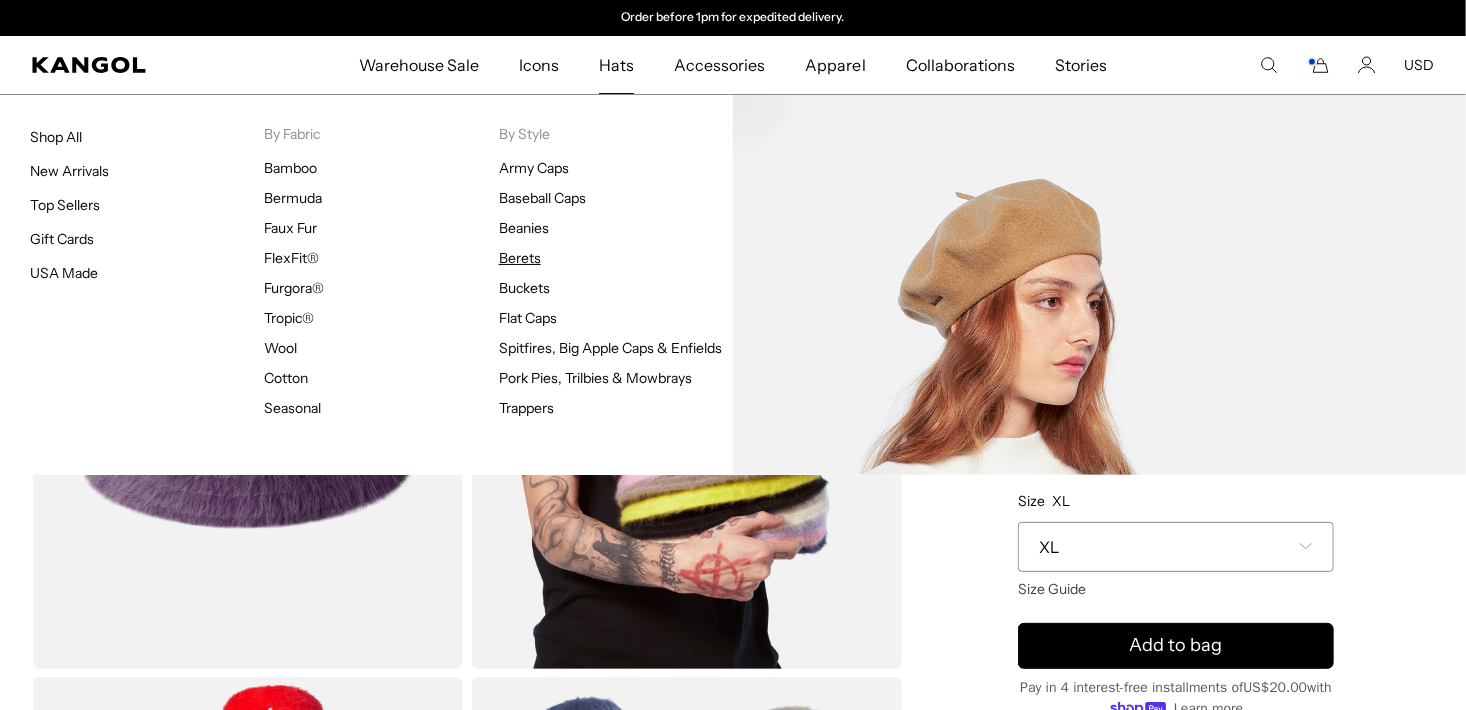 click on "Berets" at bounding box center [520, 258] 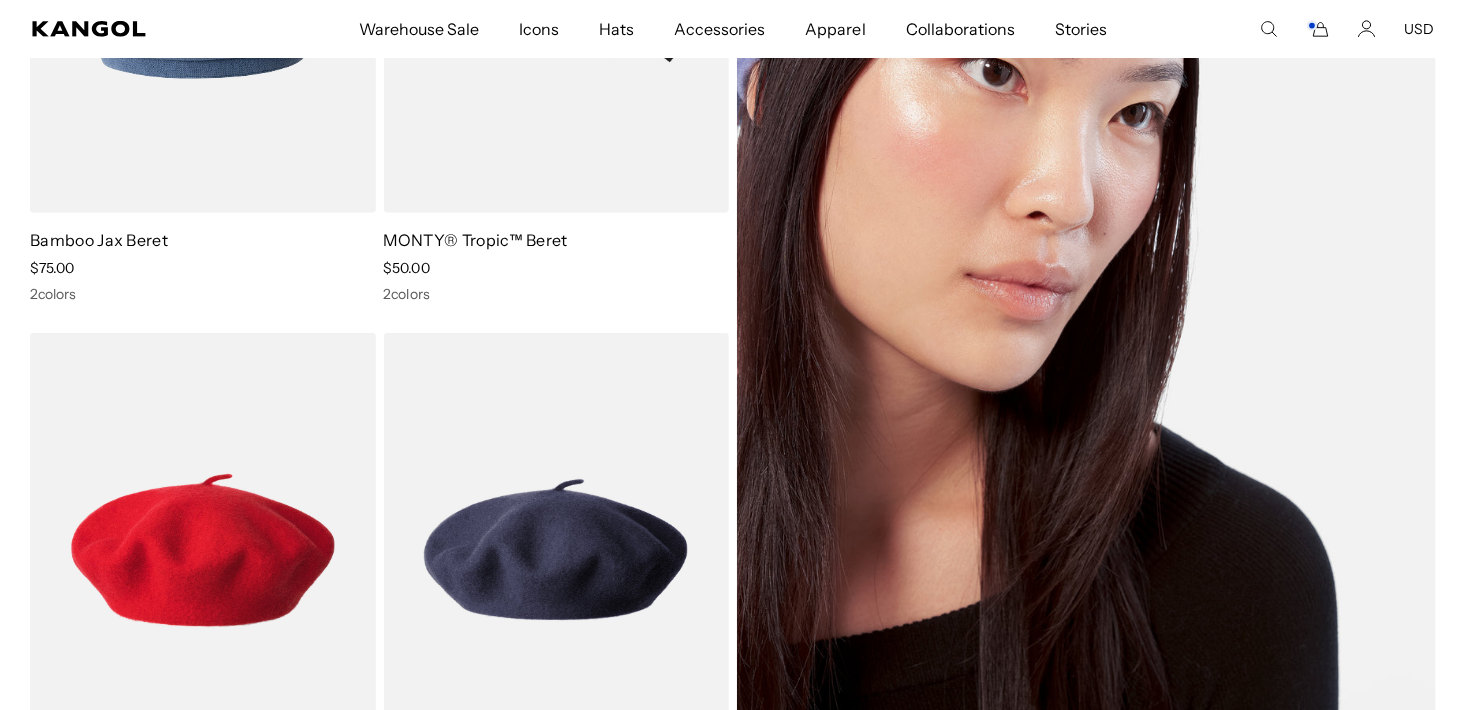 scroll, scrollTop: 500, scrollLeft: 0, axis: vertical 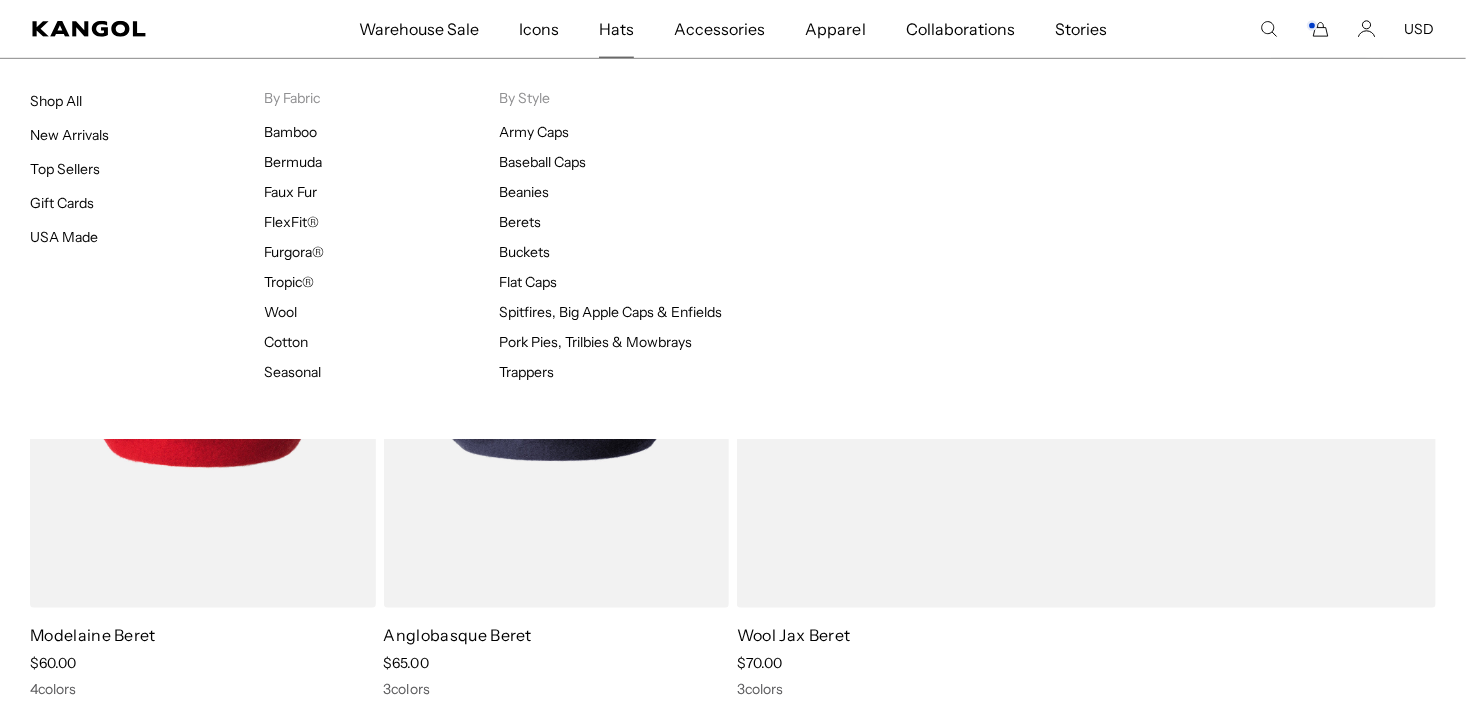 click on "Hats" at bounding box center [616, 29] 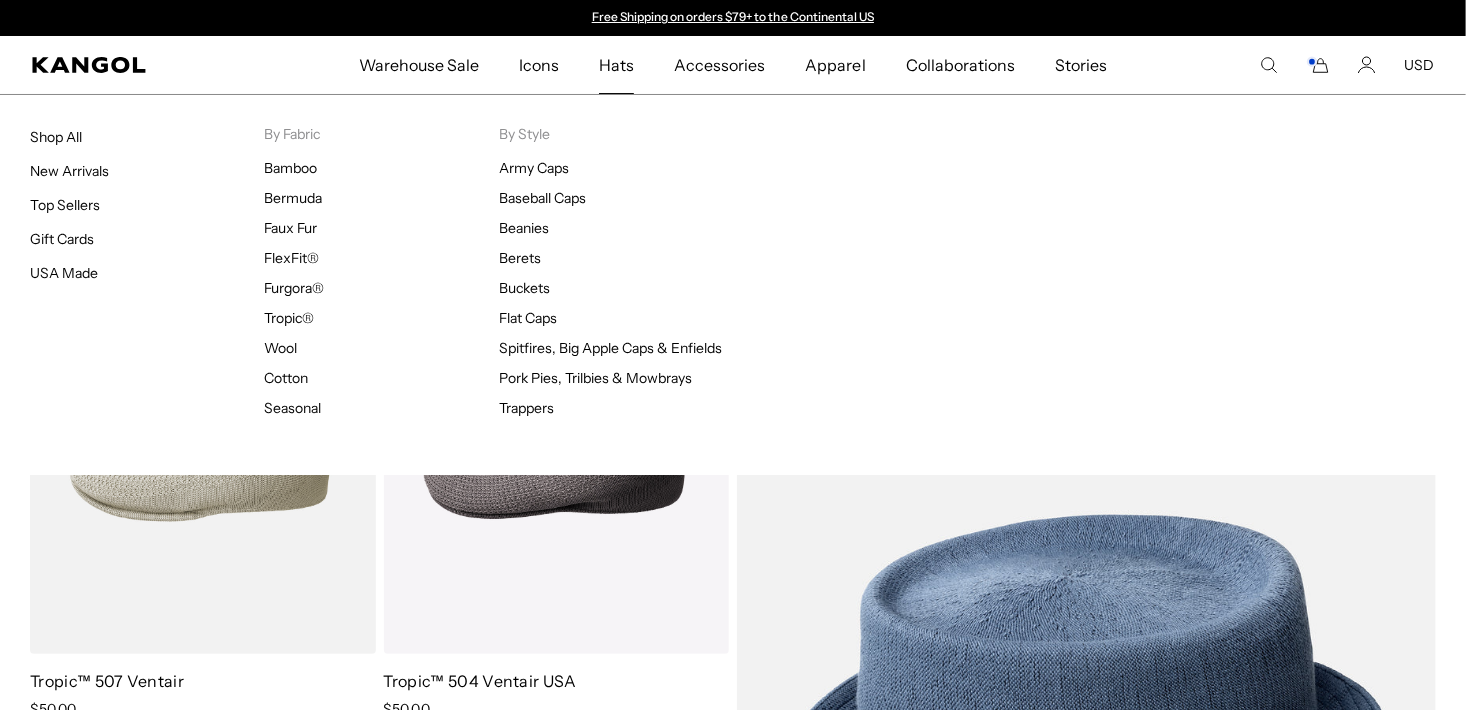 scroll, scrollTop: 0, scrollLeft: 0, axis: both 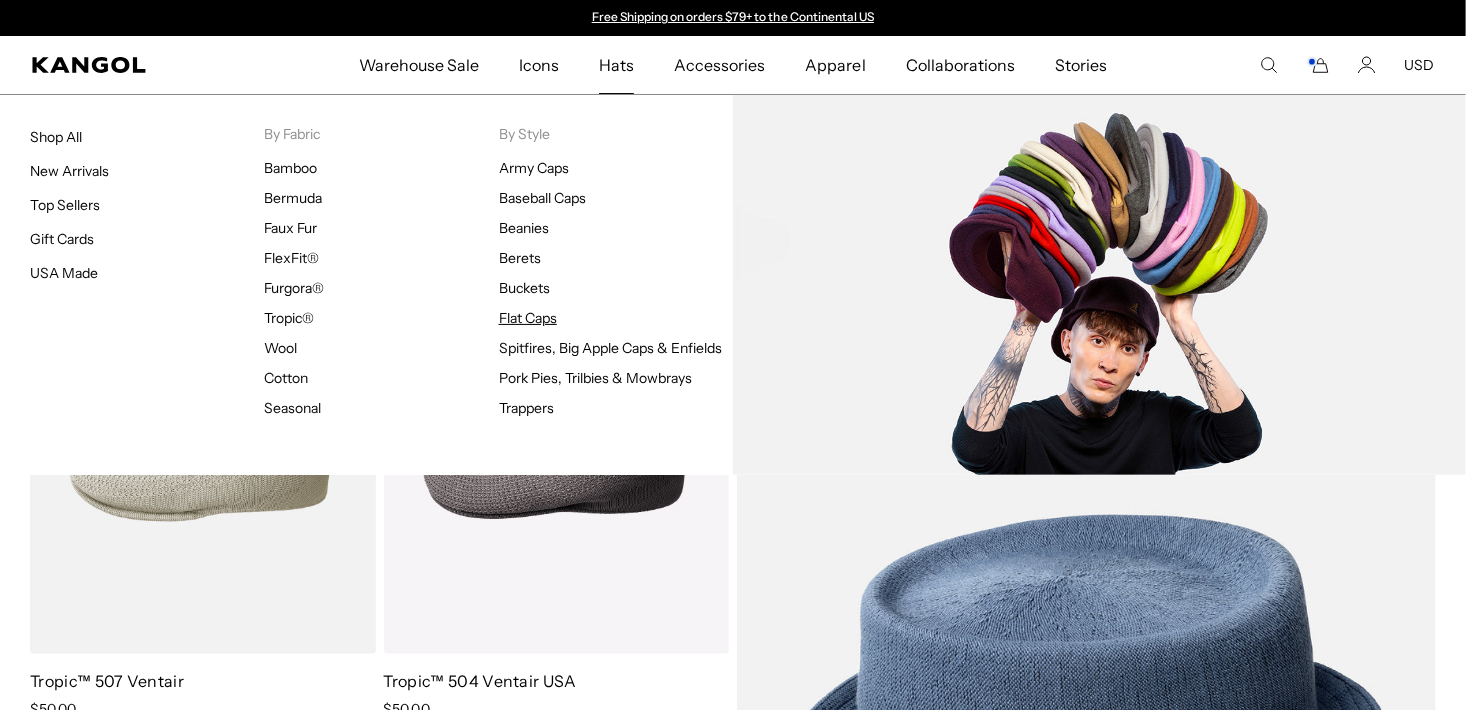 click on "Flat Caps" at bounding box center [528, 318] 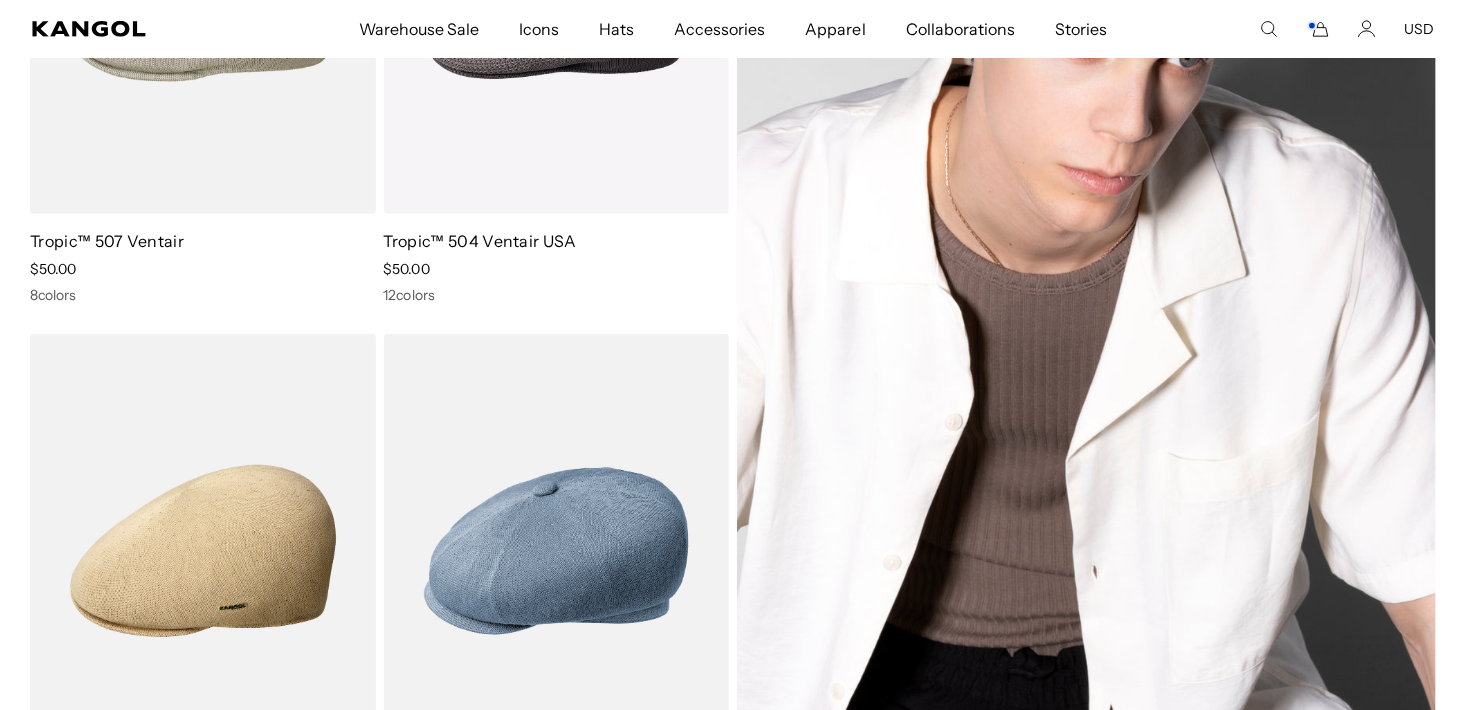 scroll, scrollTop: 0, scrollLeft: 0, axis: both 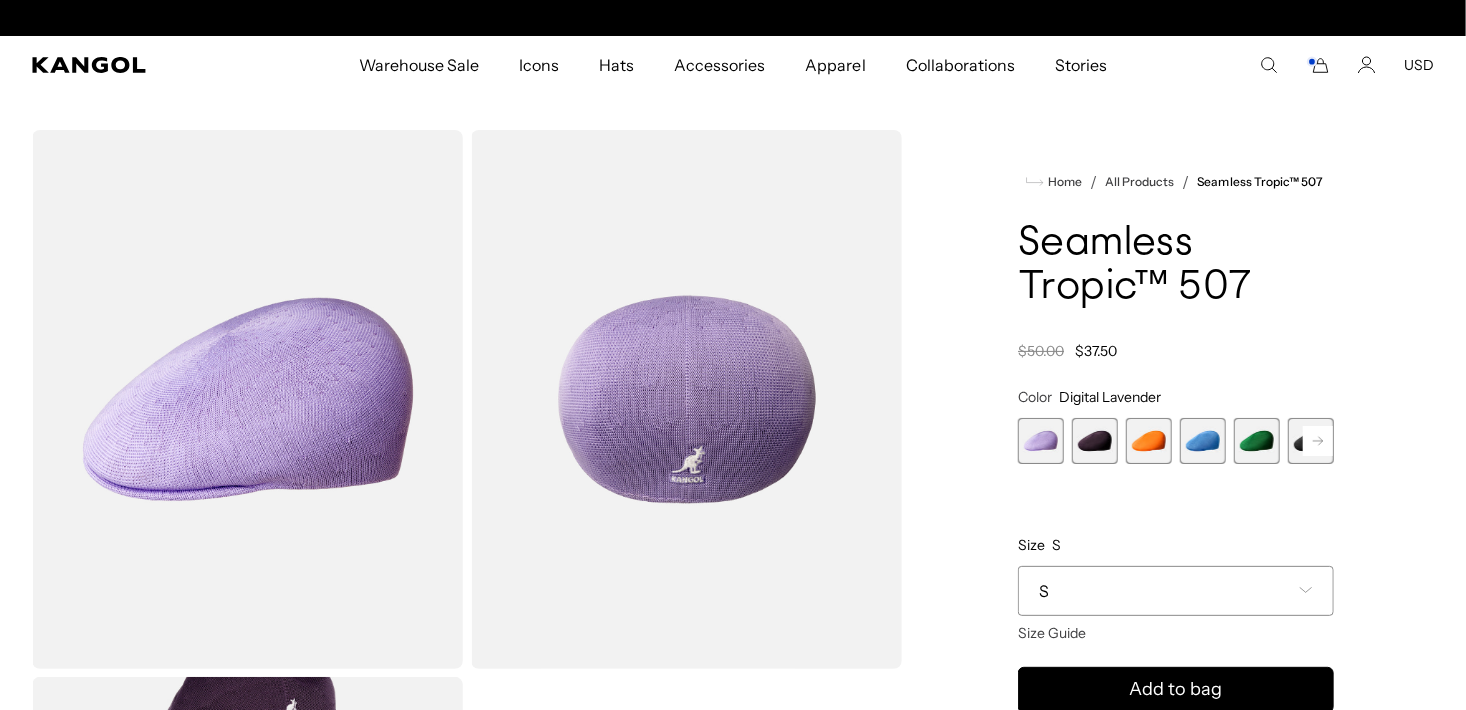 click on "S" at bounding box center (1176, 591) 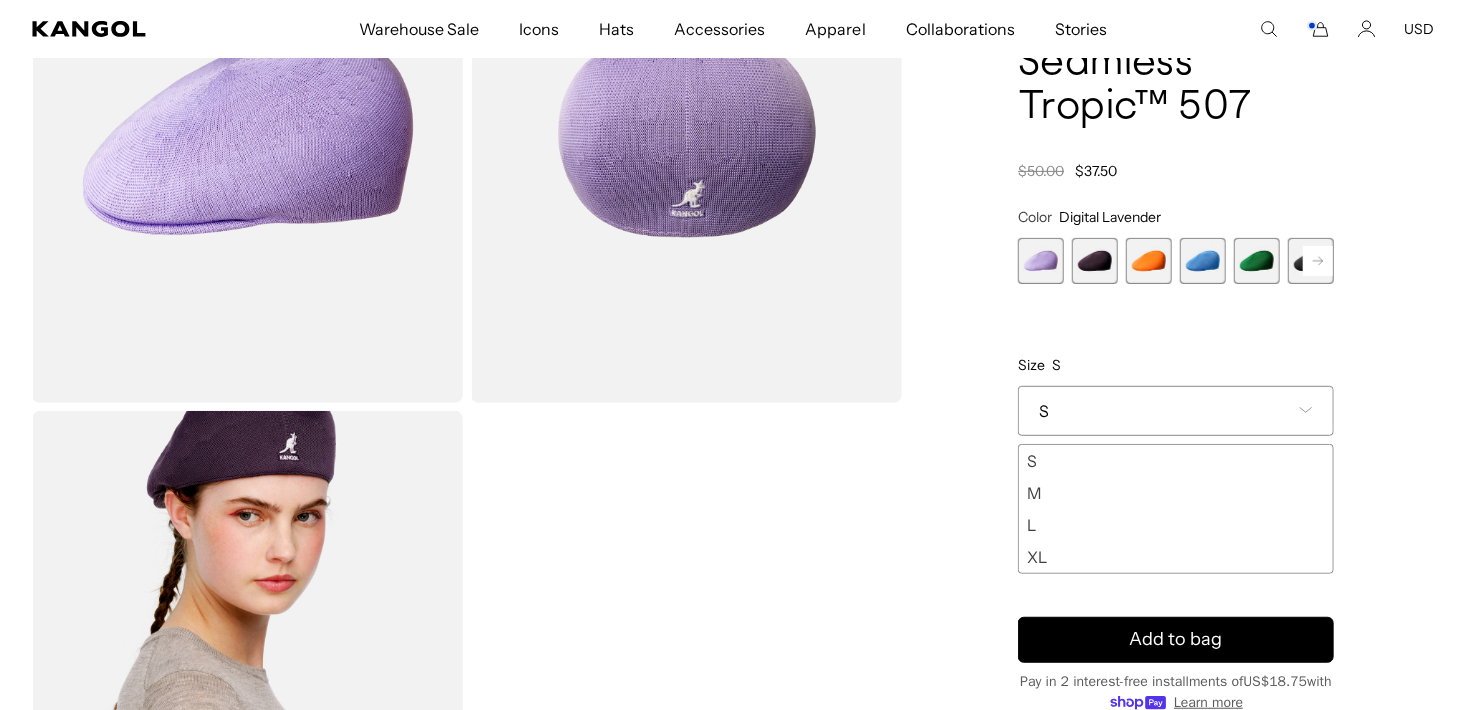 scroll, scrollTop: 300, scrollLeft: 0, axis: vertical 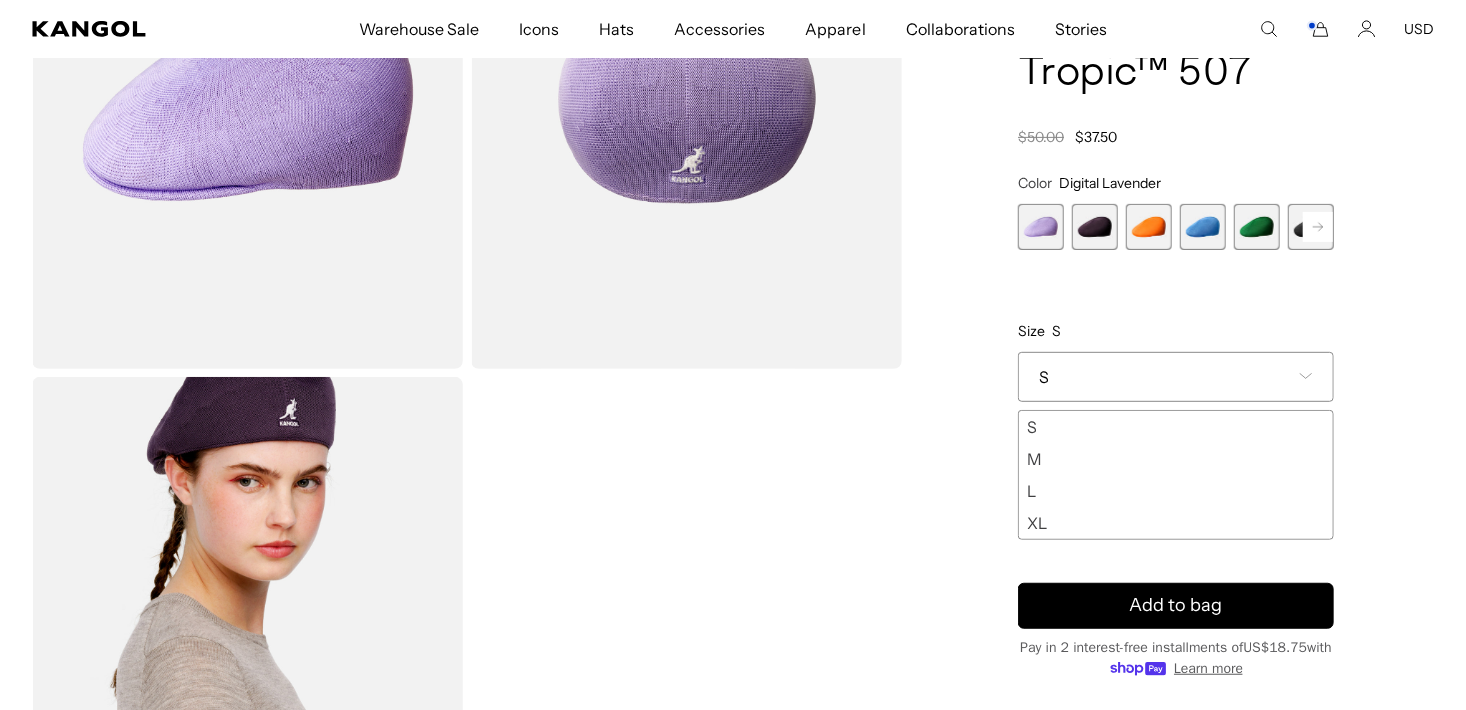 click on "XL" at bounding box center (1176, 523) 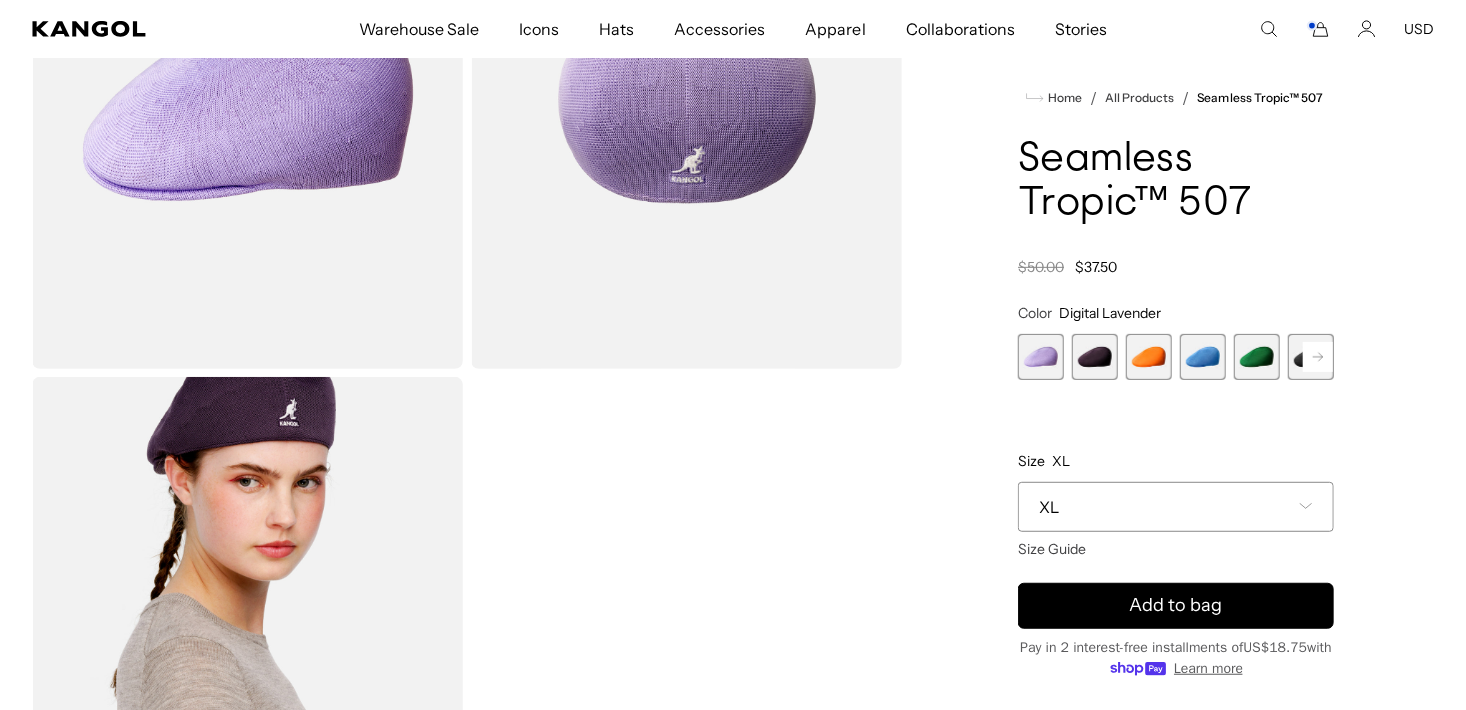 click at bounding box center [1041, 357] 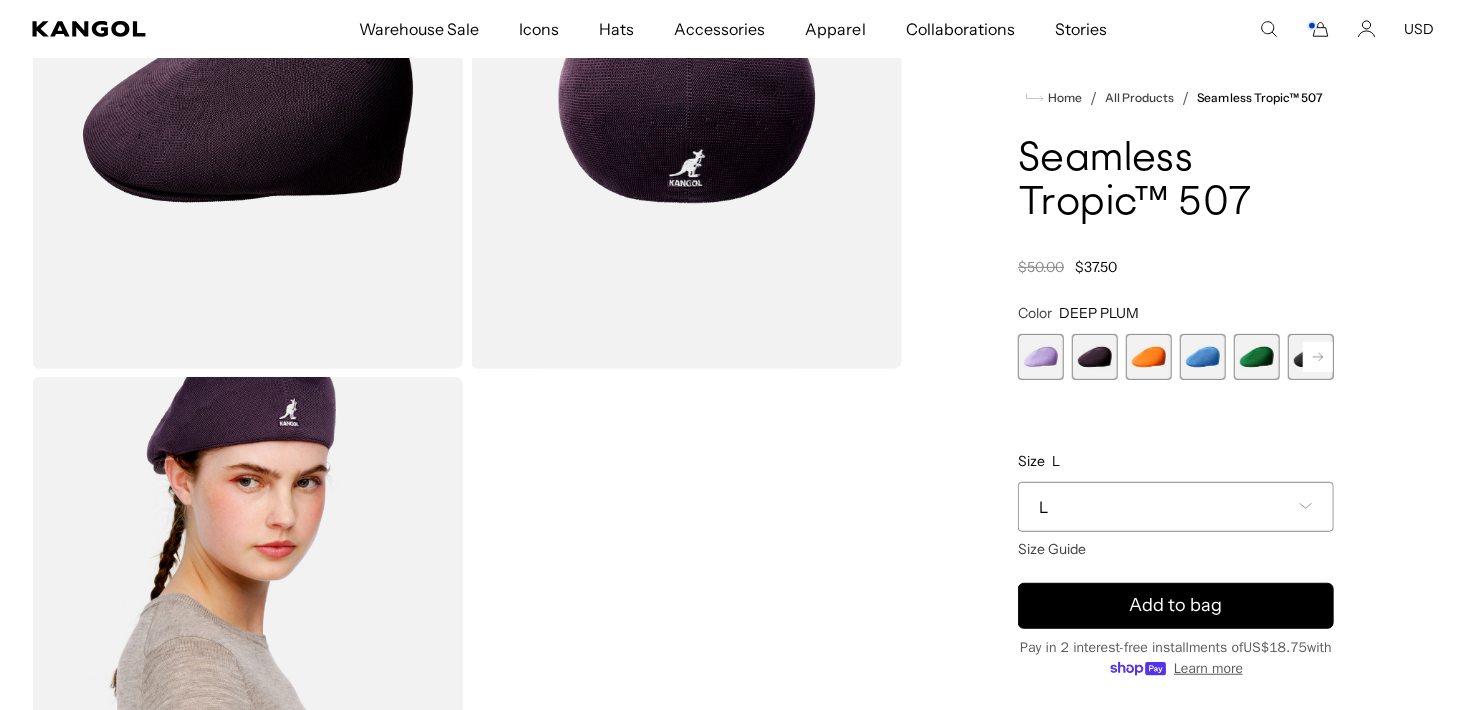 click at bounding box center (1149, 357) 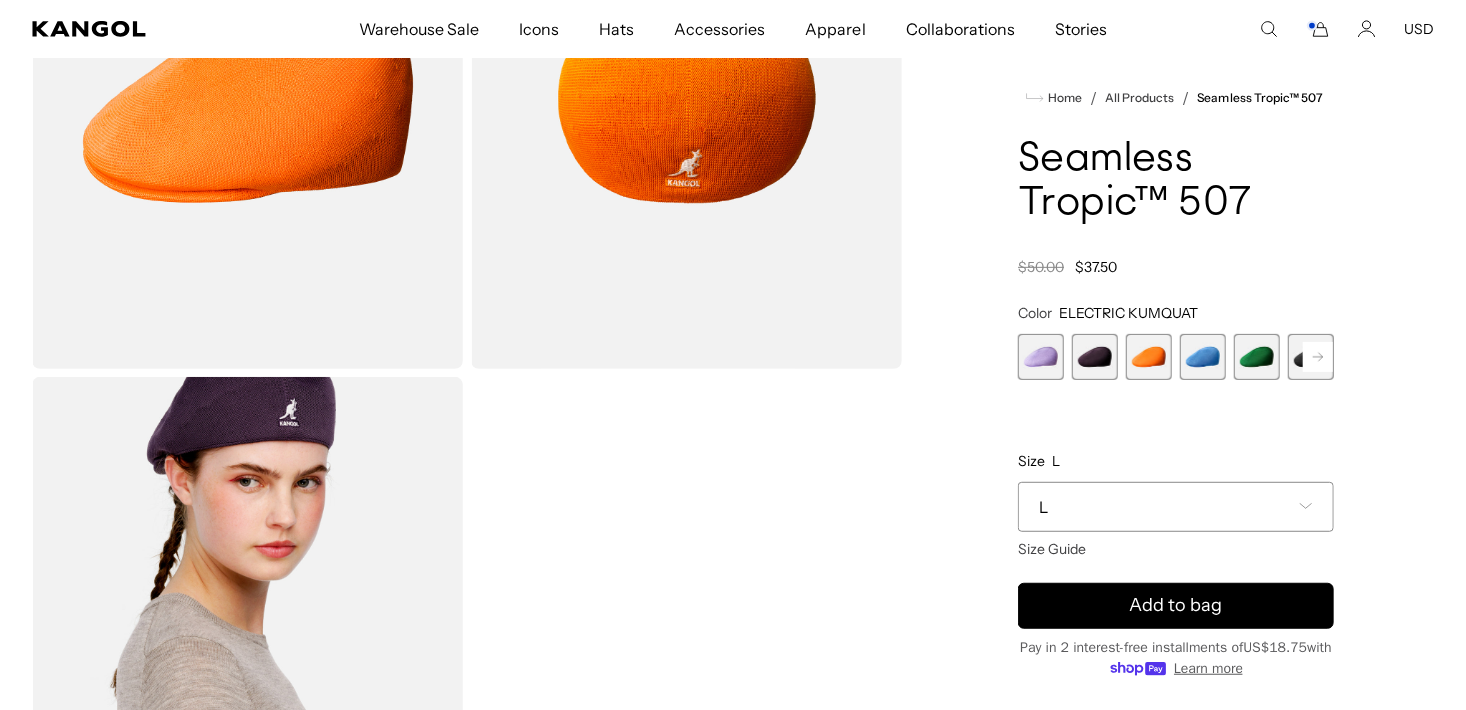 click at bounding box center [1203, 357] 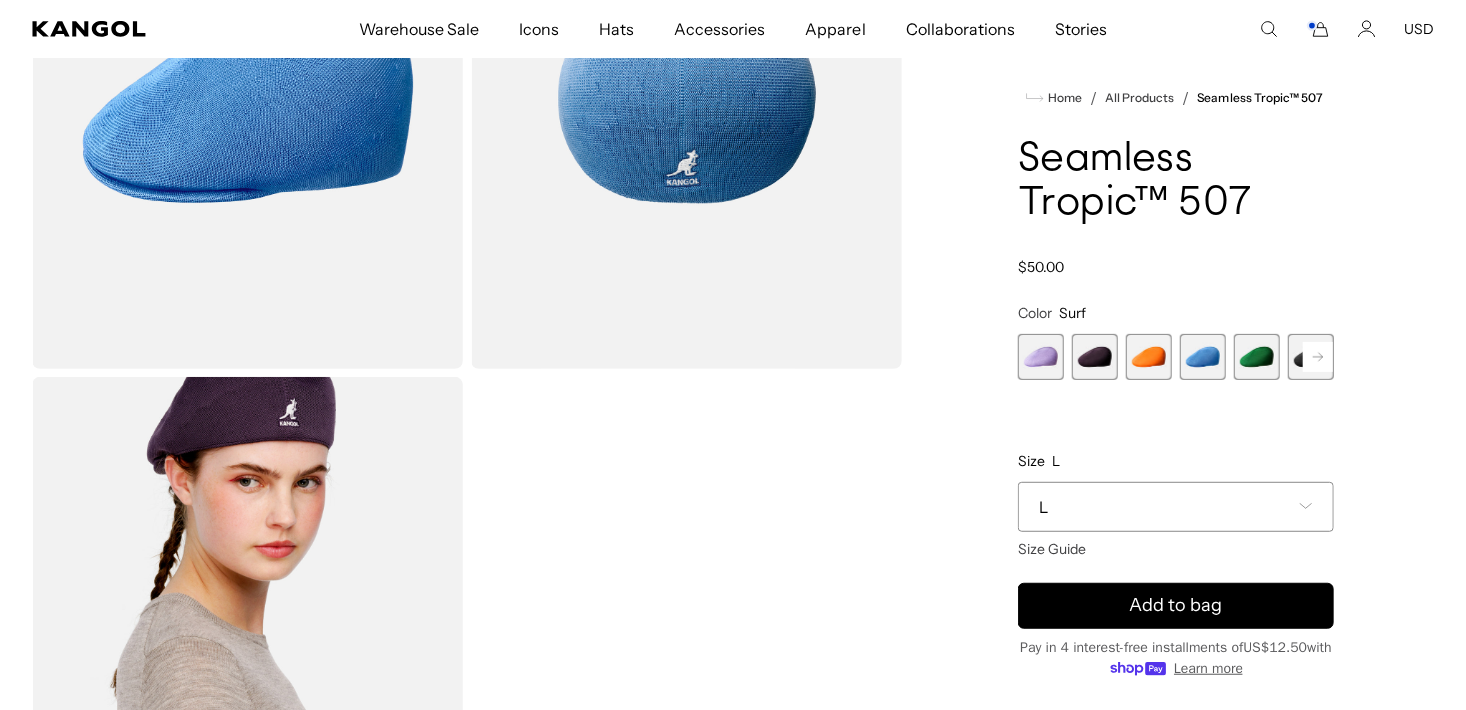 click on "L" at bounding box center [1176, 507] 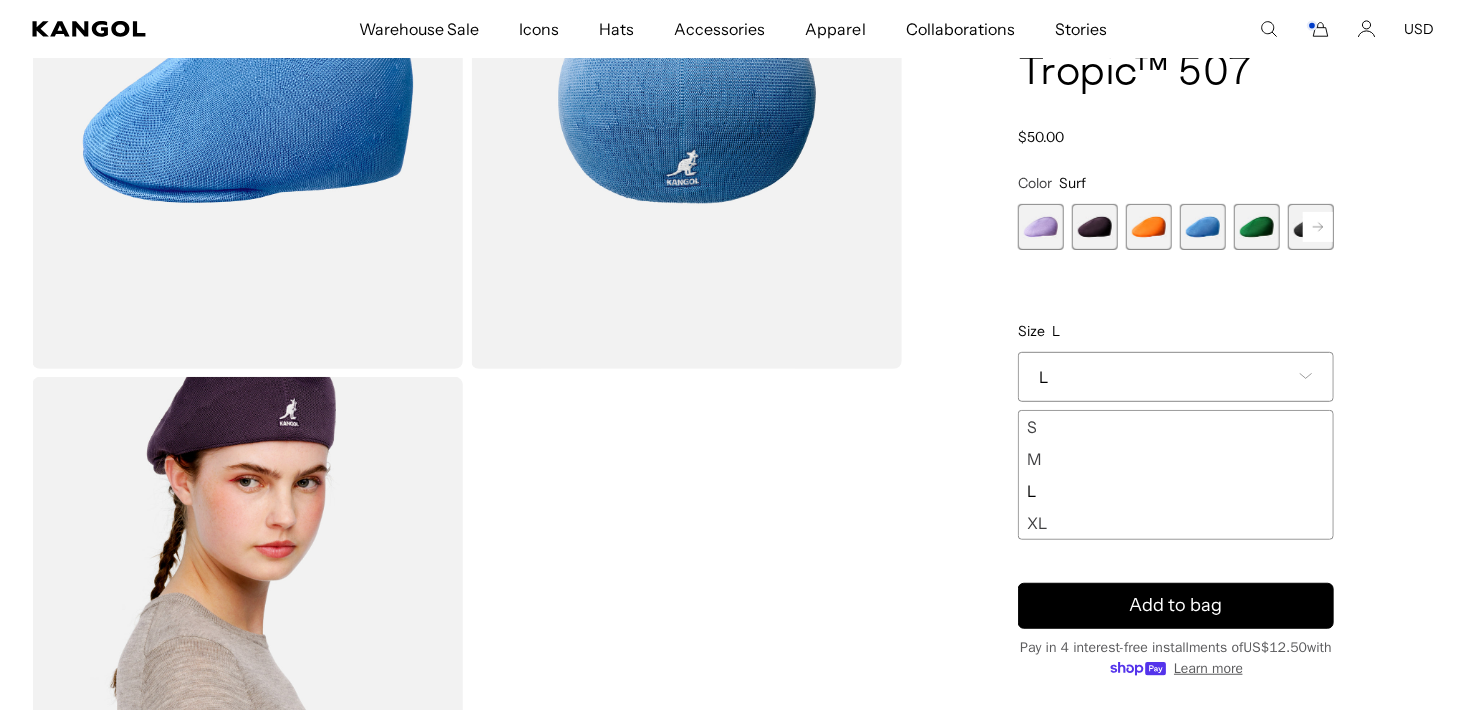 click on "XL" at bounding box center [1176, 523] 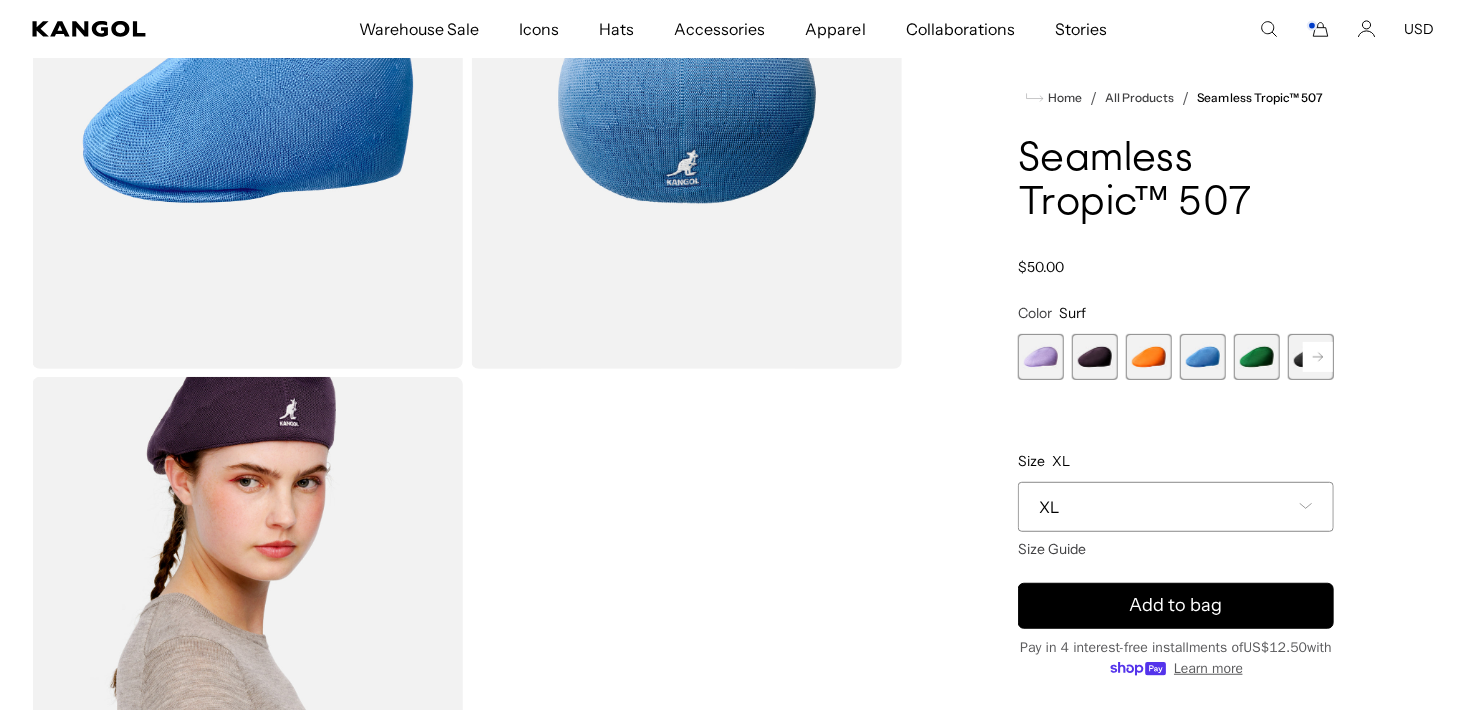 scroll, scrollTop: 0, scrollLeft: 412, axis: horizontal 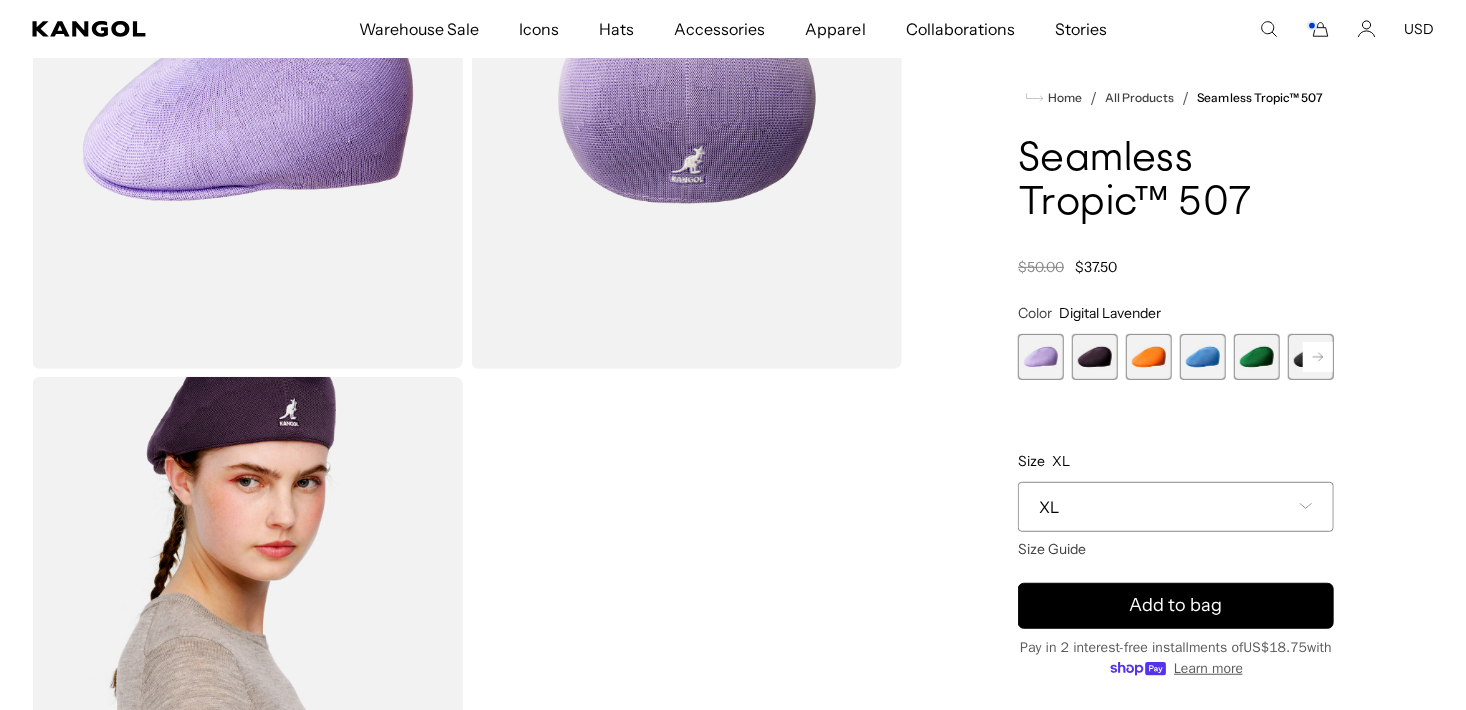 click at bounding box center (1095, 357) 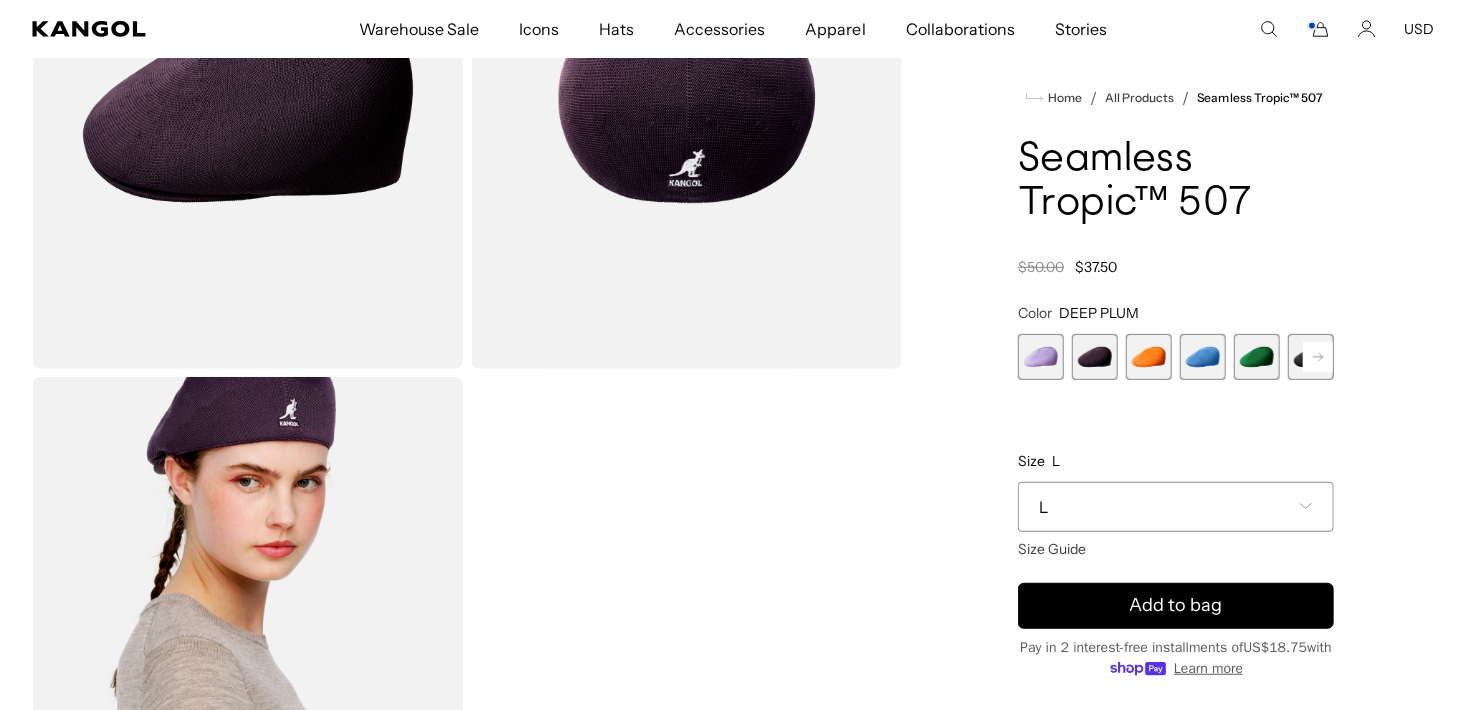 click at bounding box center [1041, 357] 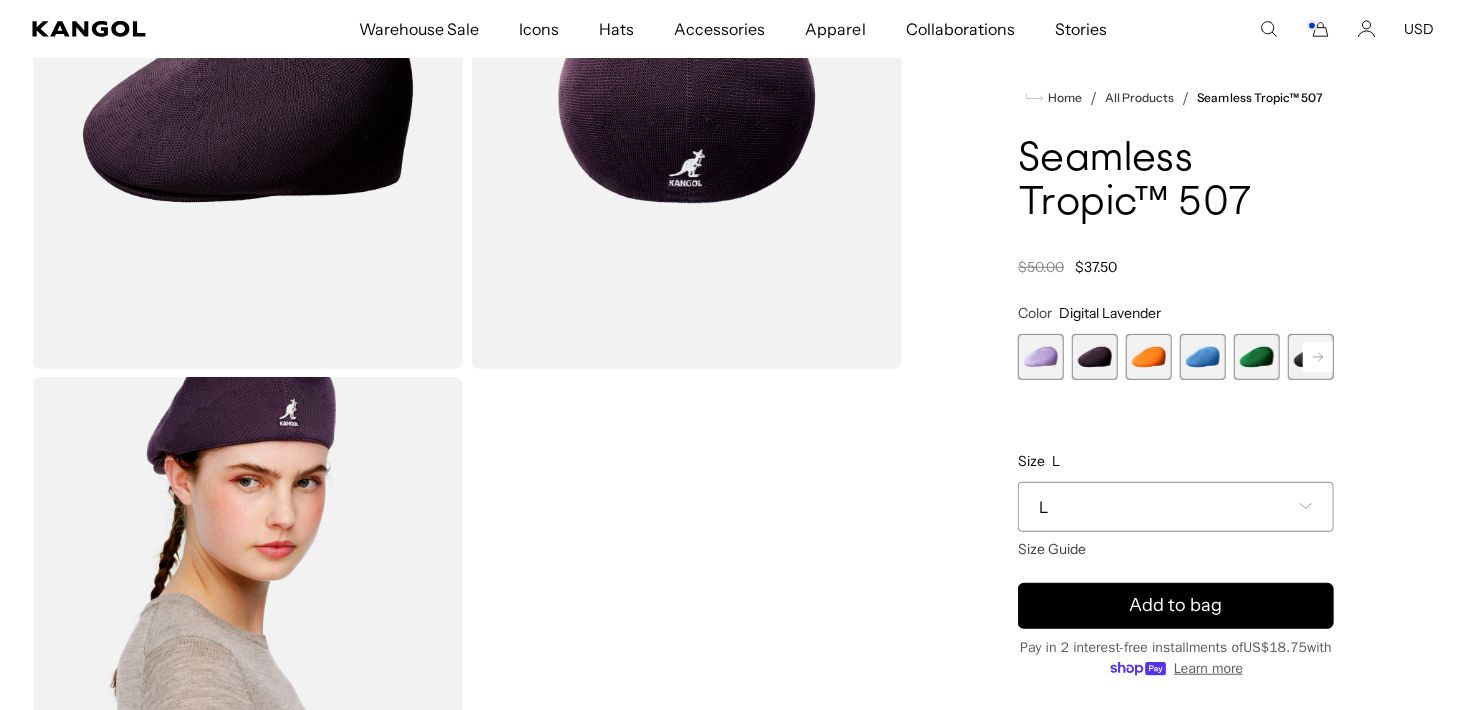 scroll, scrollTop: 0, scrollLeft: 0, axis: both 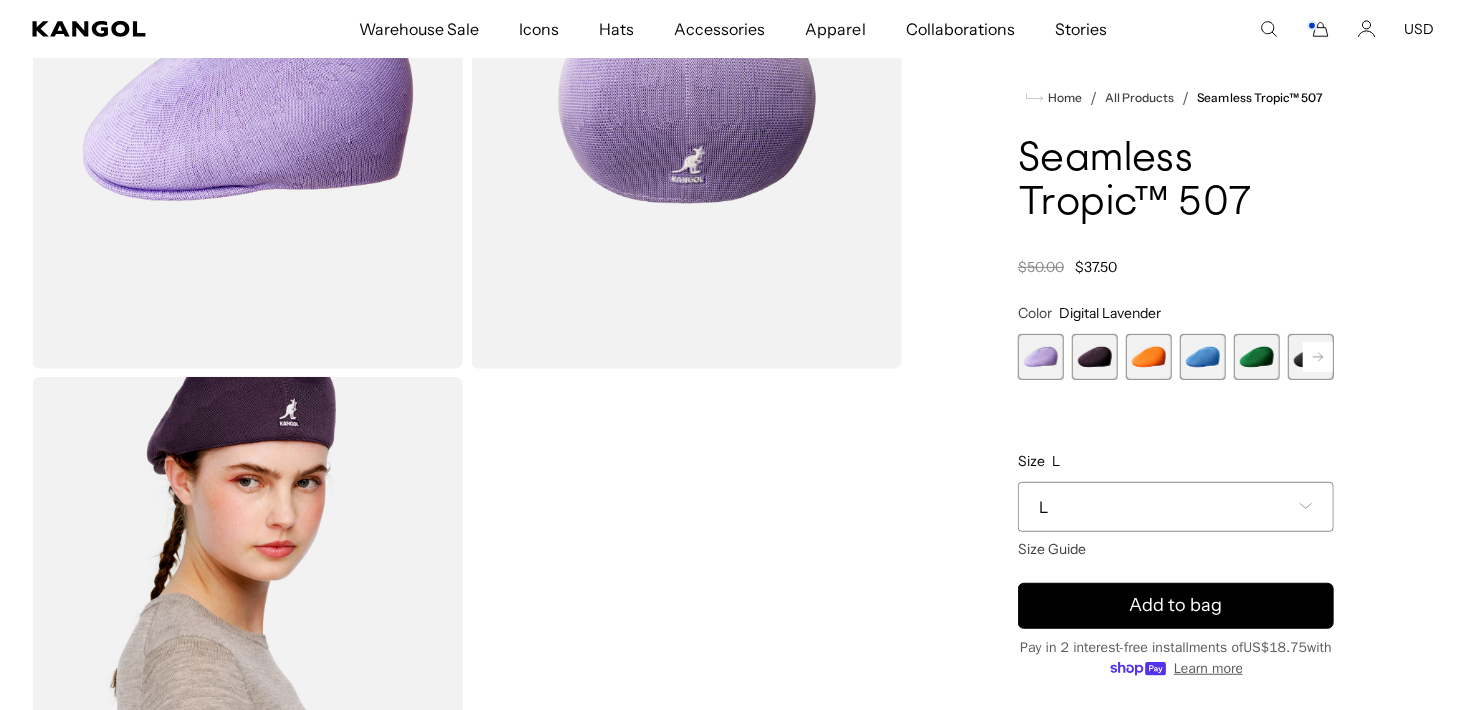 click at bounding box center (1149, 357) 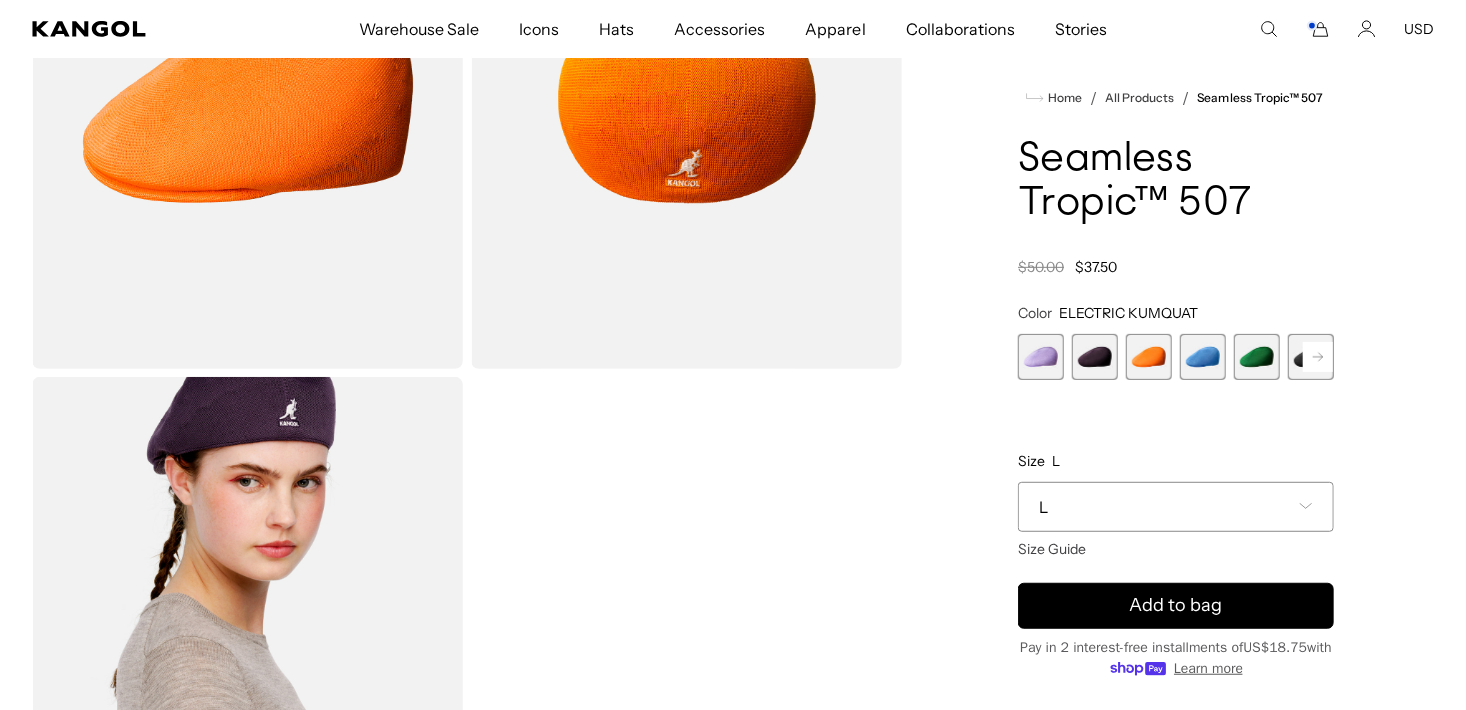 click on "L" at bounding box center (1176, 507) 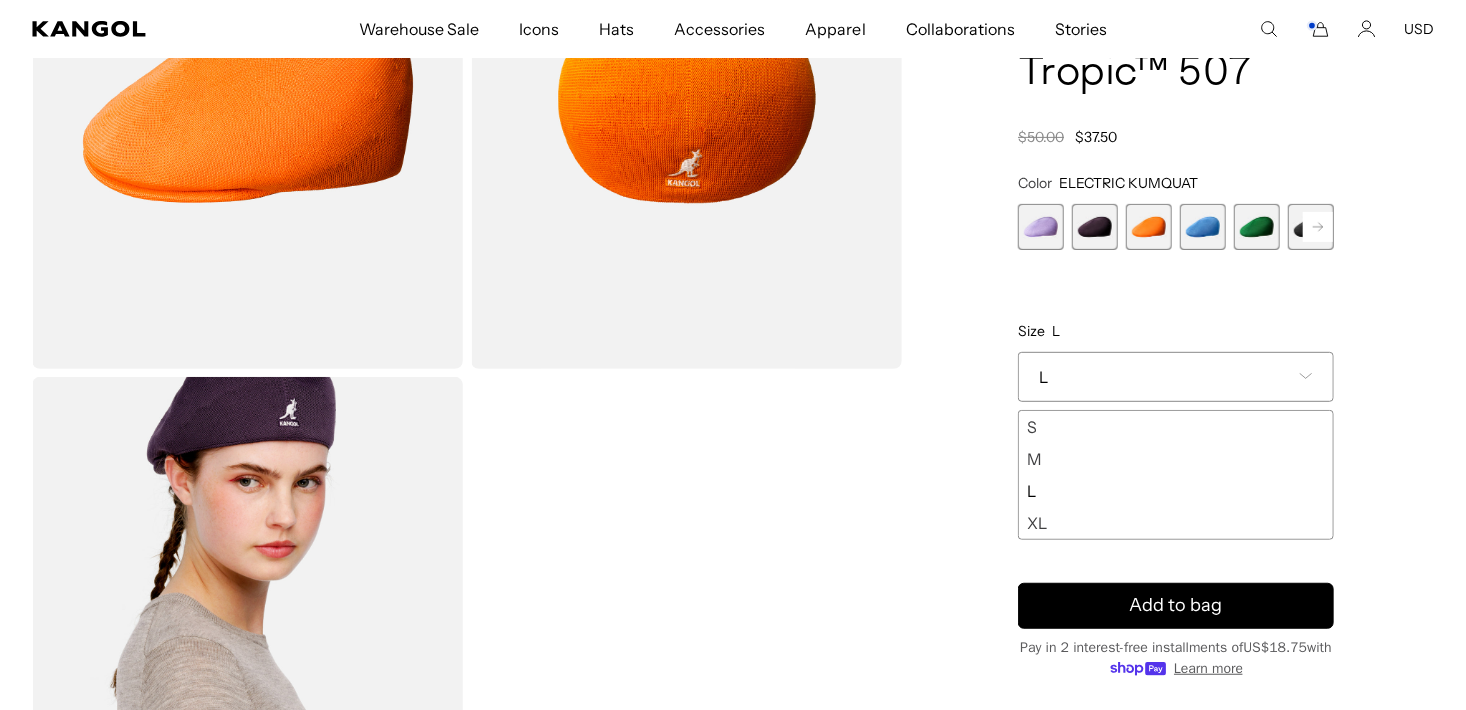 click on "XL" at bounding box center [1176, 523] 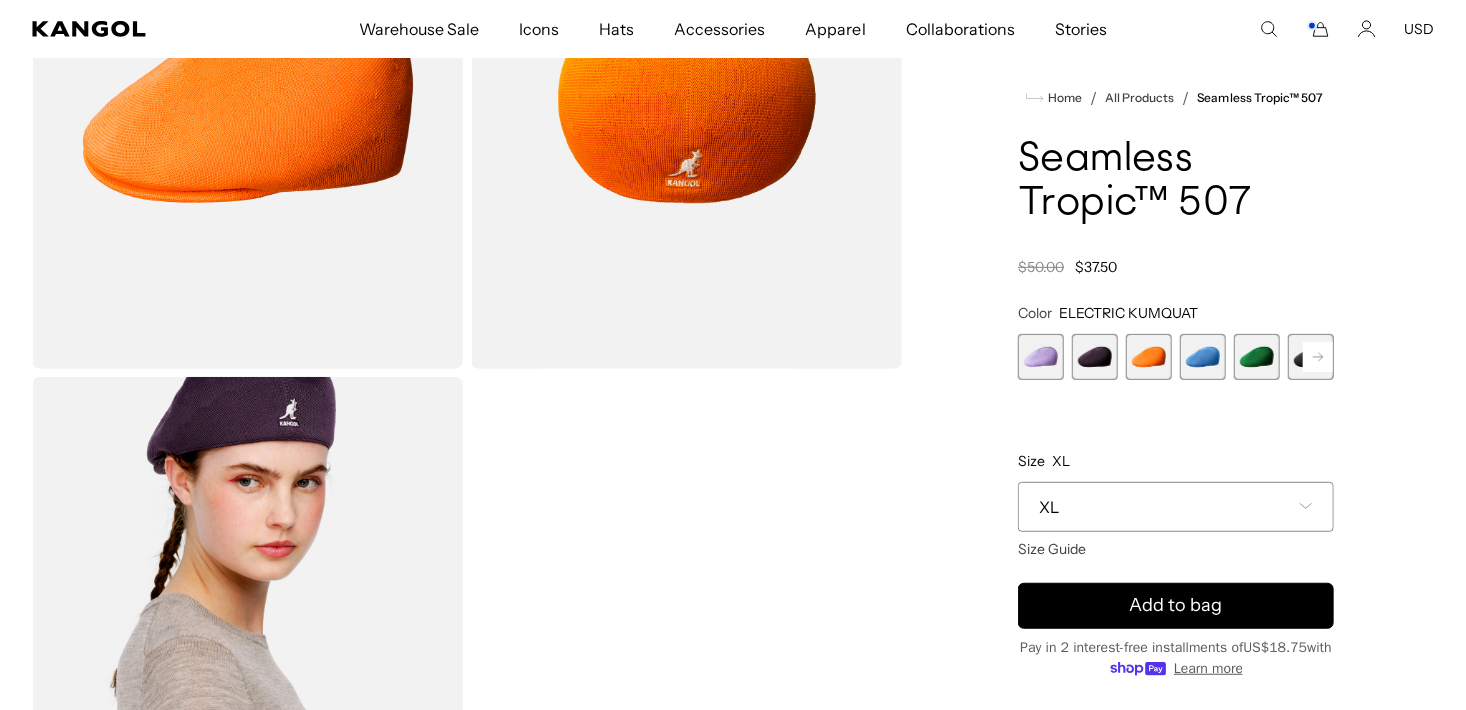 scroll, scrollTop: 0, scrollLeft: 0, axis: both 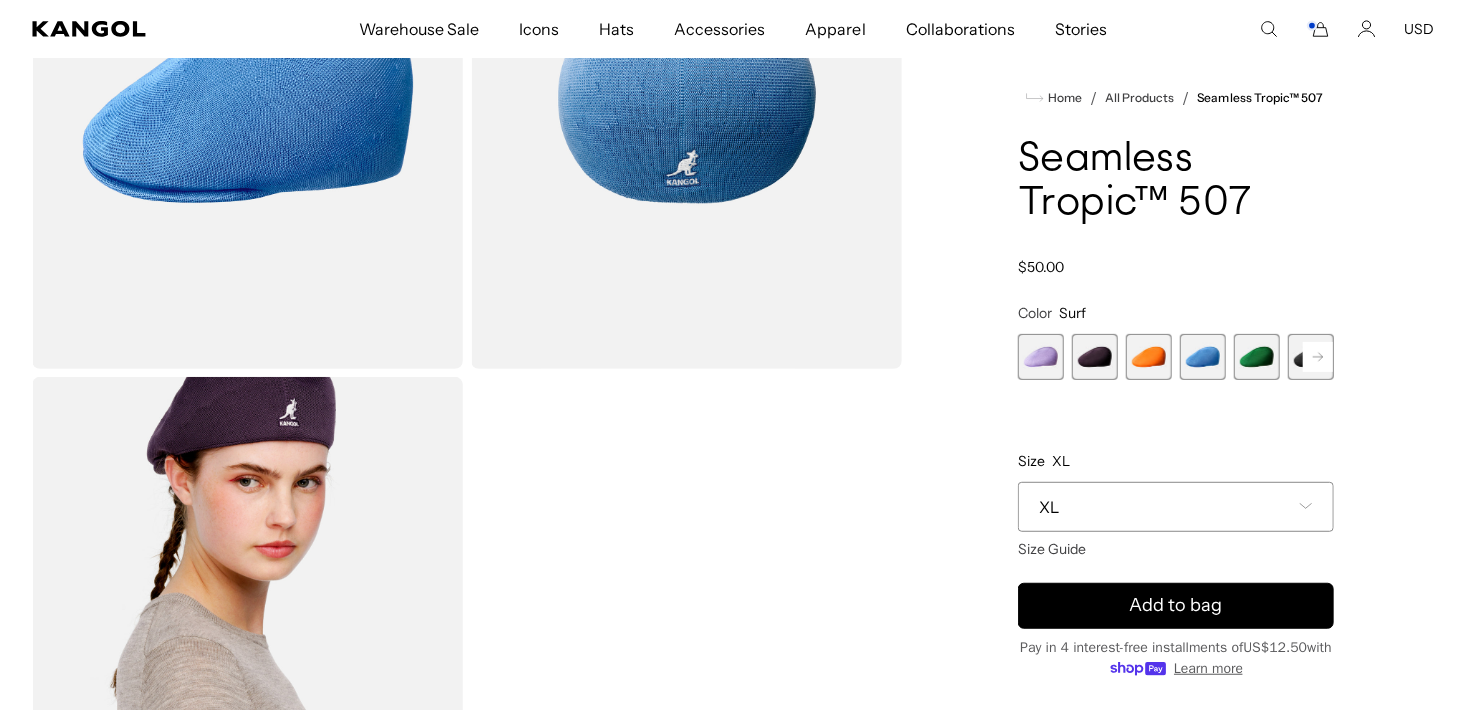 click 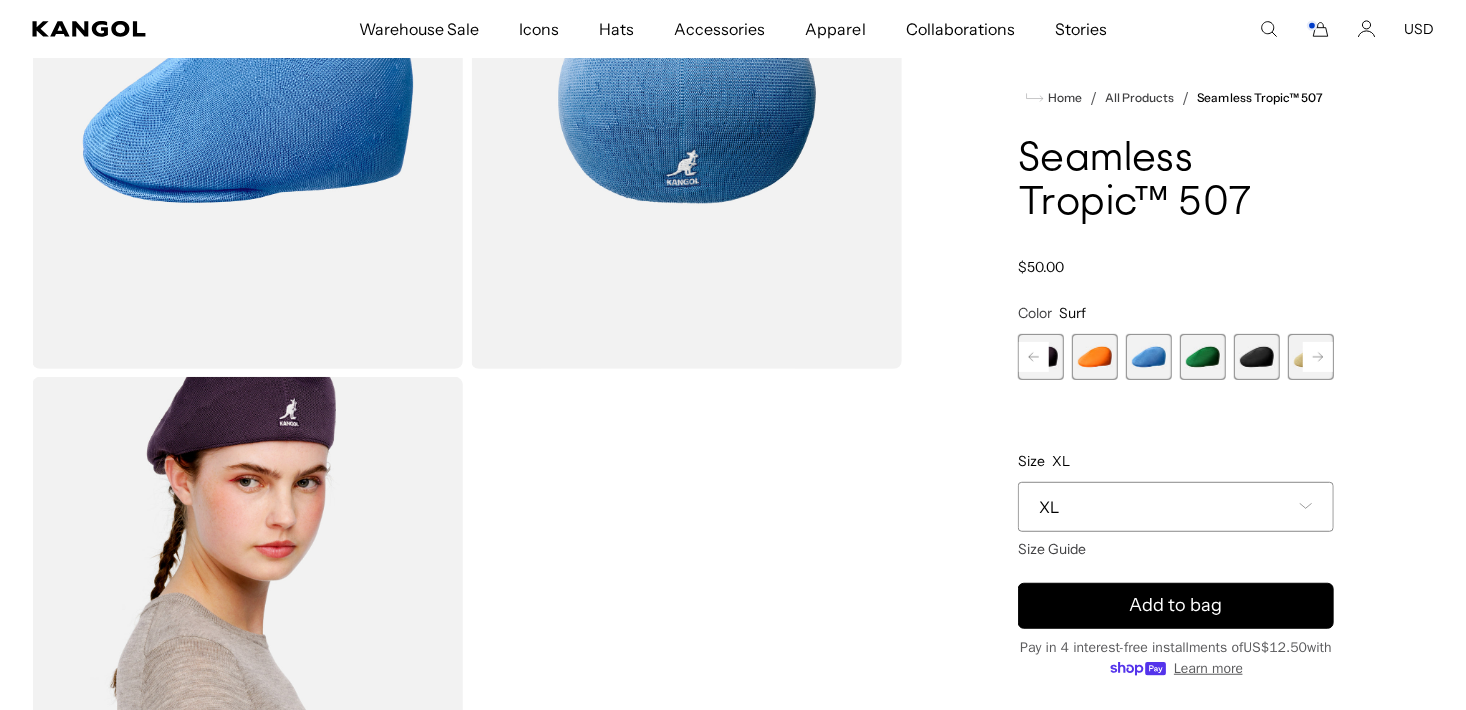 click at bounding box center (1203, 357) 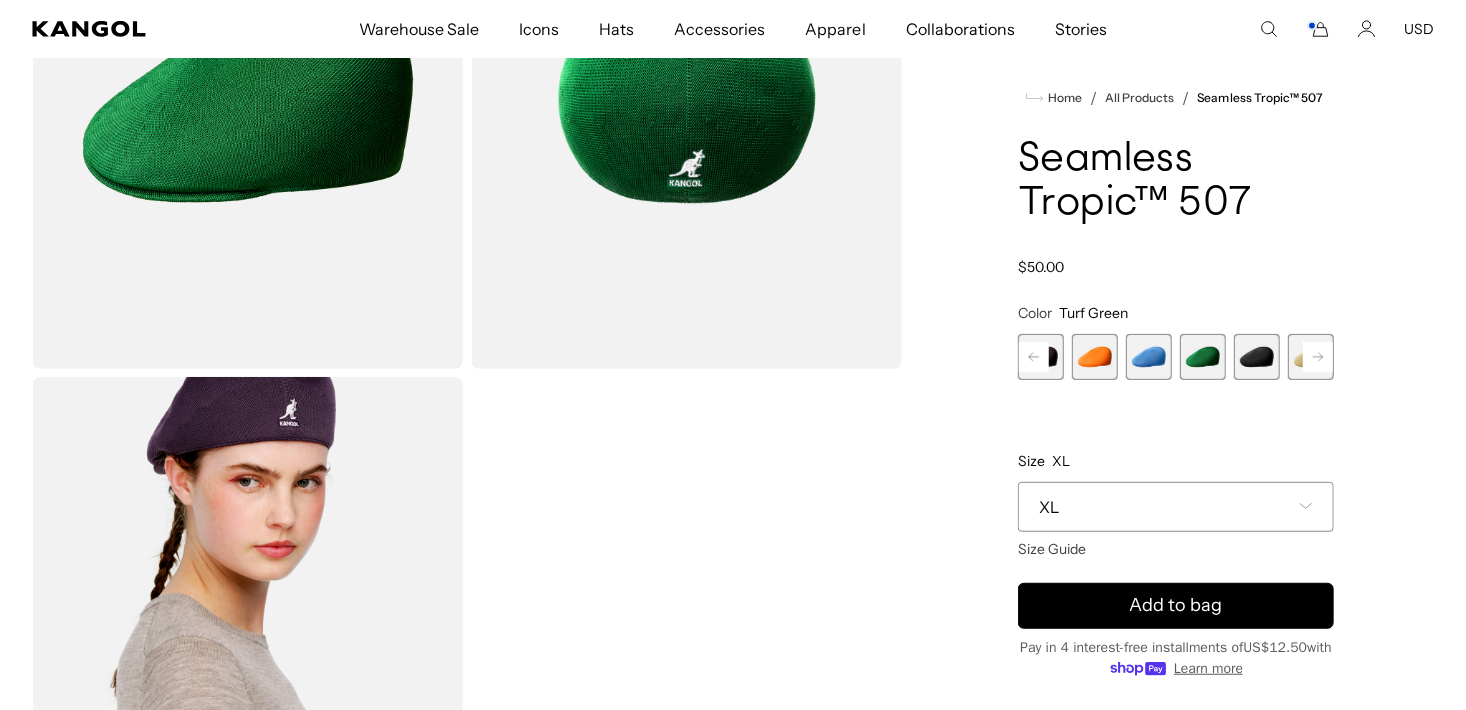 click at bounding box center (1257, 357) 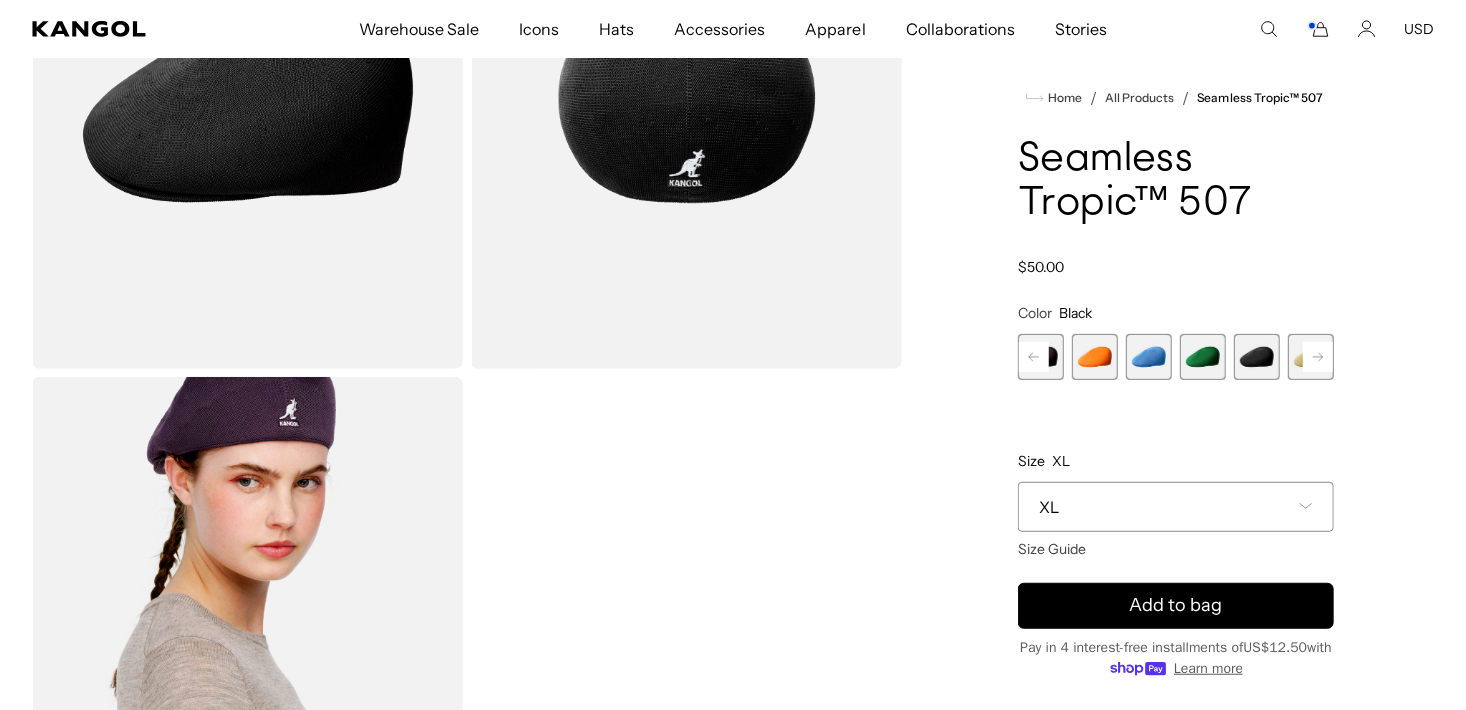 scroll, scrollTop: 0, scrollLeft: 0, axis: both 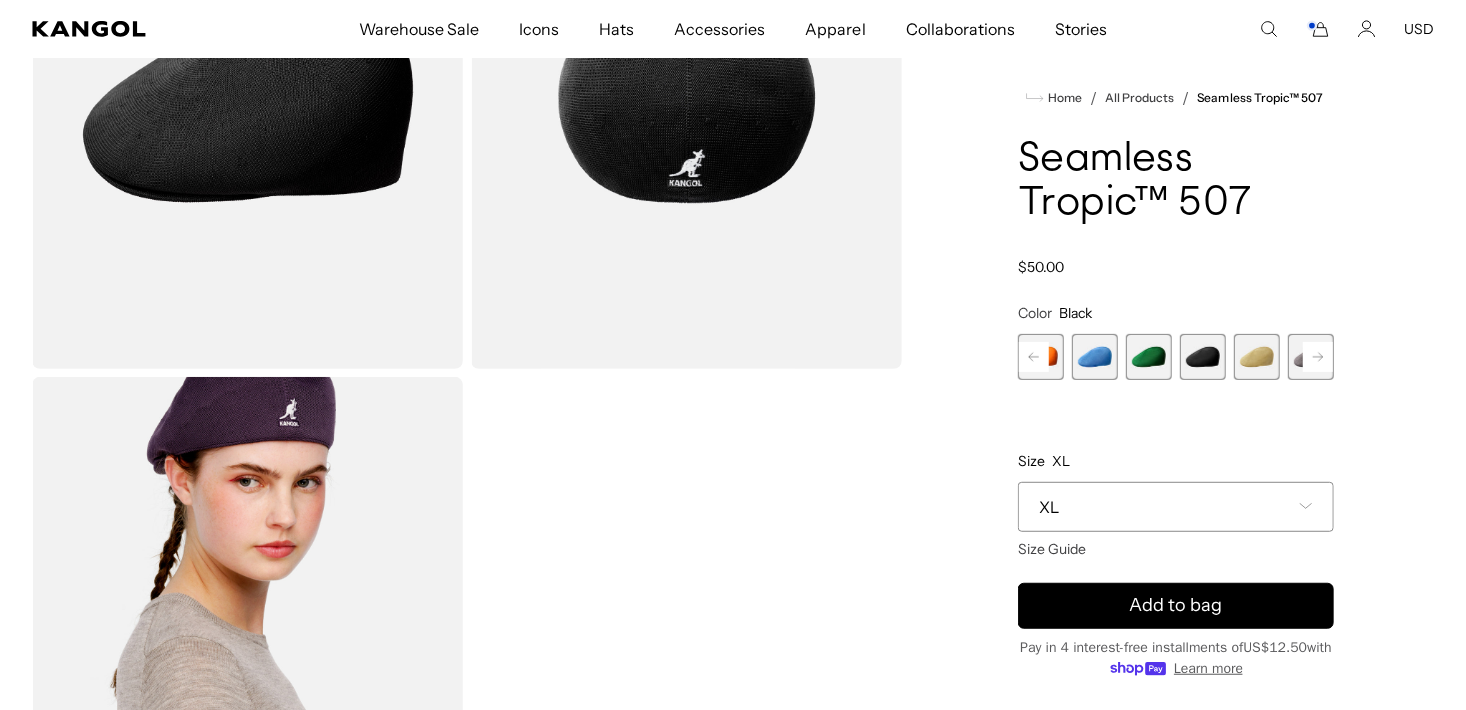 click at bounding box center (1257, 357) 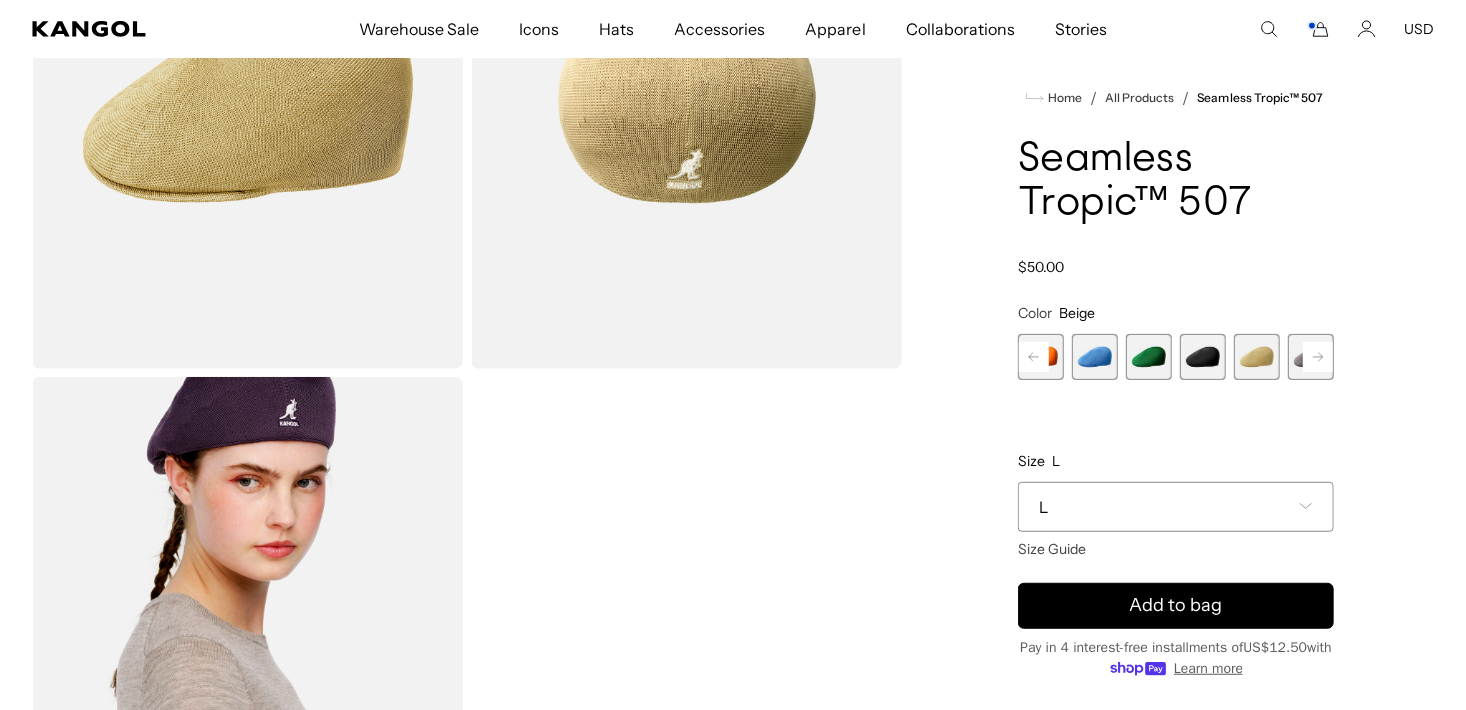 scroll, scrollTop: 0, scrollLeft: 412, axis: horizontal 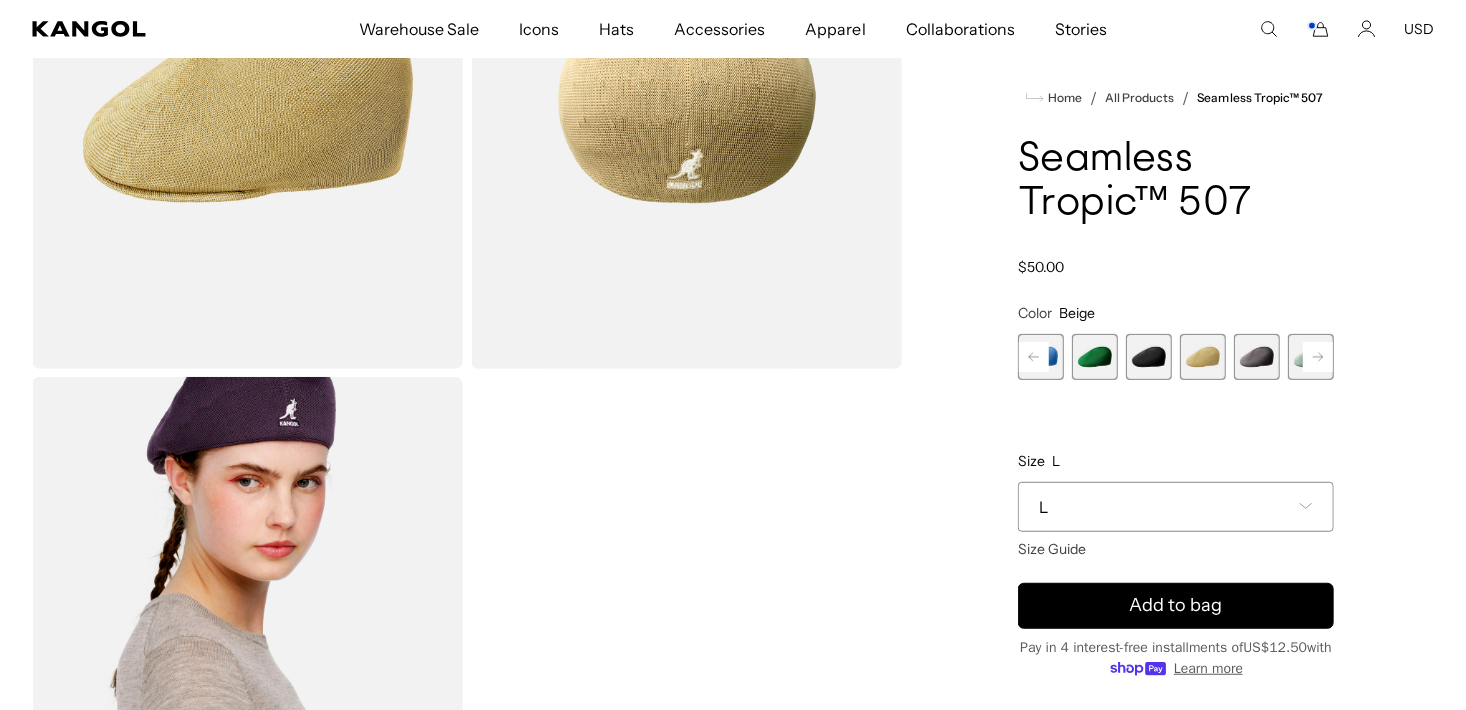 click 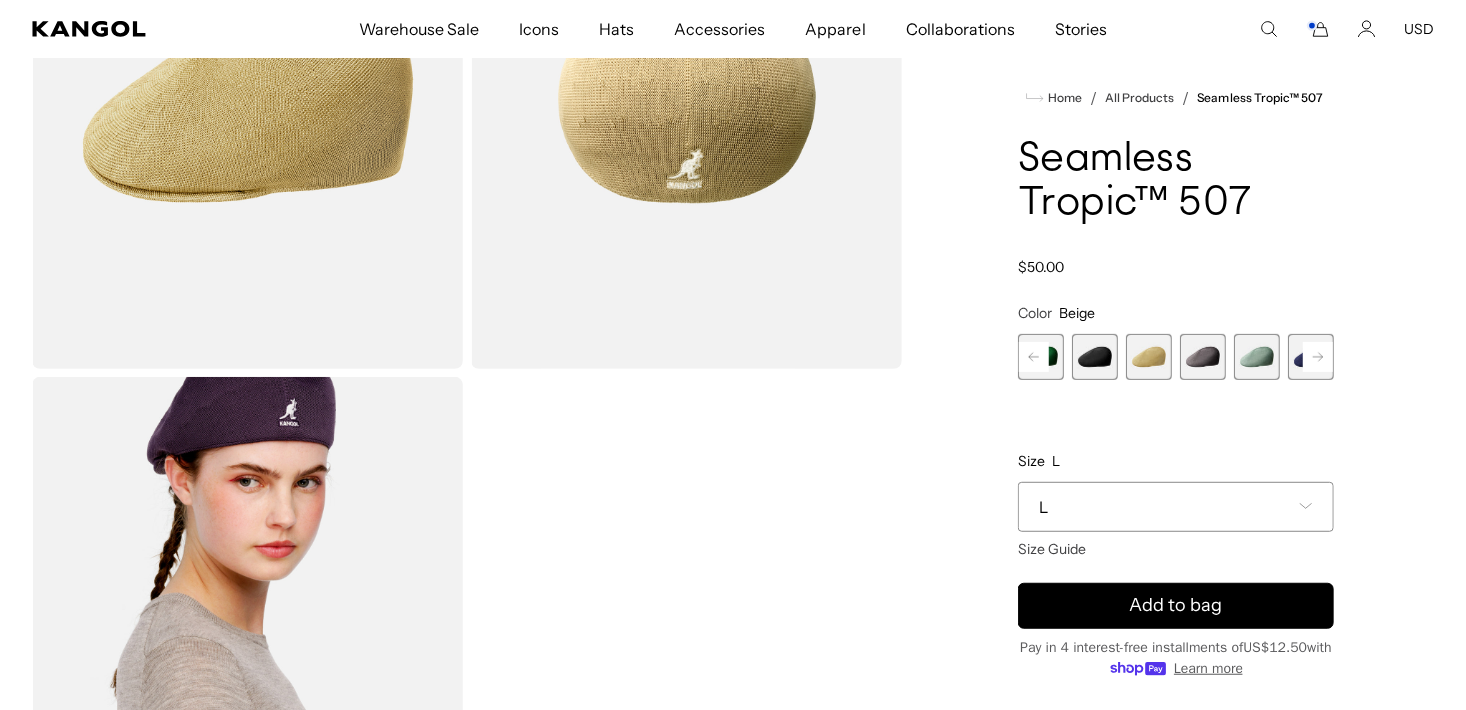 click at bounding box center [1095, 357] 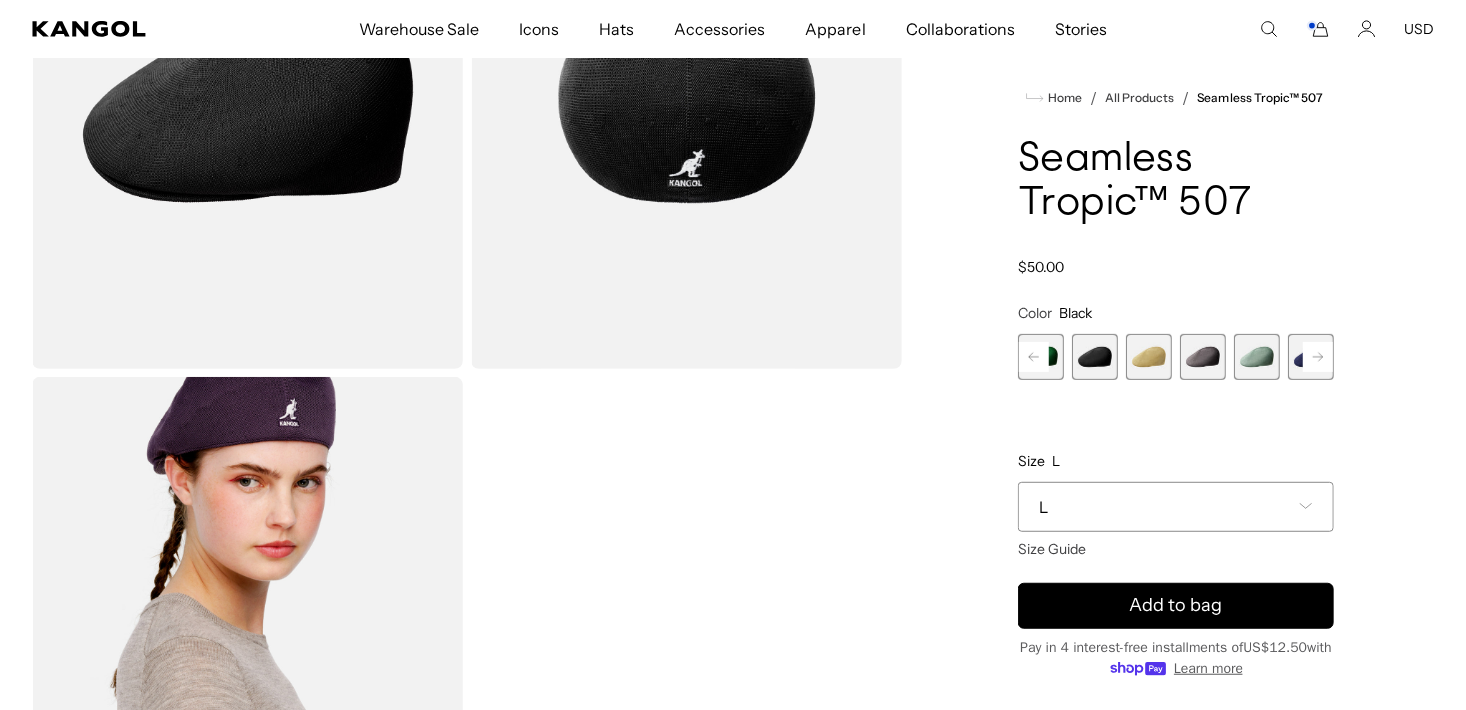 scroll, scrollTop: 0, scrollLeft: 0, axis: both 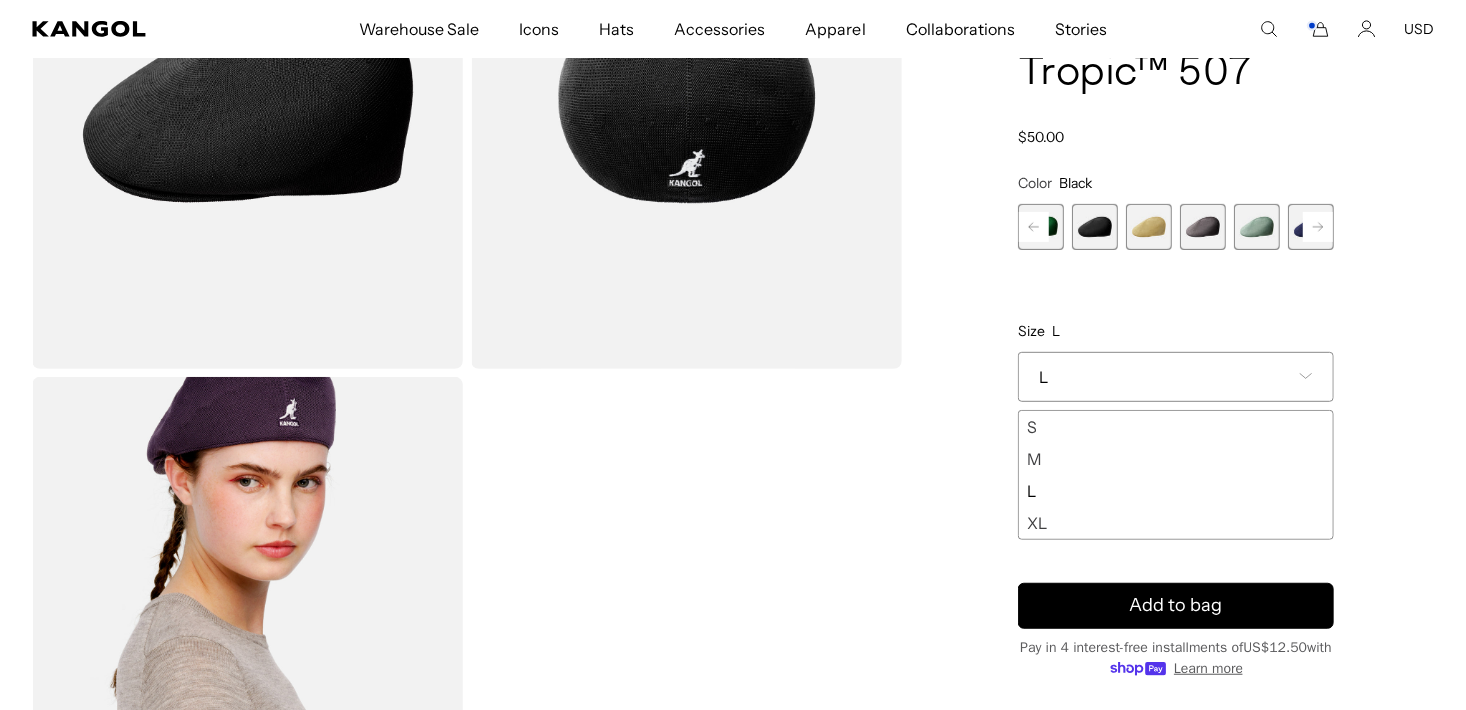 click on "XL" at bounding box center [1176, 523] 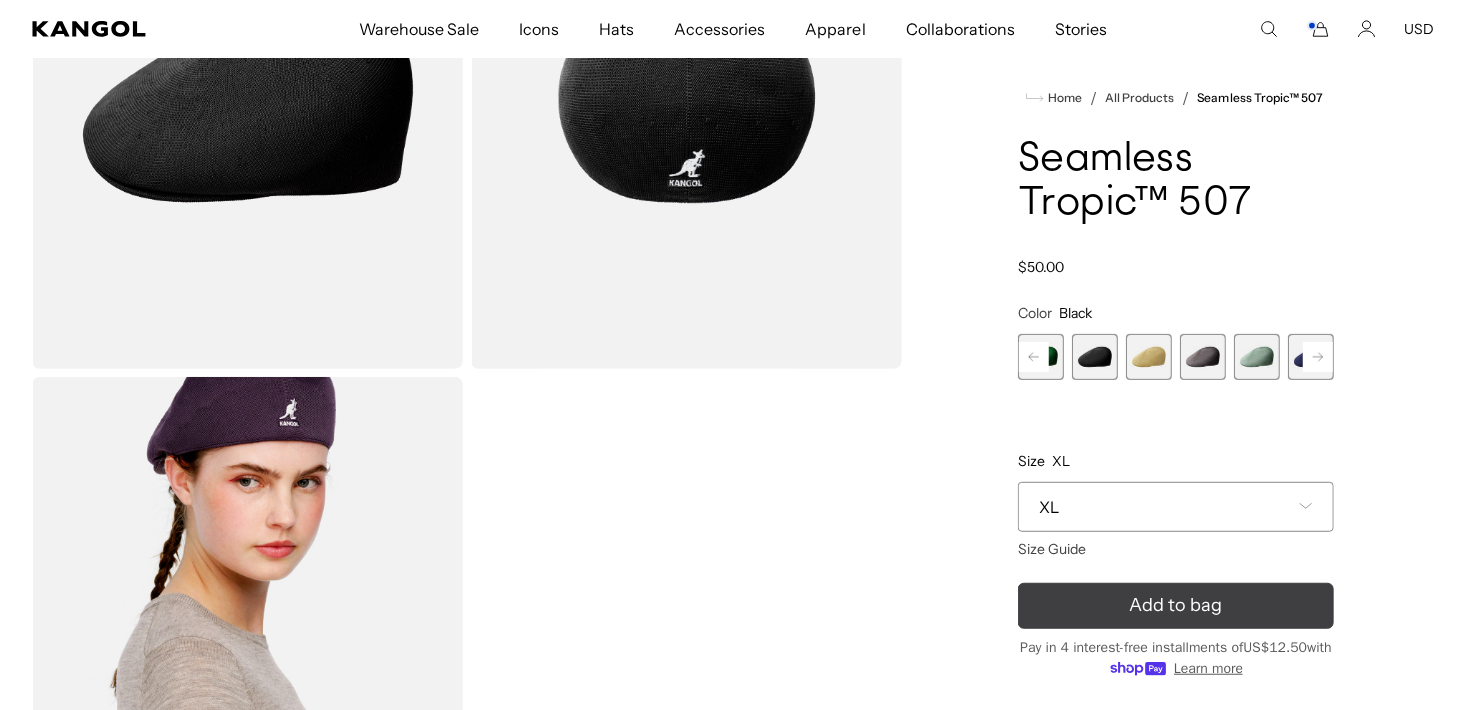 click 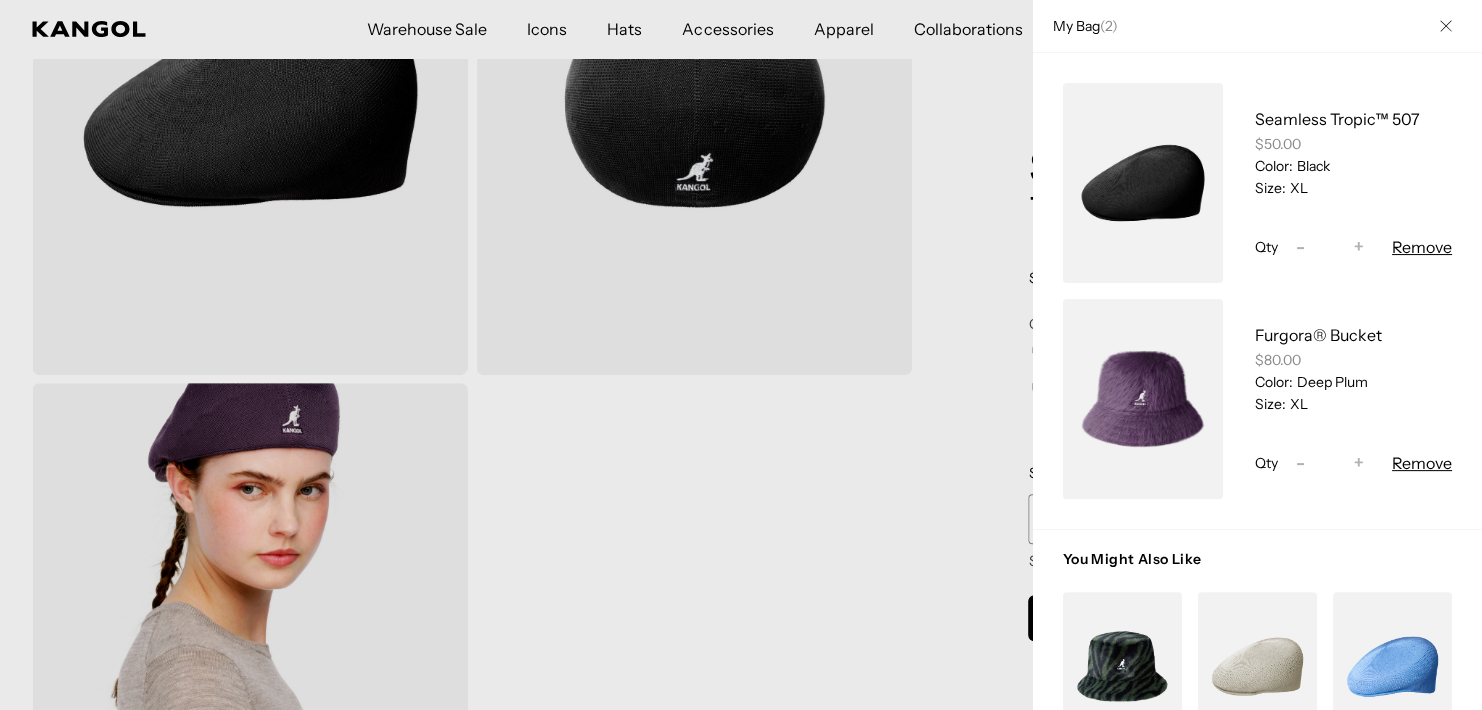 scroll, scrollTop: 0, scrollLeft: 0, axis: both 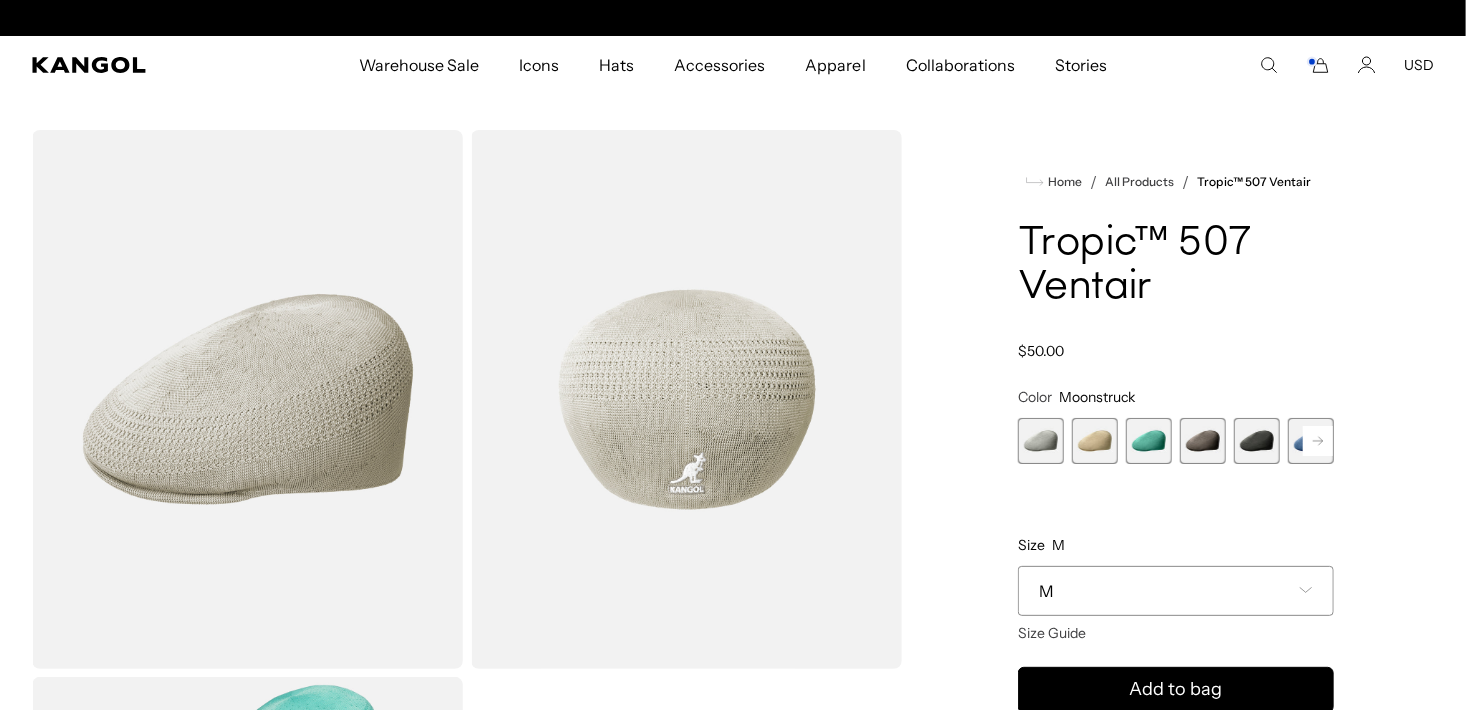 click at bounding box center [1257, 441] 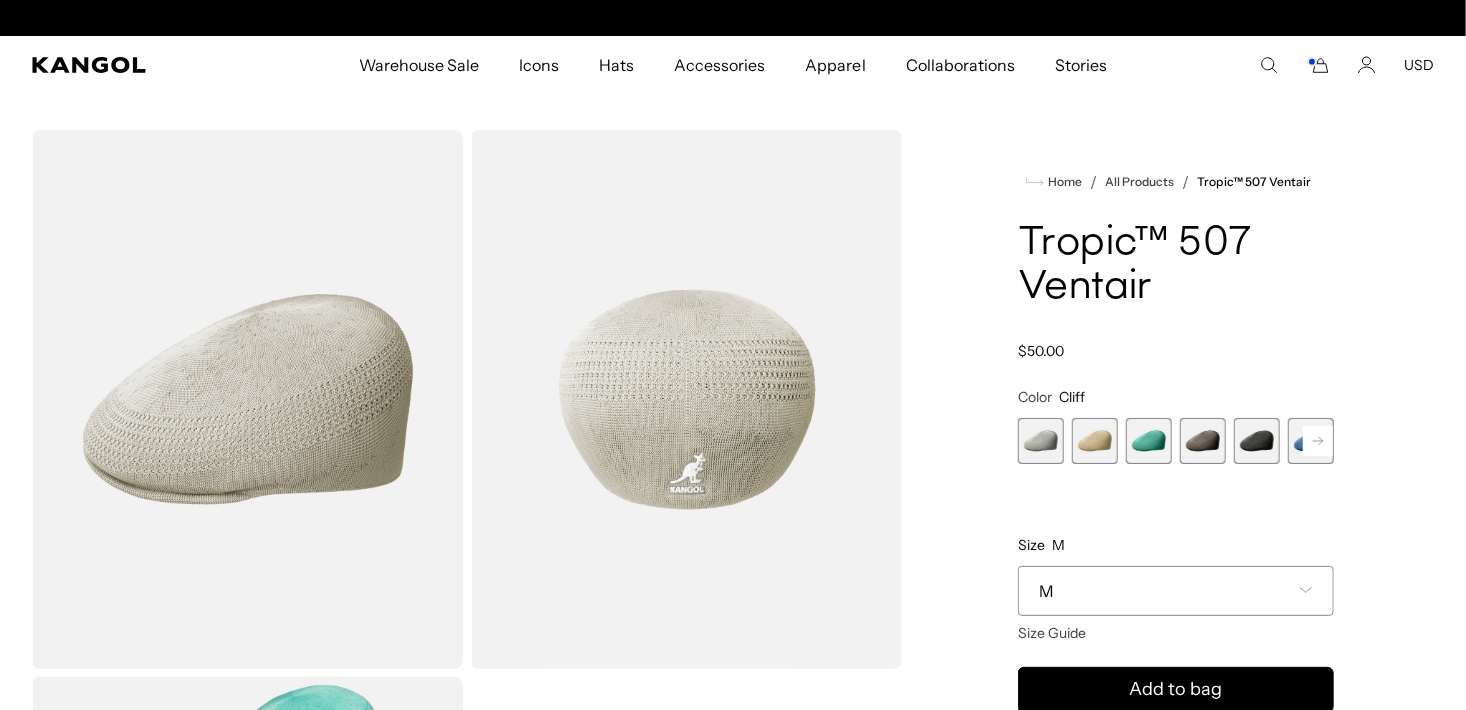 scroll, scrollTop: 0, scrollLeft: 0, axis: both 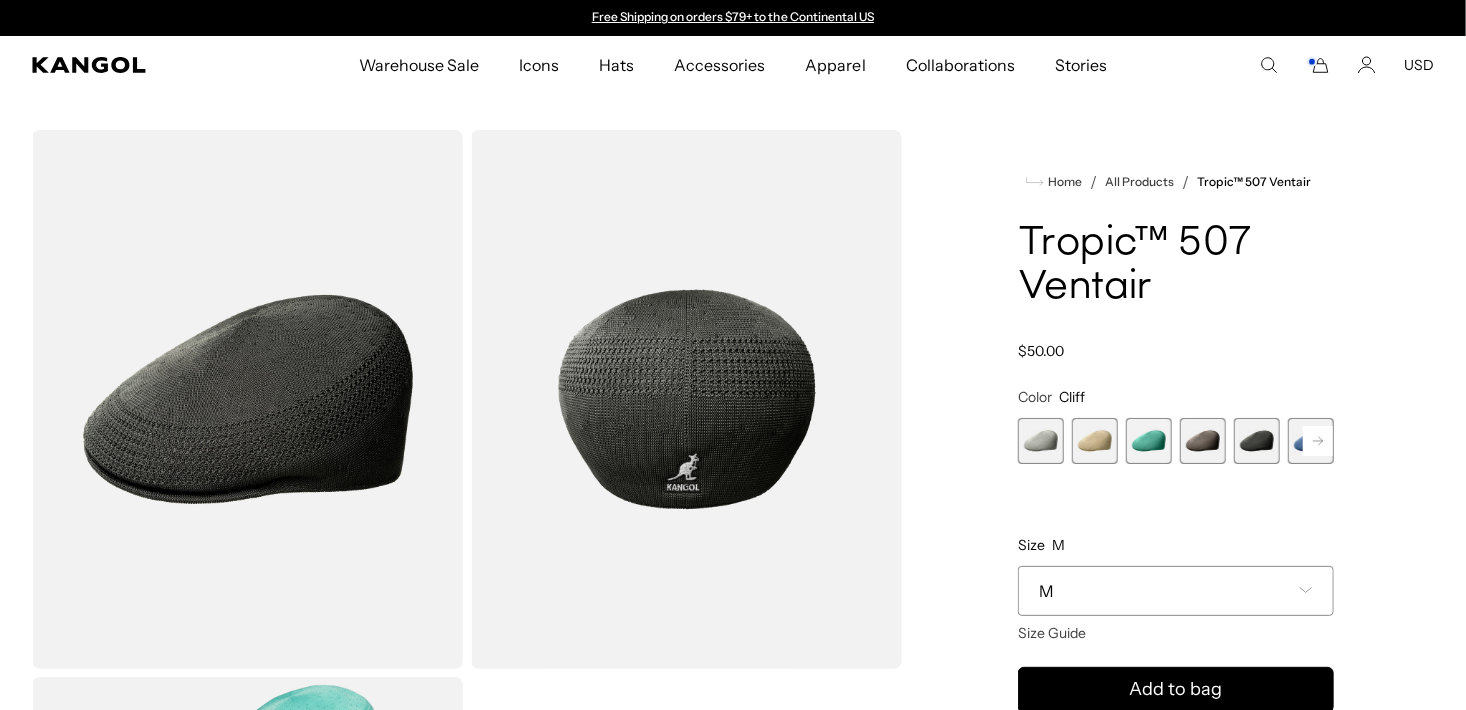 click 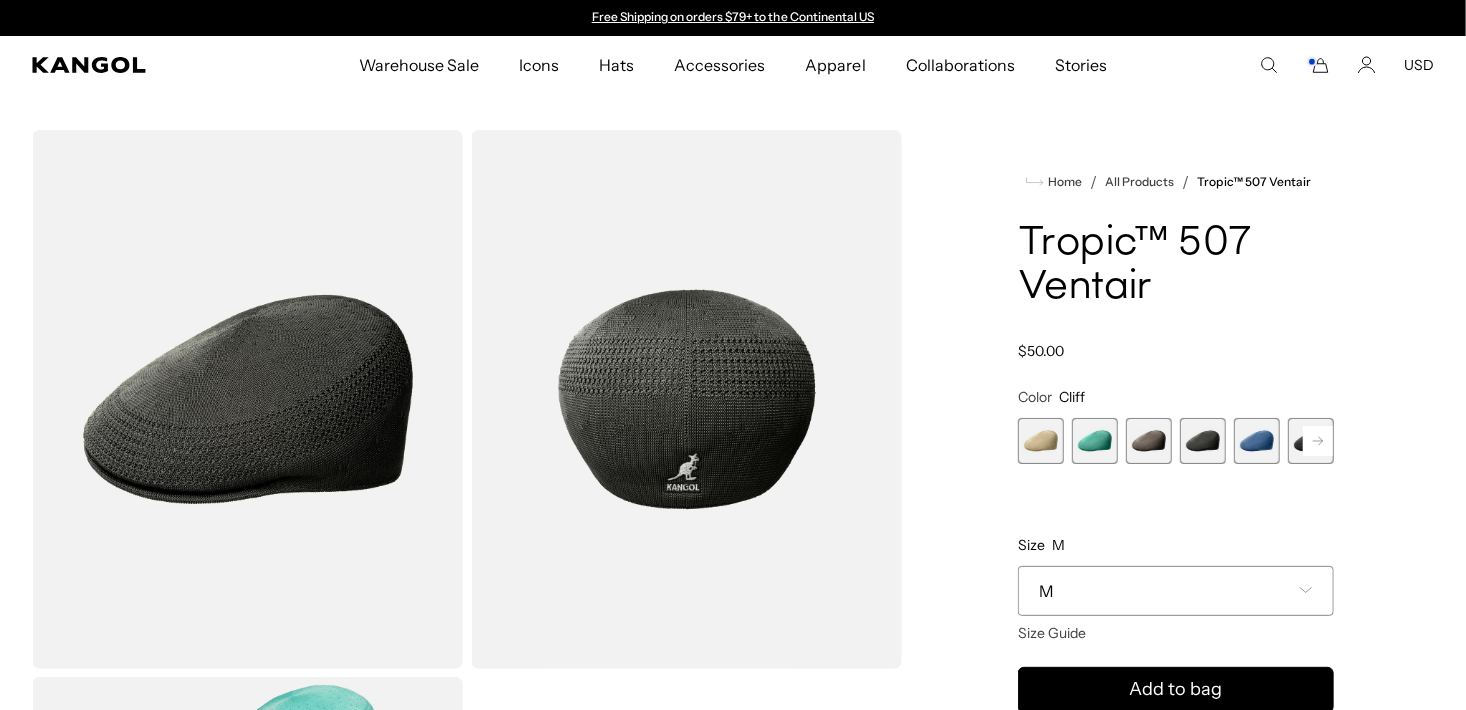 click 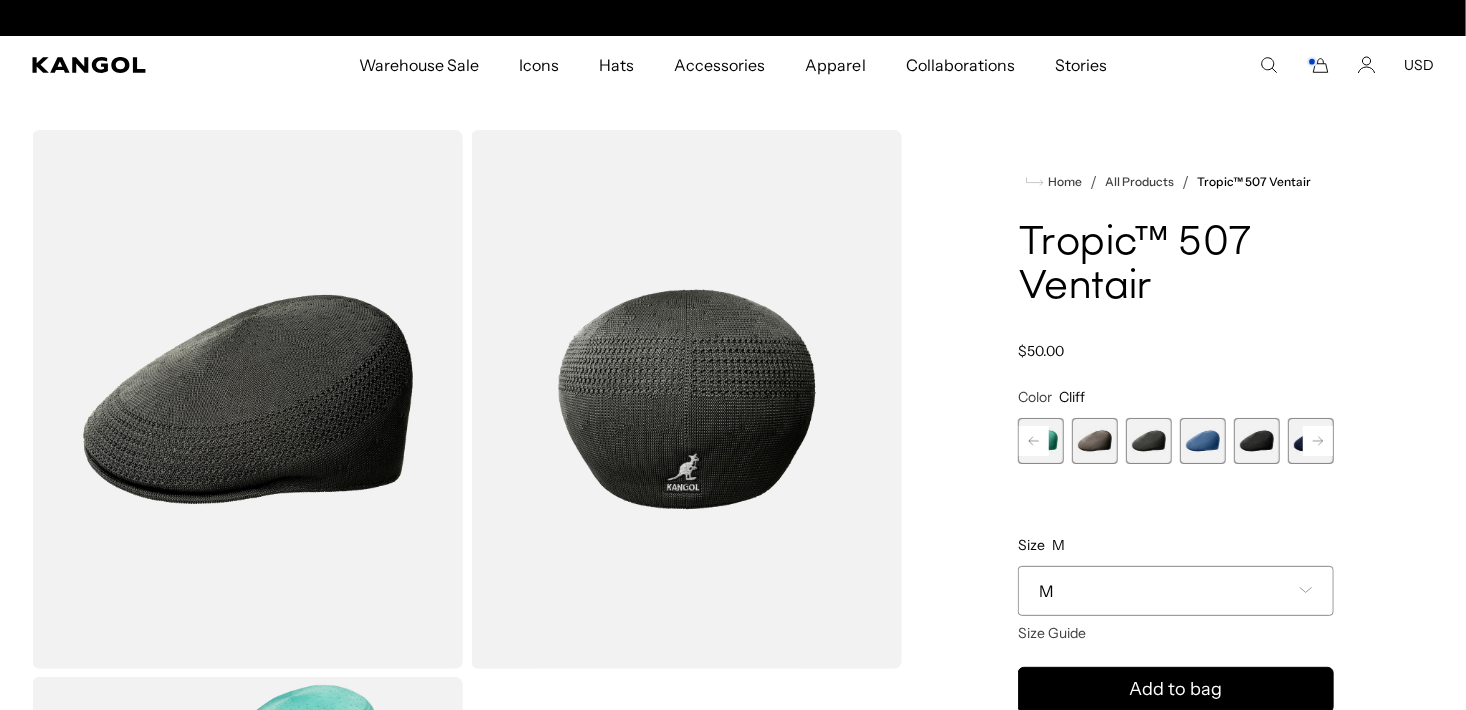 scroll, scrollTop: 0, scrollLeft: 412, axis: horizontal 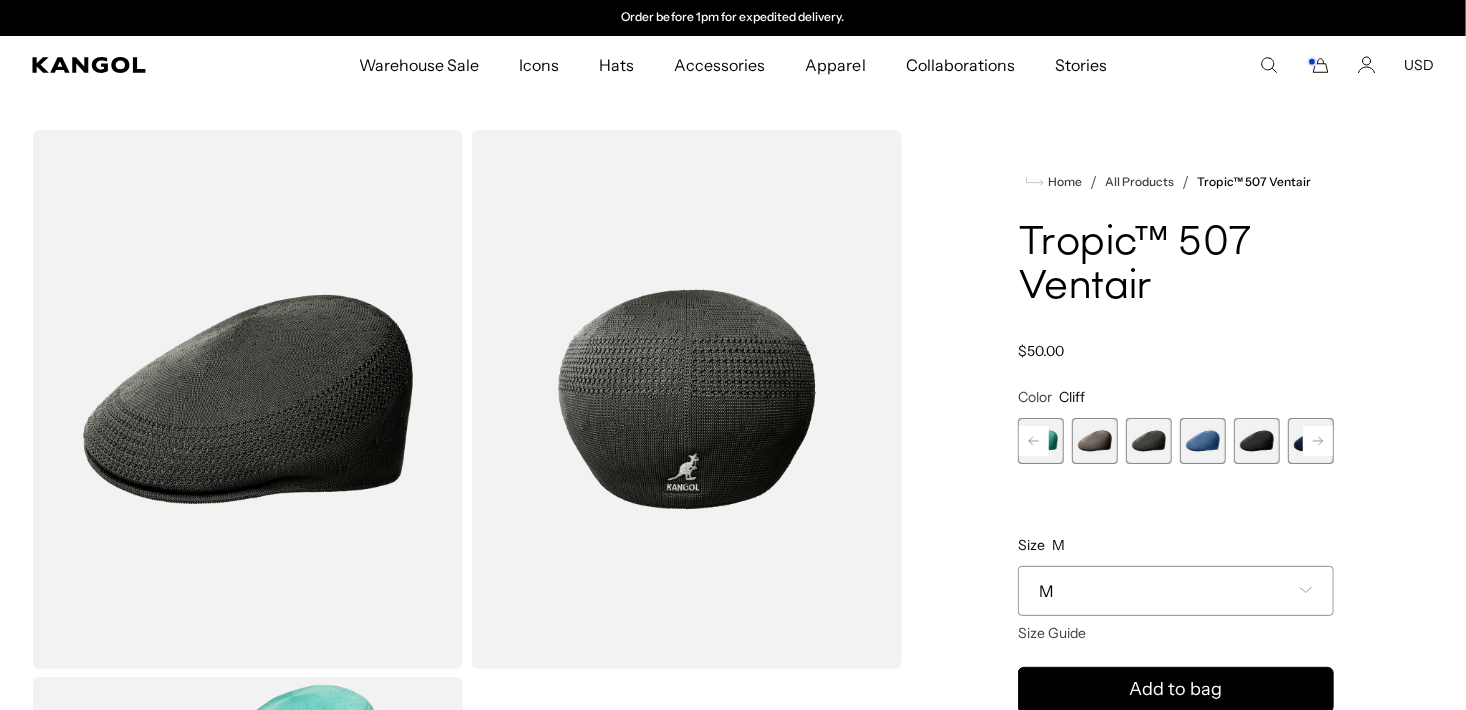 drag, startPoint x: 1325, startPoint y: 436, endPoint x: 1292, endPoint y: 448, distance: 35.1141 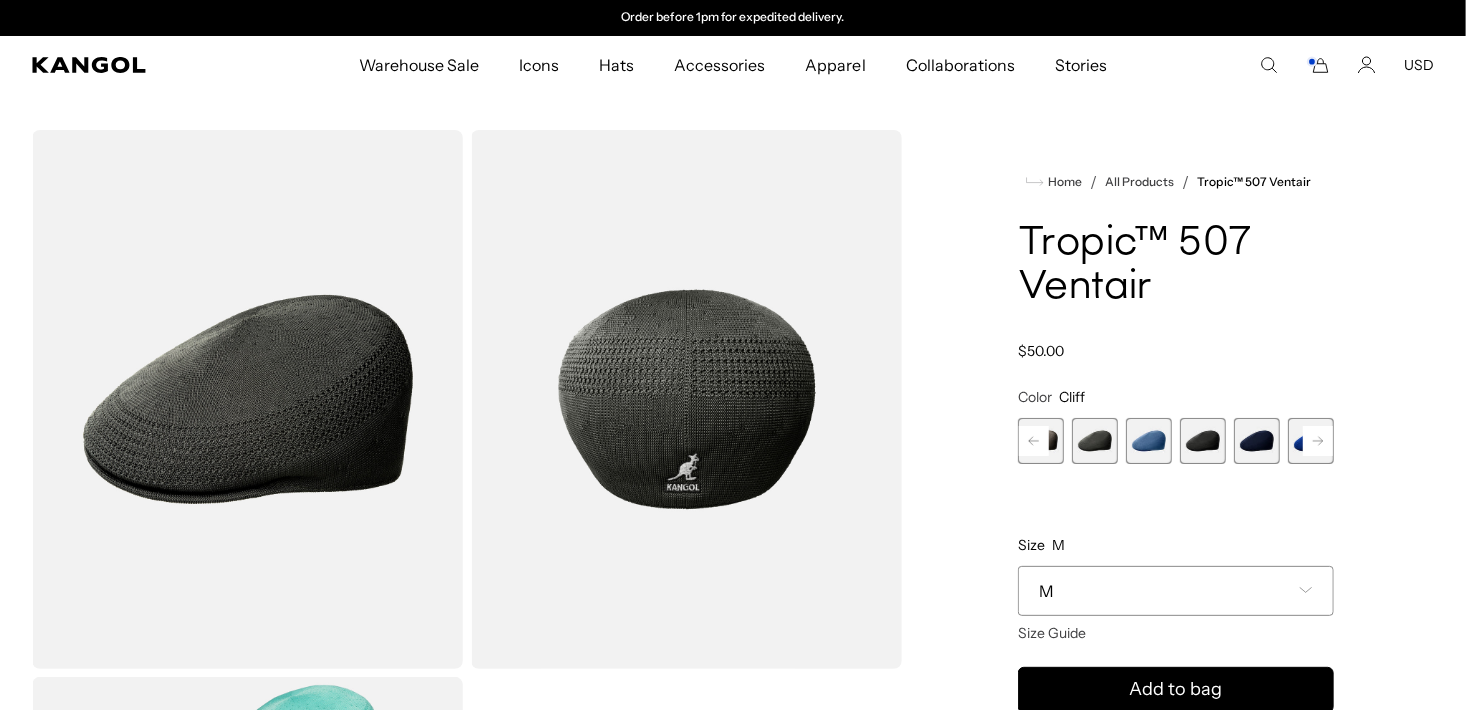 click at bounding box center (1203, 441) 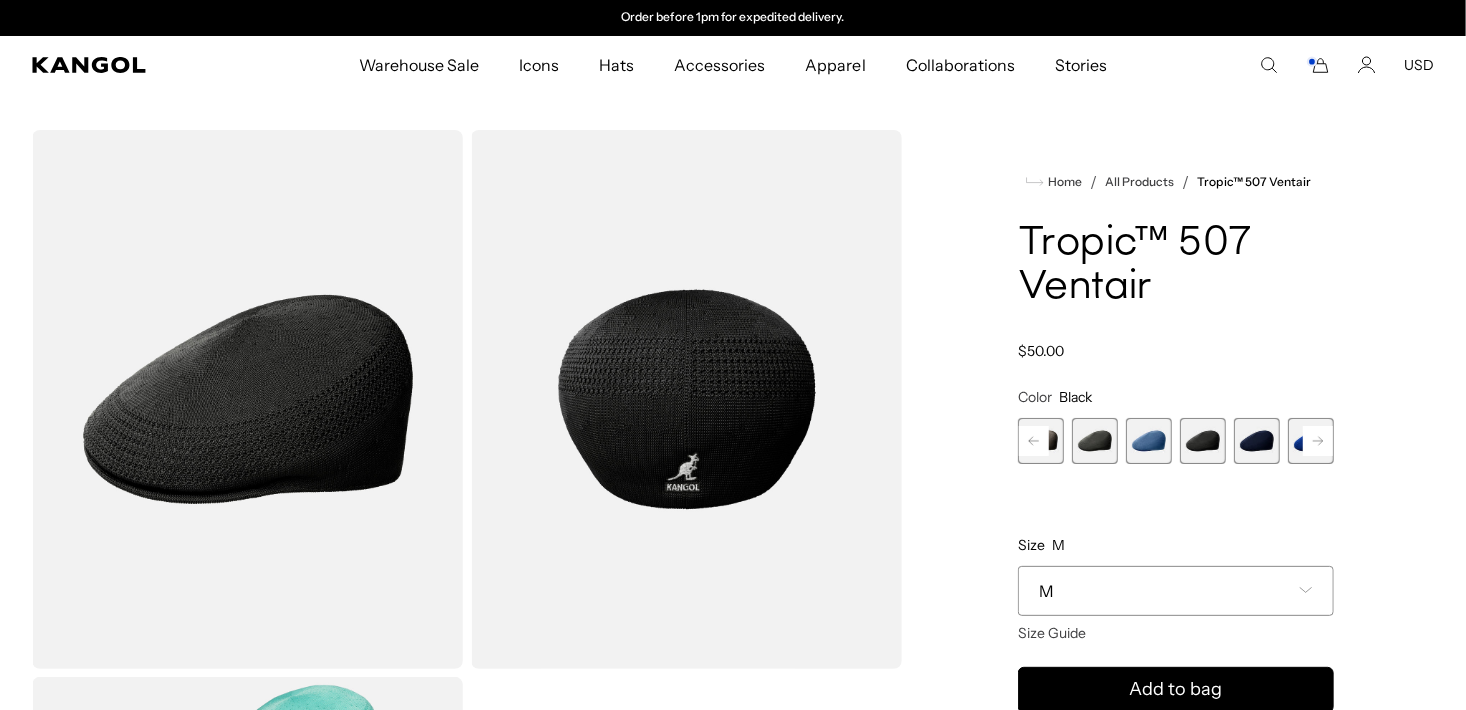 click on "M" at bounding box center (1176, 591) 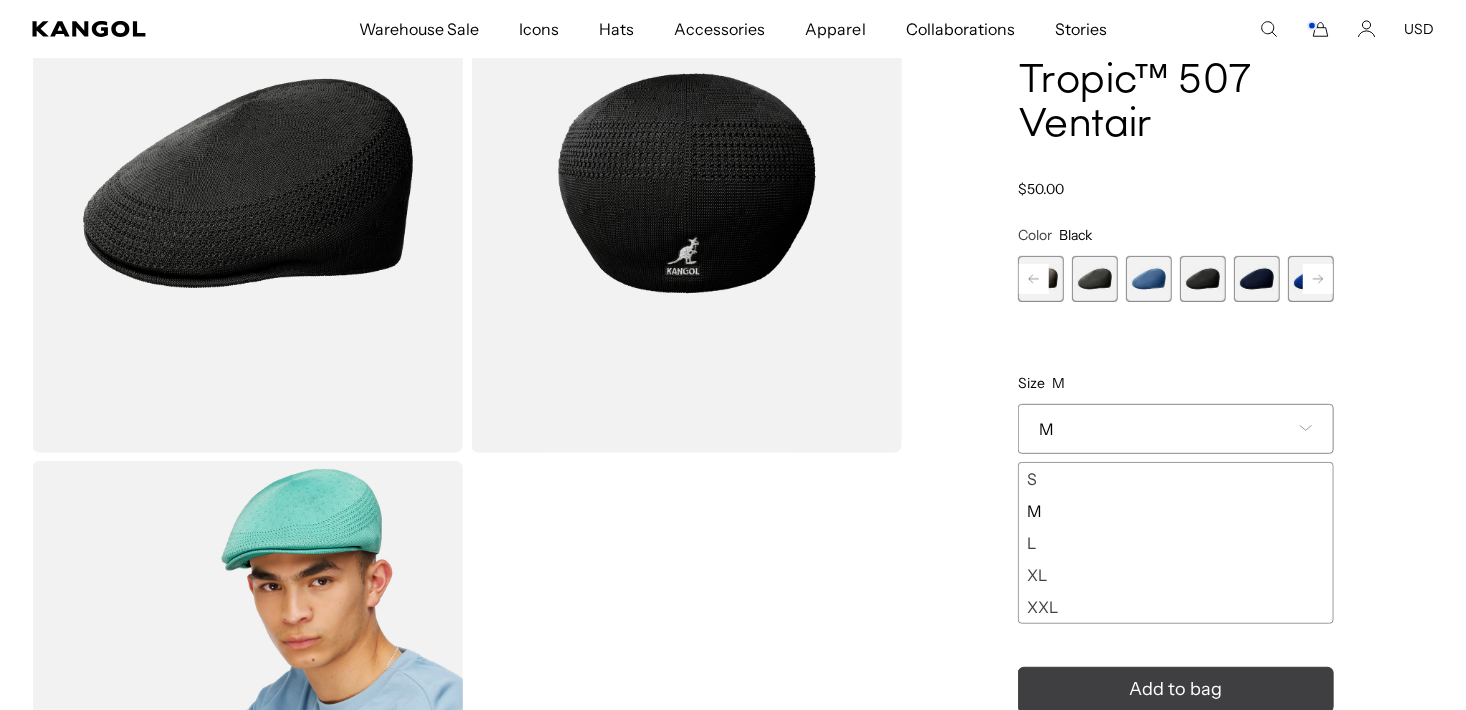 scroll, scrollTop: 300, scrollLeft: 0, axis: vertical 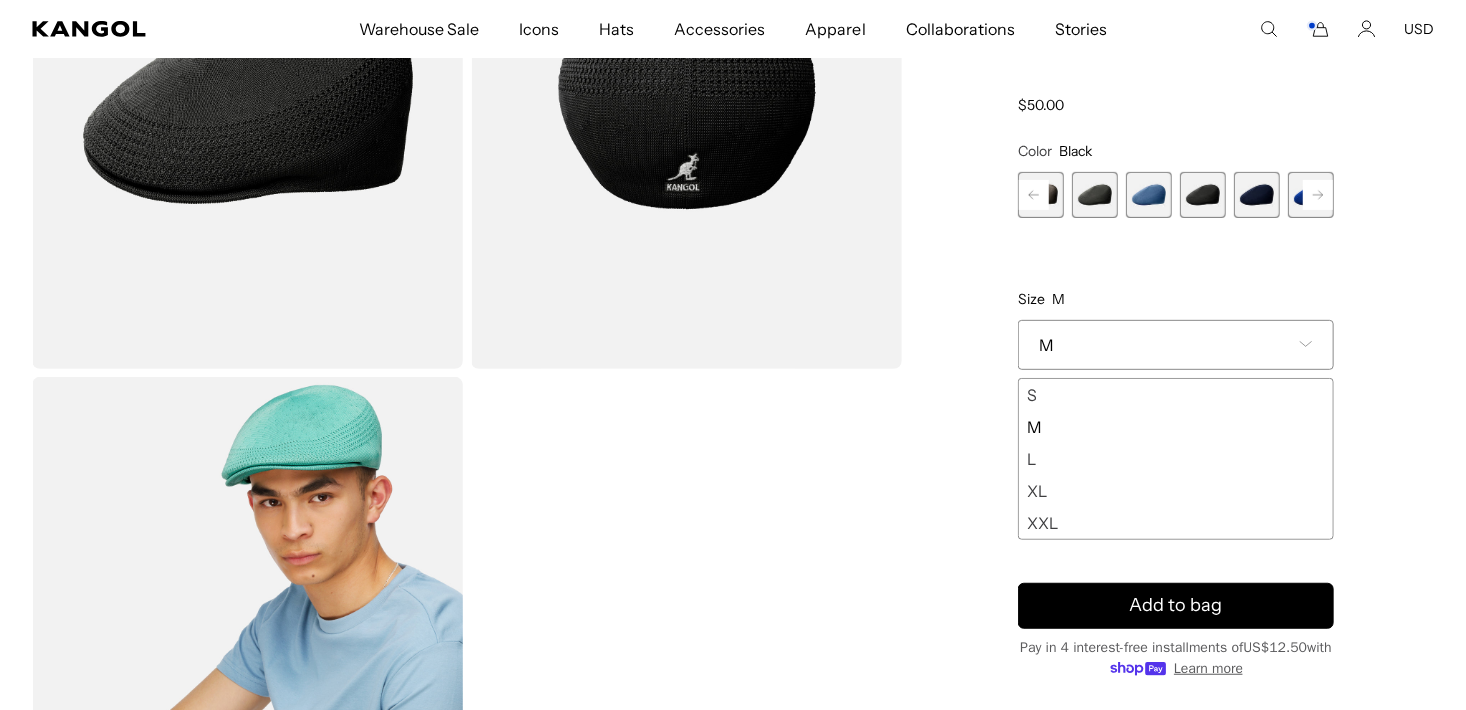 click on "XXL" at bounding box center [1176, 523] 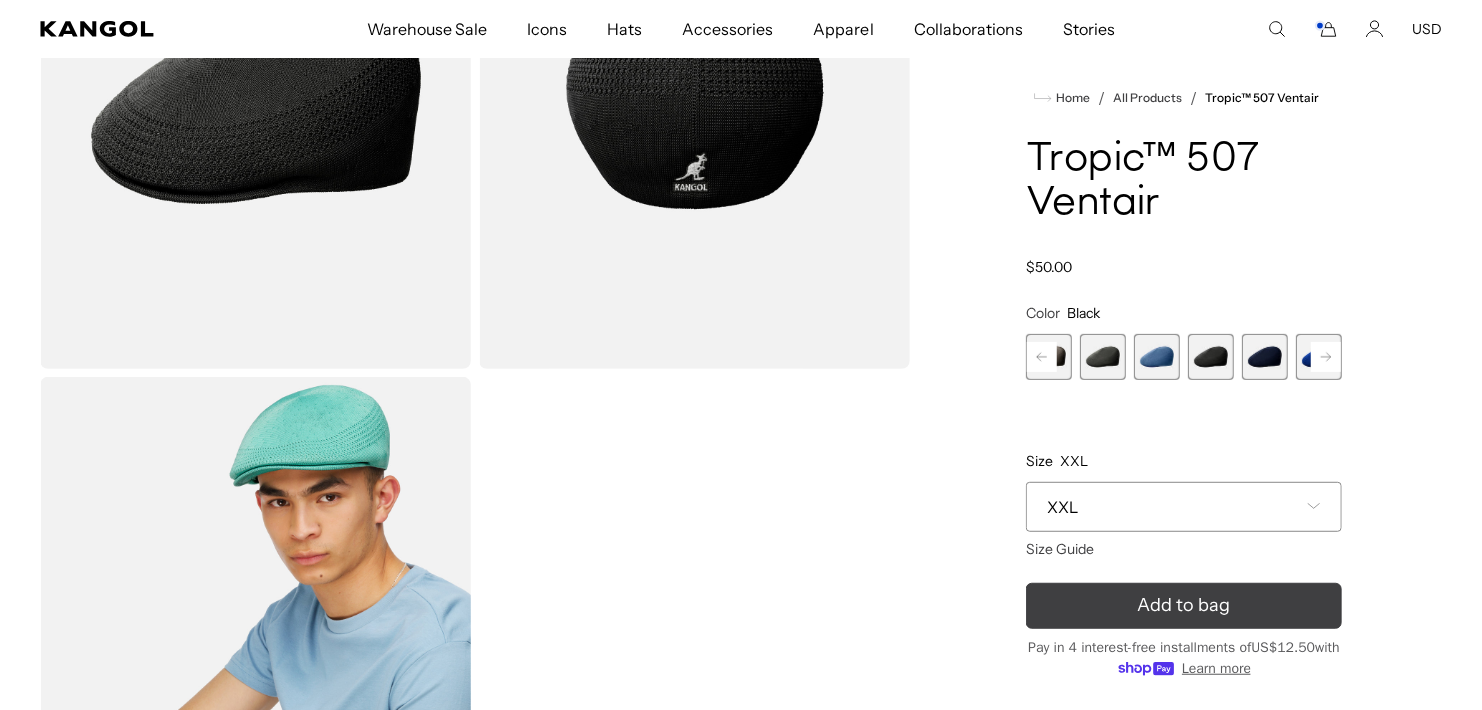 scroll, scrollTop: 0, scrollLeft: 412, axis: horizontal 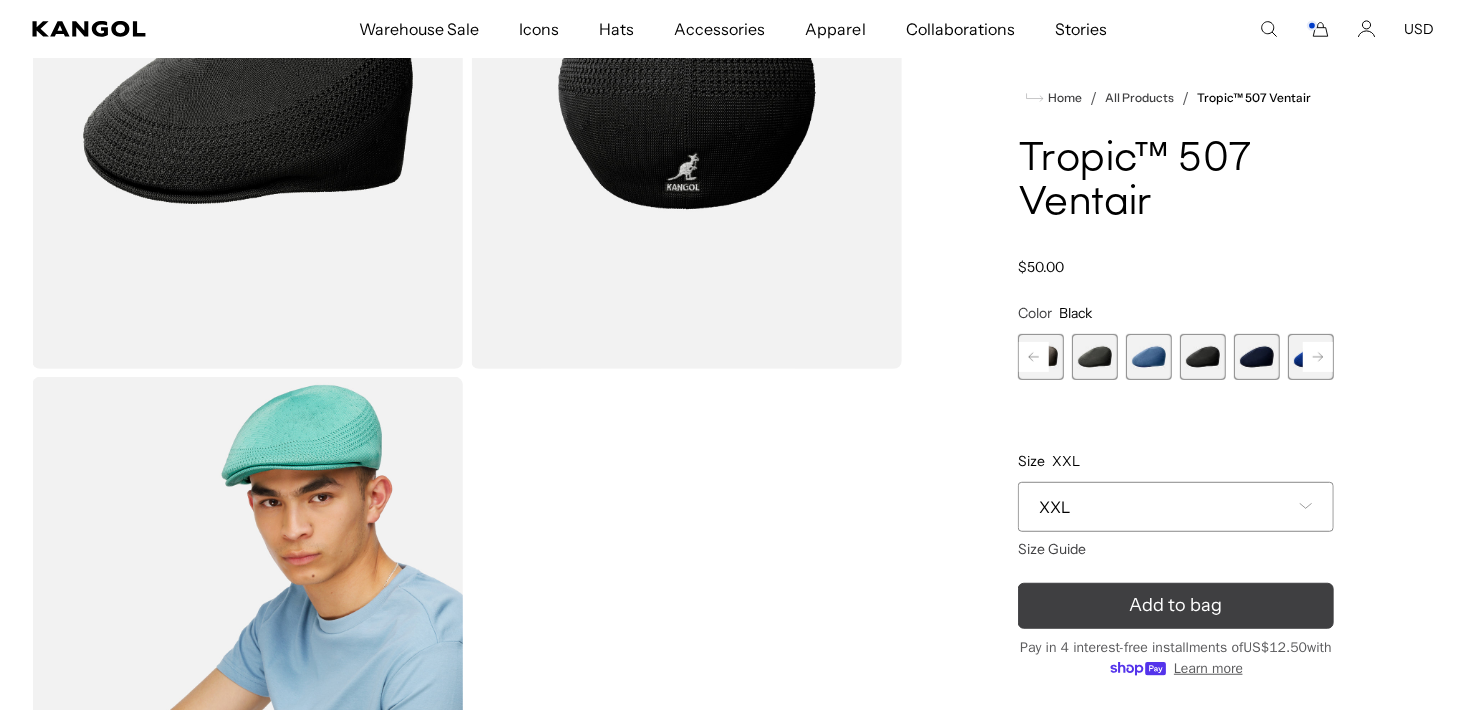 click on "Add to bag" at bounding box center (1176, 605) 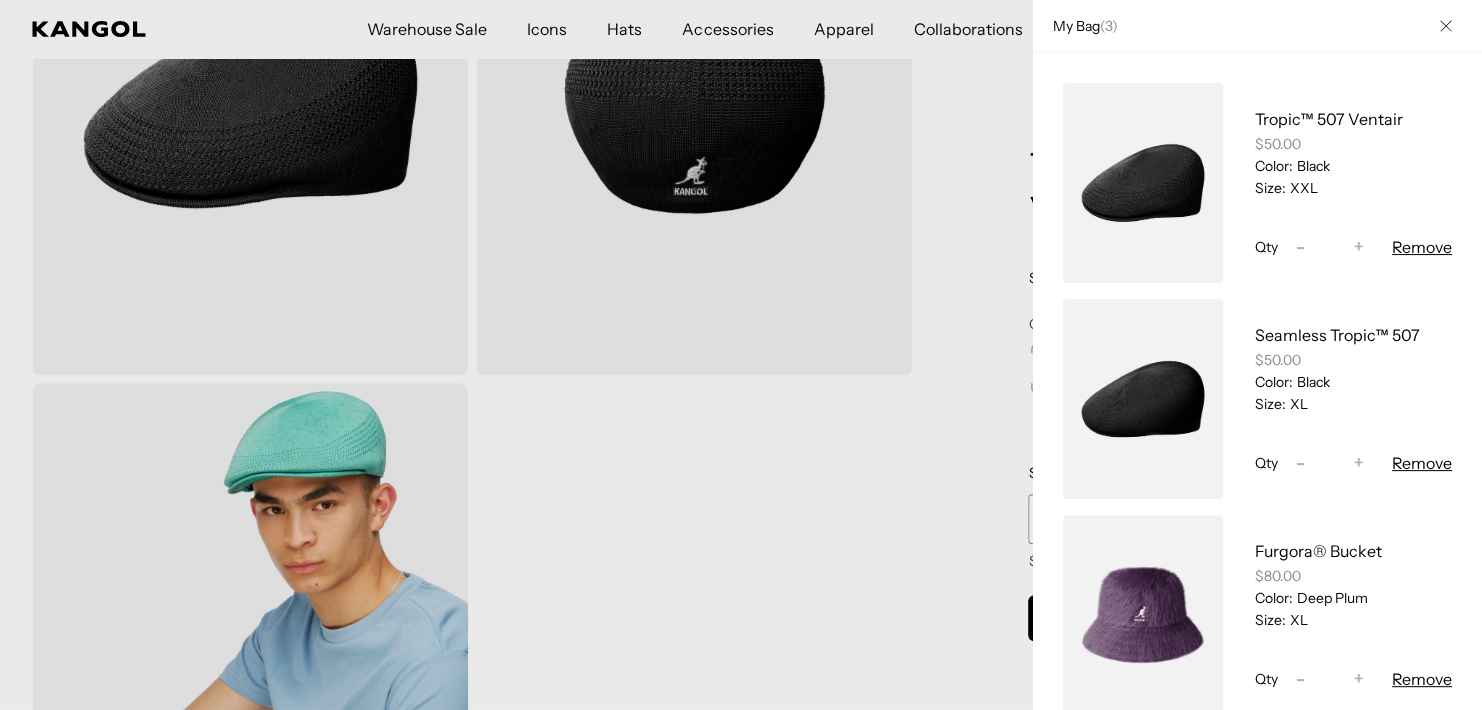 scroll, scrollTop: 0, scrollLeft: 0, axis: both 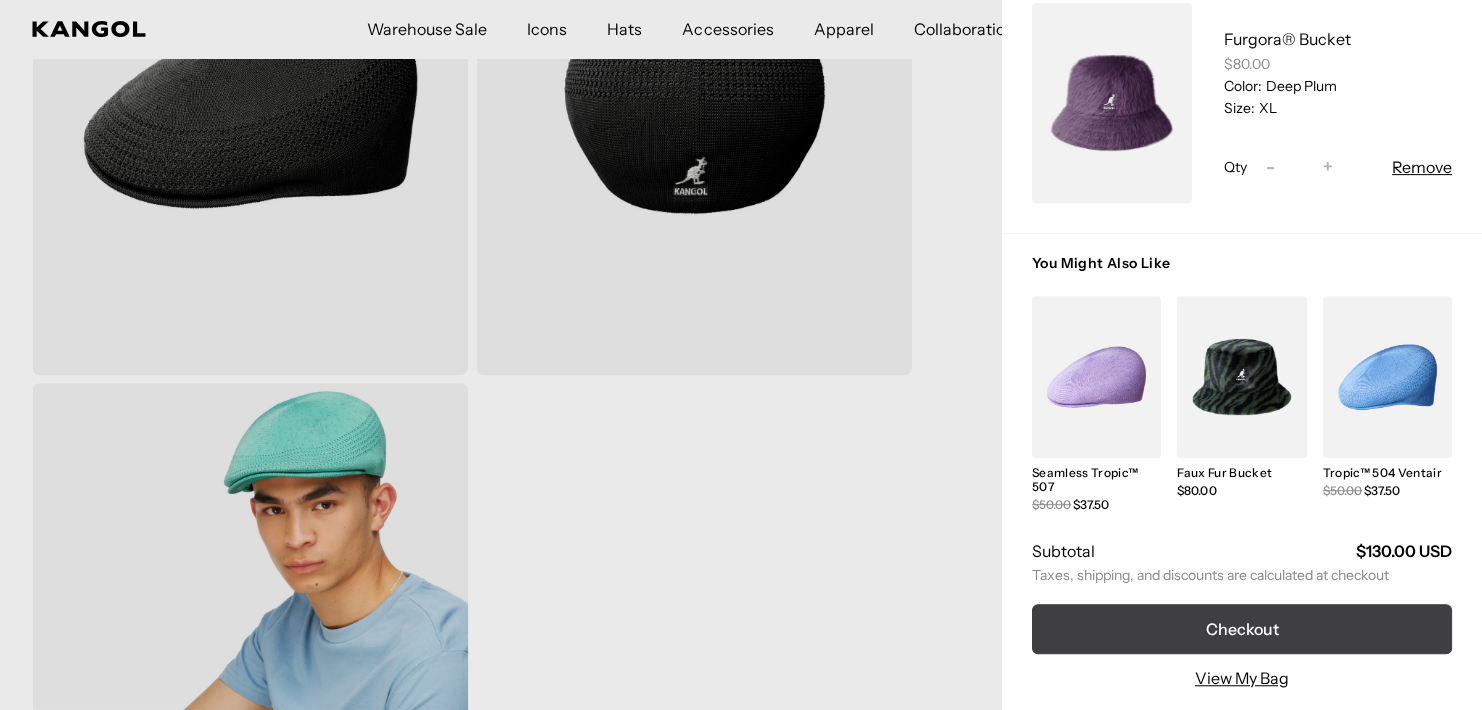 click on "Checkout" at bounding box center (1242, 629) 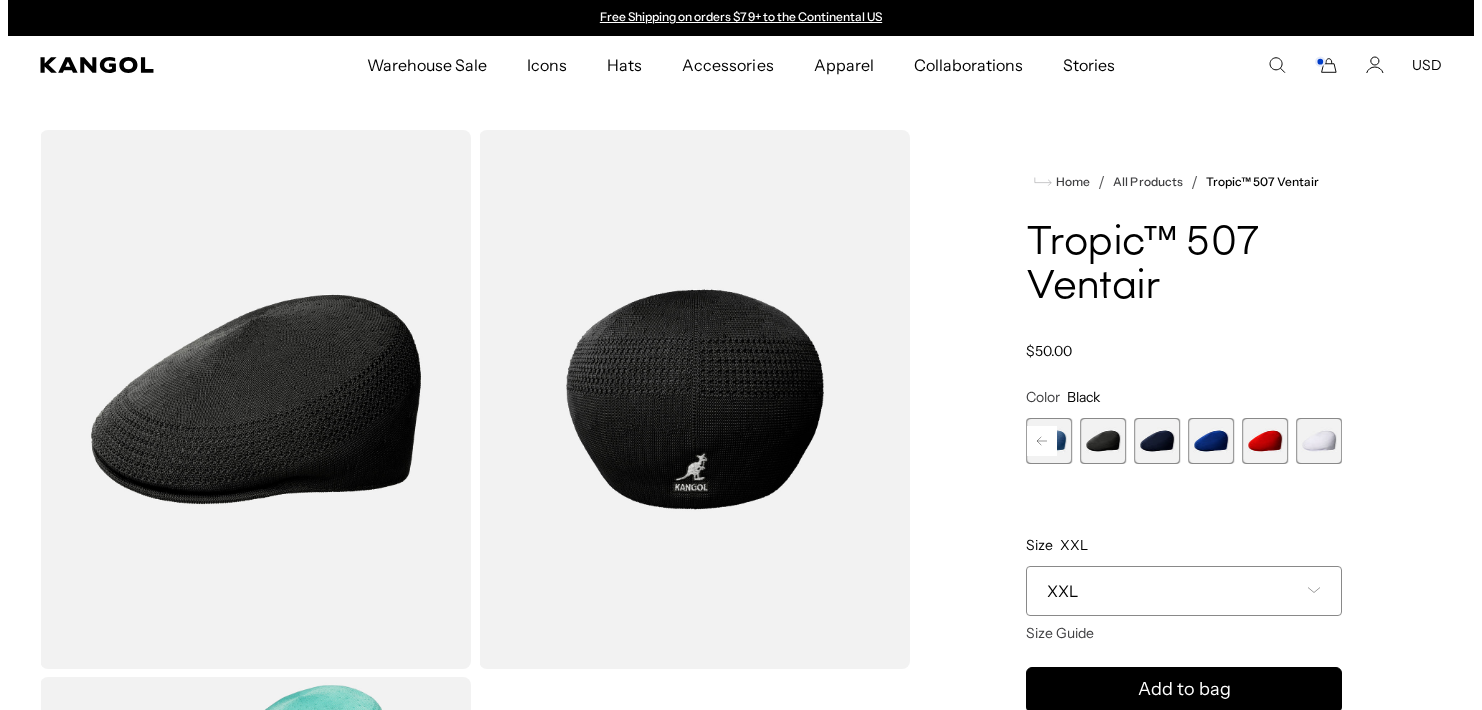 scroll, scrollTop: 300, scrollLeft: 0, axis: vertical 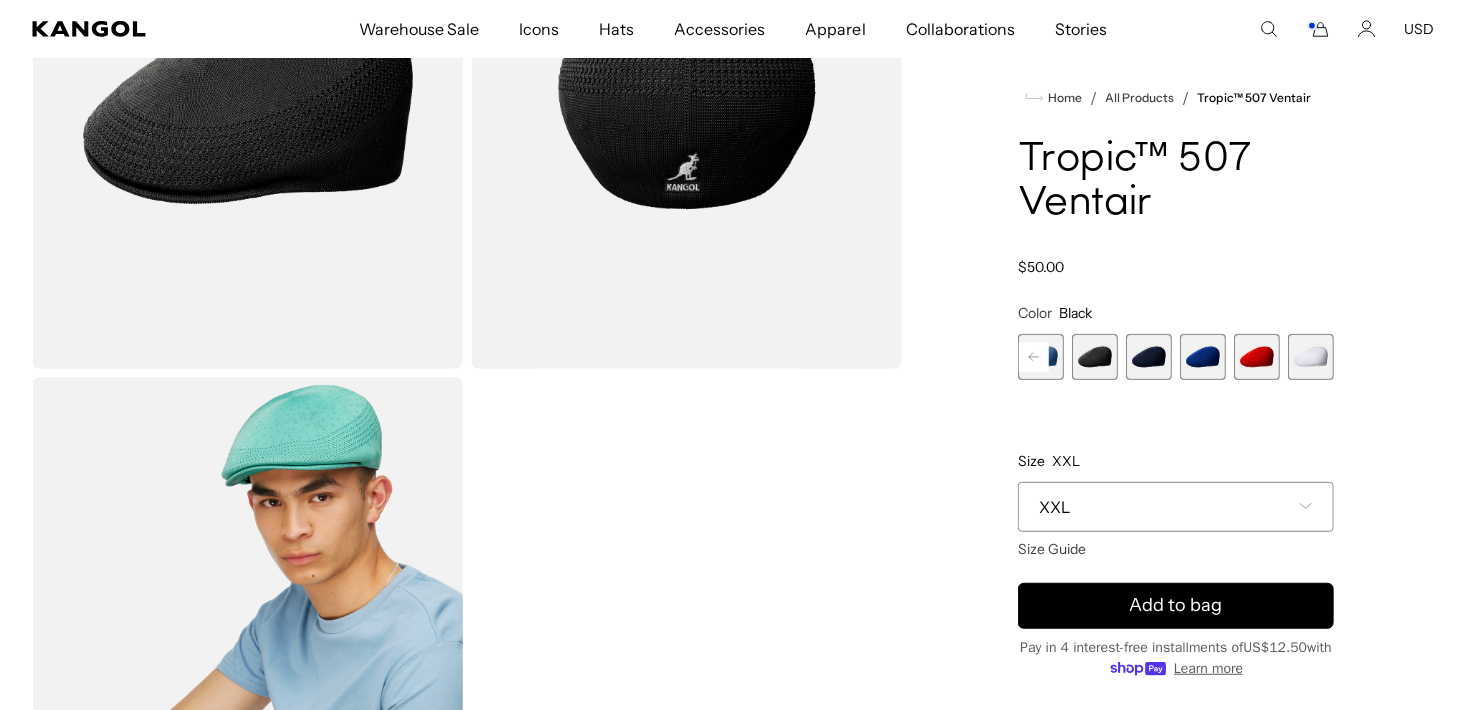 click on "Warehouse Sale
Warehouse Sale
Limited Time: Select Spring Styles on Sale
Sale Hats
Sale Accessories
Icons
Icons" at bounding box center (733, 29) 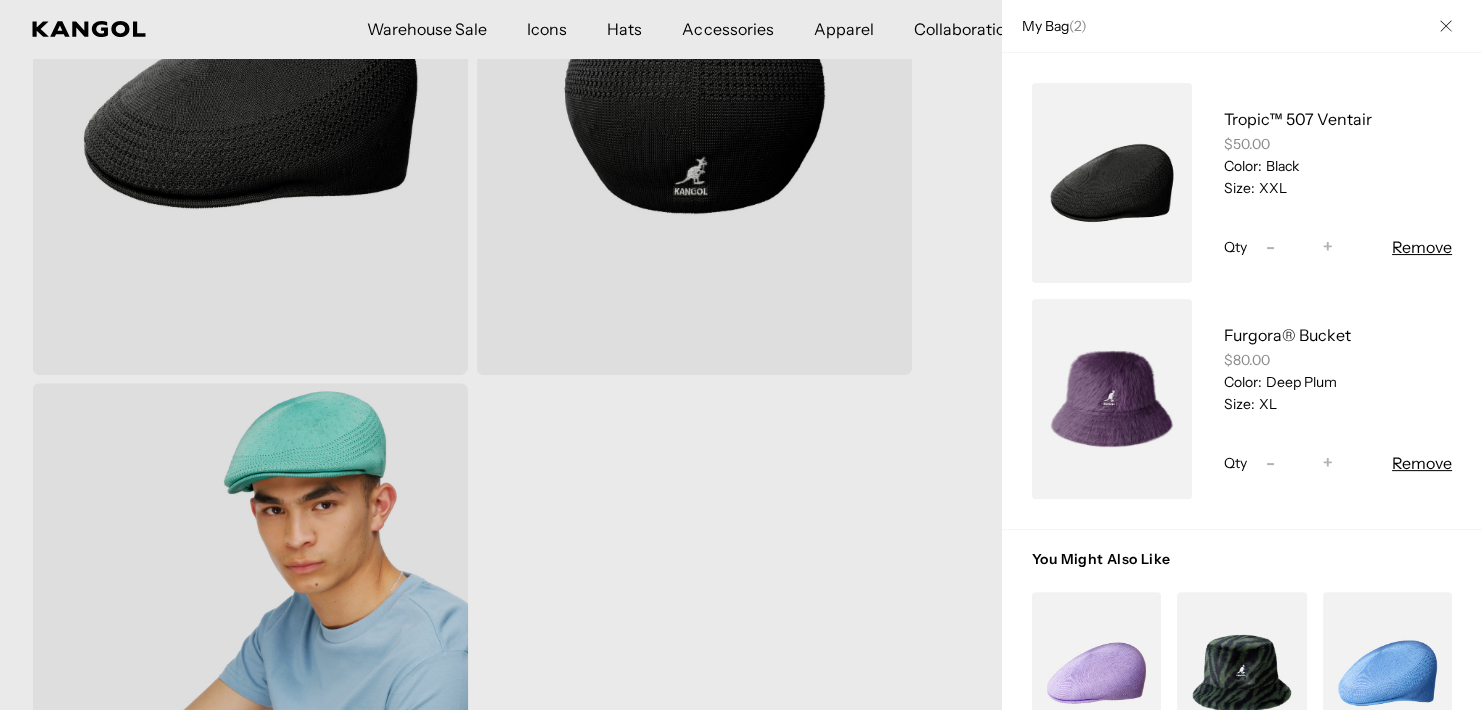 scroll, scrollTop: 0, scrollLeft: 0, axis: both 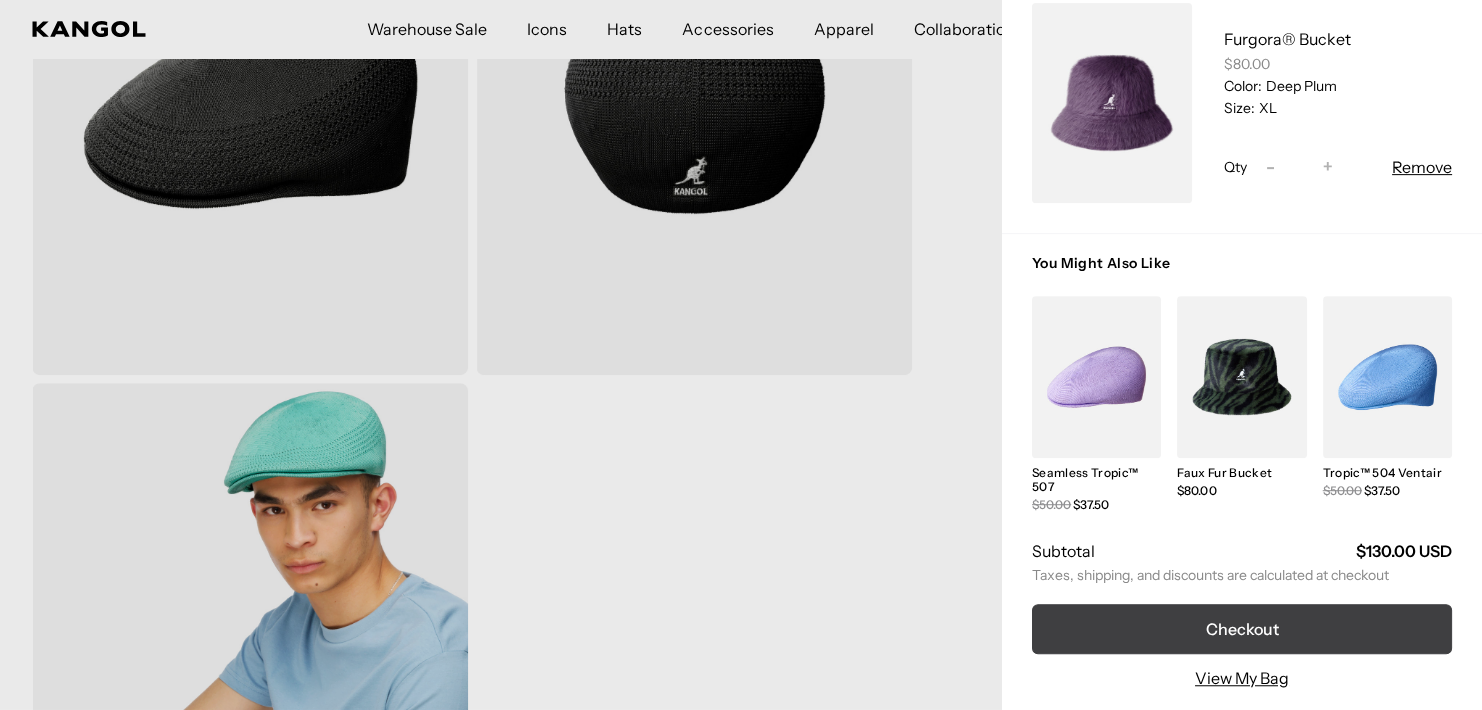 click on "Checkout" at bounding box center [1242, 629] 